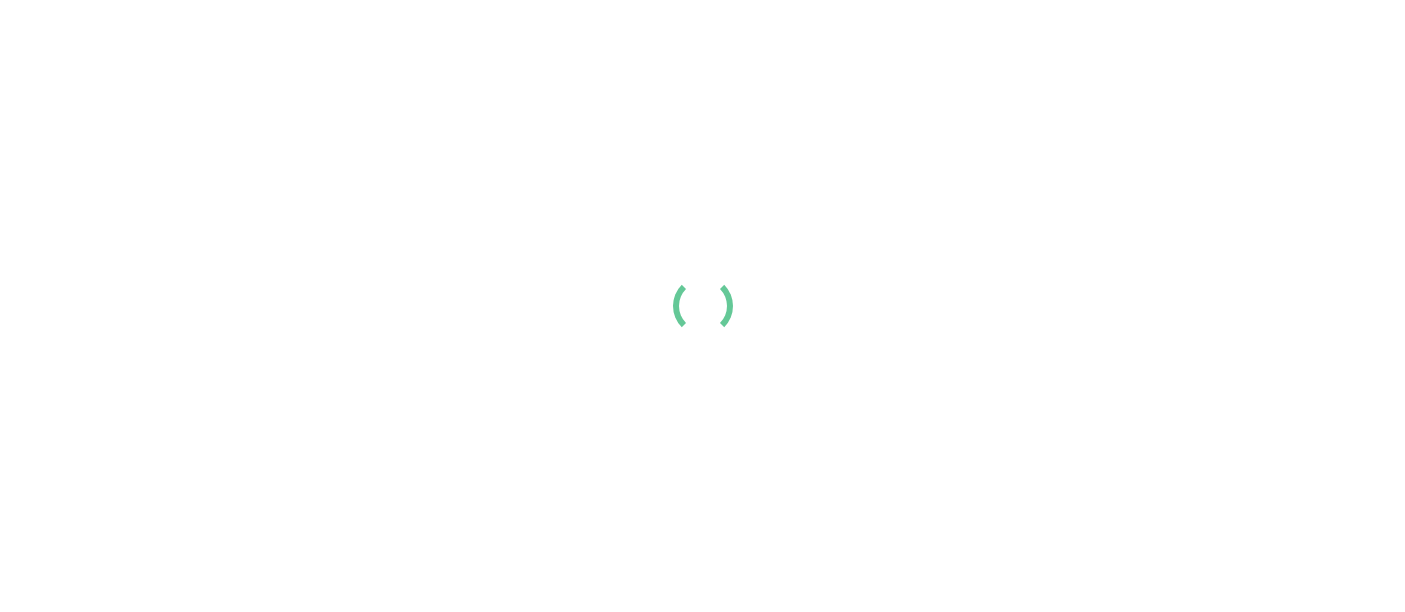 scroll, scrollTop: 0, scrollLeft: 0, axis: both 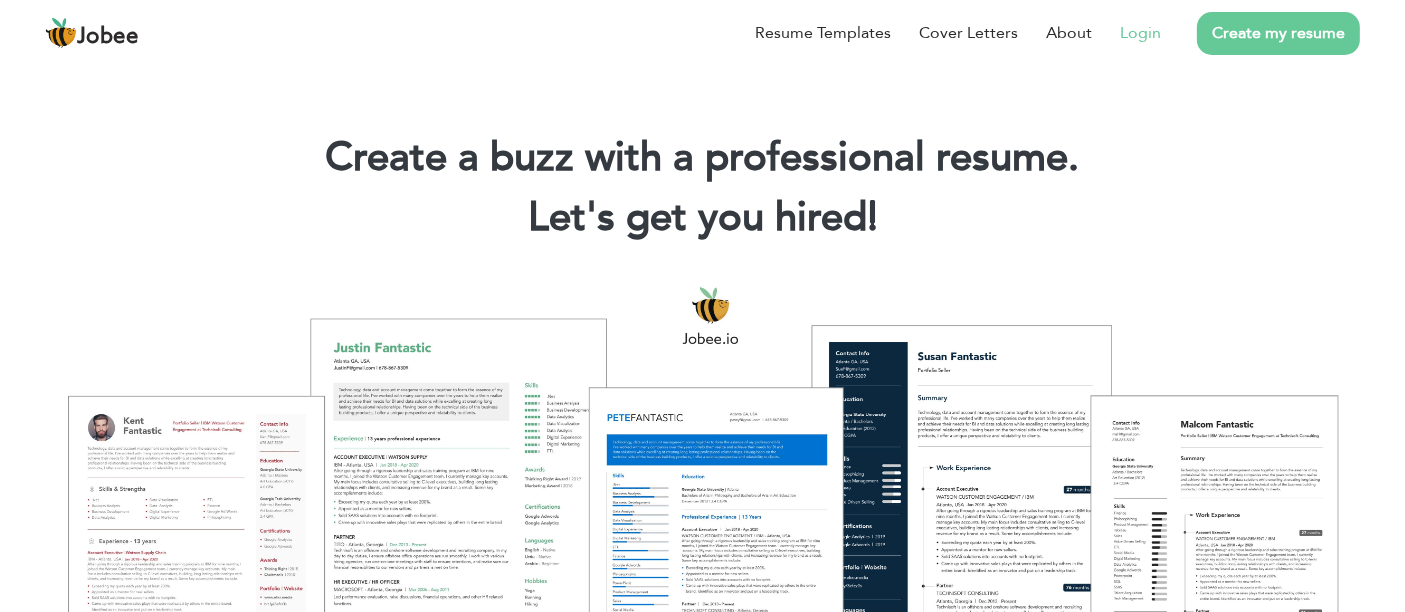 click on "Login" at bounding box center [1140, 33] 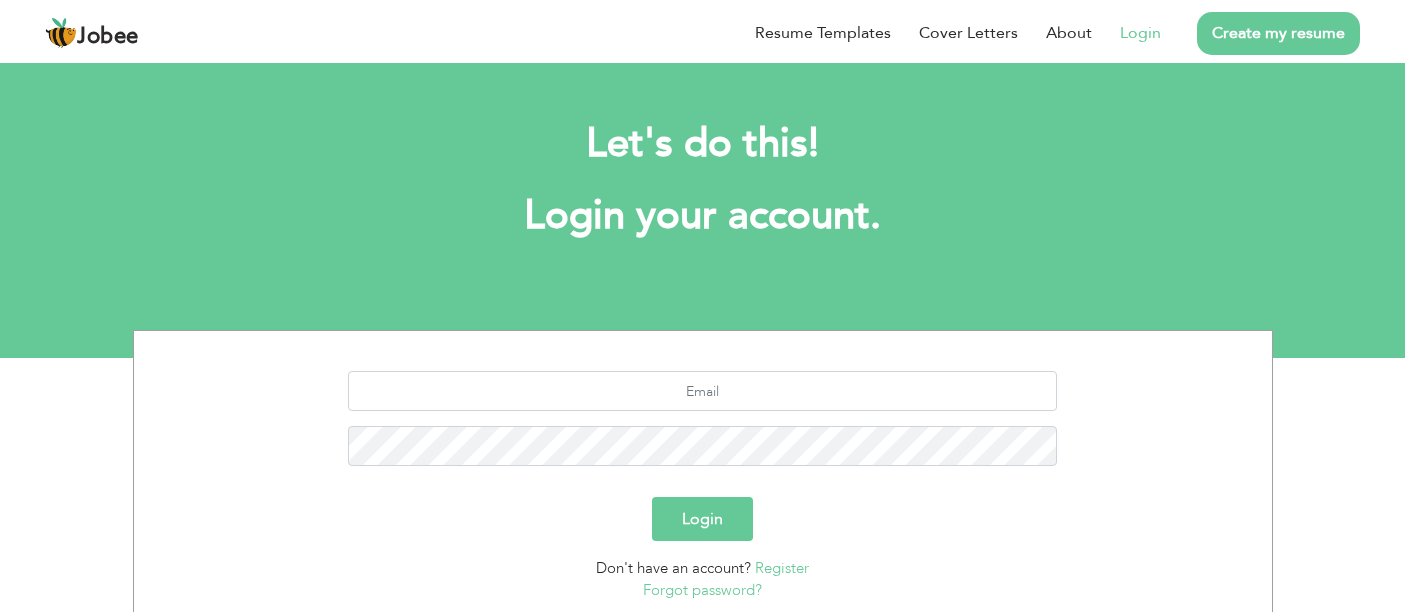 scroll, scrollTop: 0, scrollLeft: 0, axis: both 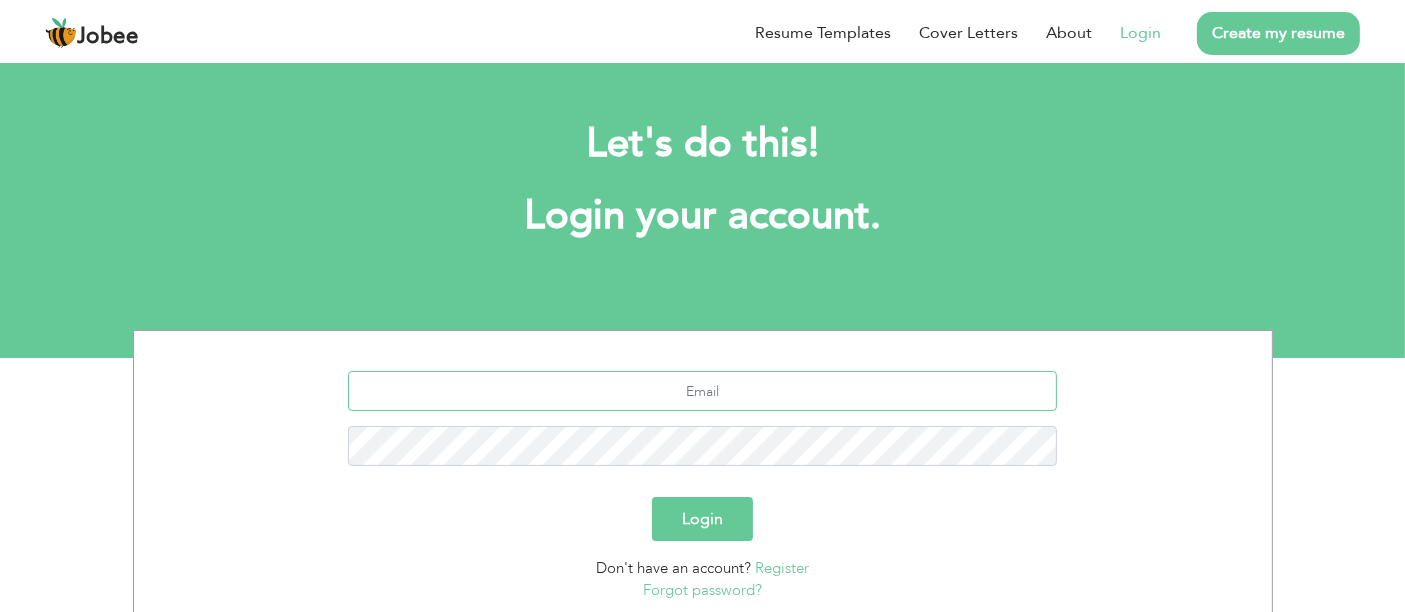 type on "[EMAIL_ADDRESS][DOMAIN_NAME]" 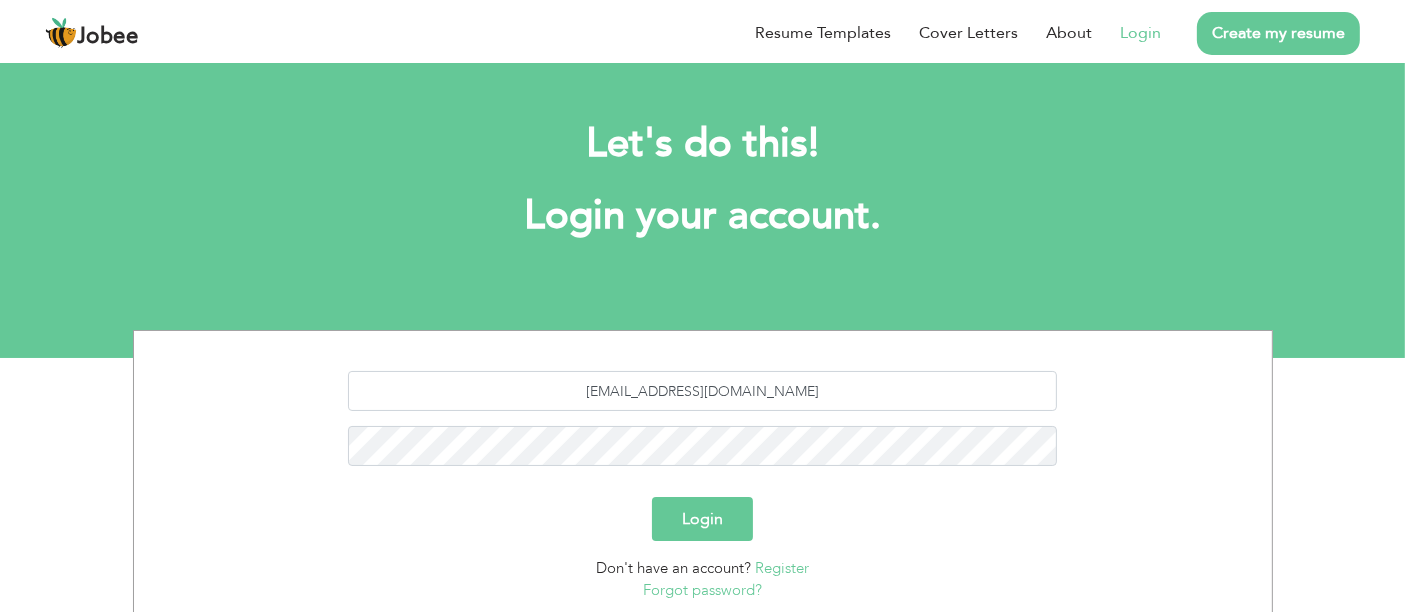click on "Login" at bounding box center (702, 519) 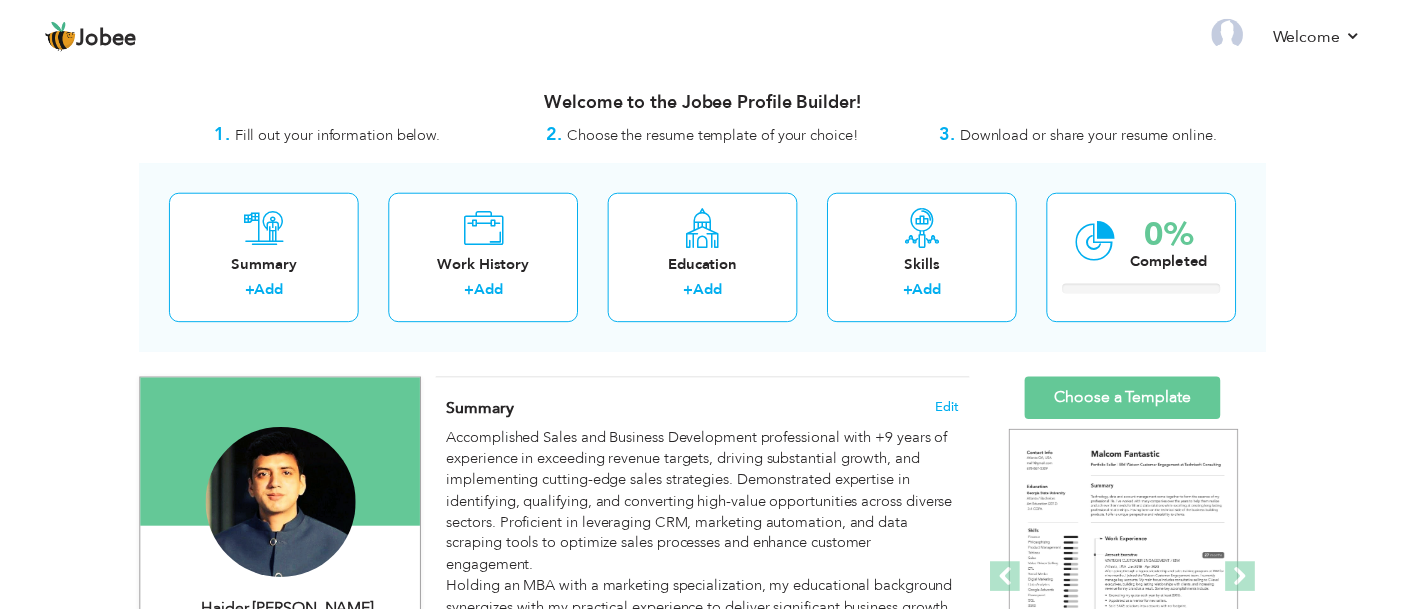 scroll, scrollTop: 0, scrollLeft: 0, axis: both 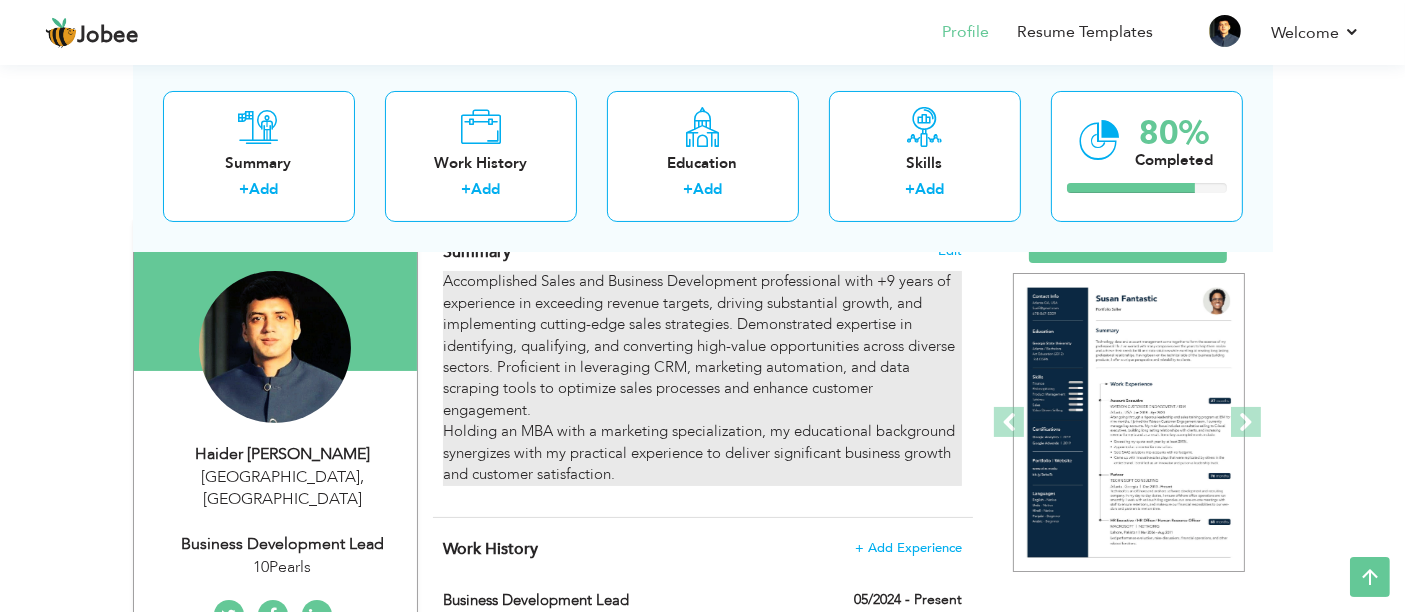 click on "Accomplished Sales and Business Development professional with +9 years of experience in exceeding revenue targets, driving substantial growth, and implementing cutting-edge sales strategies. Demonstrated expertise in identifying, qualifying, and converting high-value opportunities across diverse sectors. Proficient in leveraging CRM, marketing automation, and data scraping tools to optimize sales processes and enhance customer engagement.
Holding an MBA with a marketing specialization, my educational background synergizes with my practical experience to deliver significant business growth and customer satisfaction." at bounding box center [702, 378] 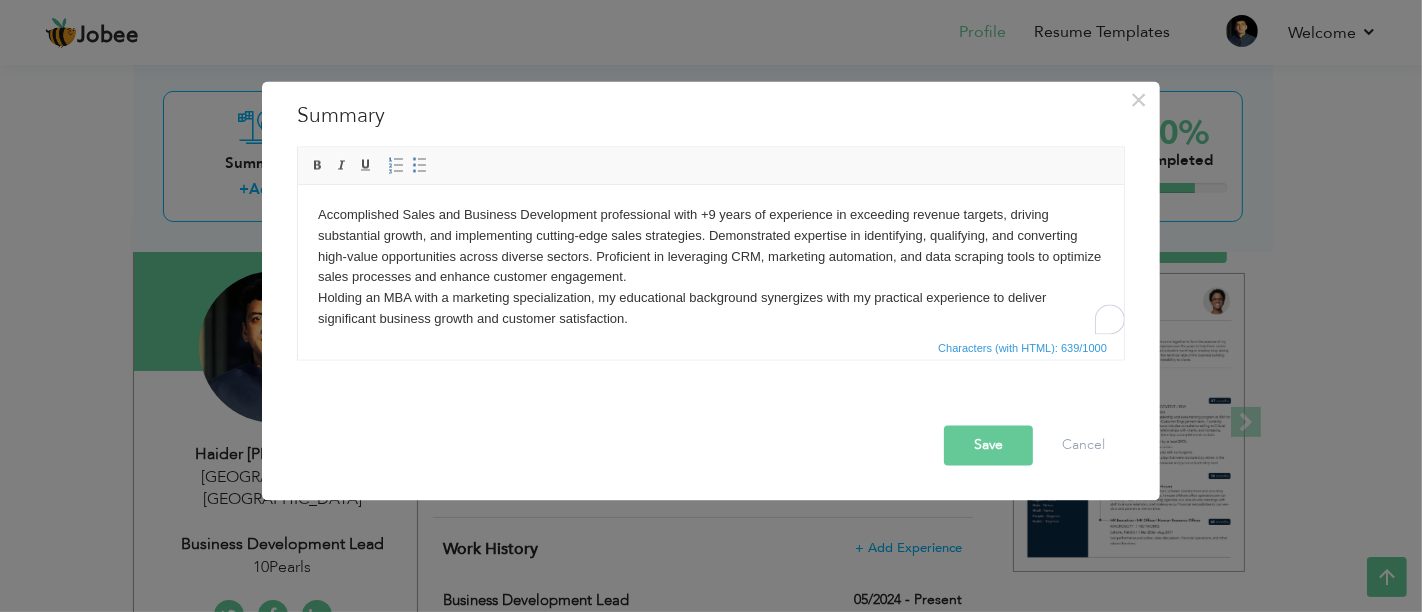 click on "Accomplished Sales and Business Development professional with +9 years of experience in exceeding revenue targets, driving substantial growth, and implementing cutting-edge sales strategies. Demonstrated expertise in identifying, qualifying, and converting high-value opportunities across diverse sectors. Proficient in leveraging CRM, marketing automation, and data scraping tools to optimize sales processes and enhance customer engagement. Holding an MBA with a marketing specialization, my educational background synergizes with my practical experience to deliver significant business growth and customer satisfaction." at bounding box center (710, 267) 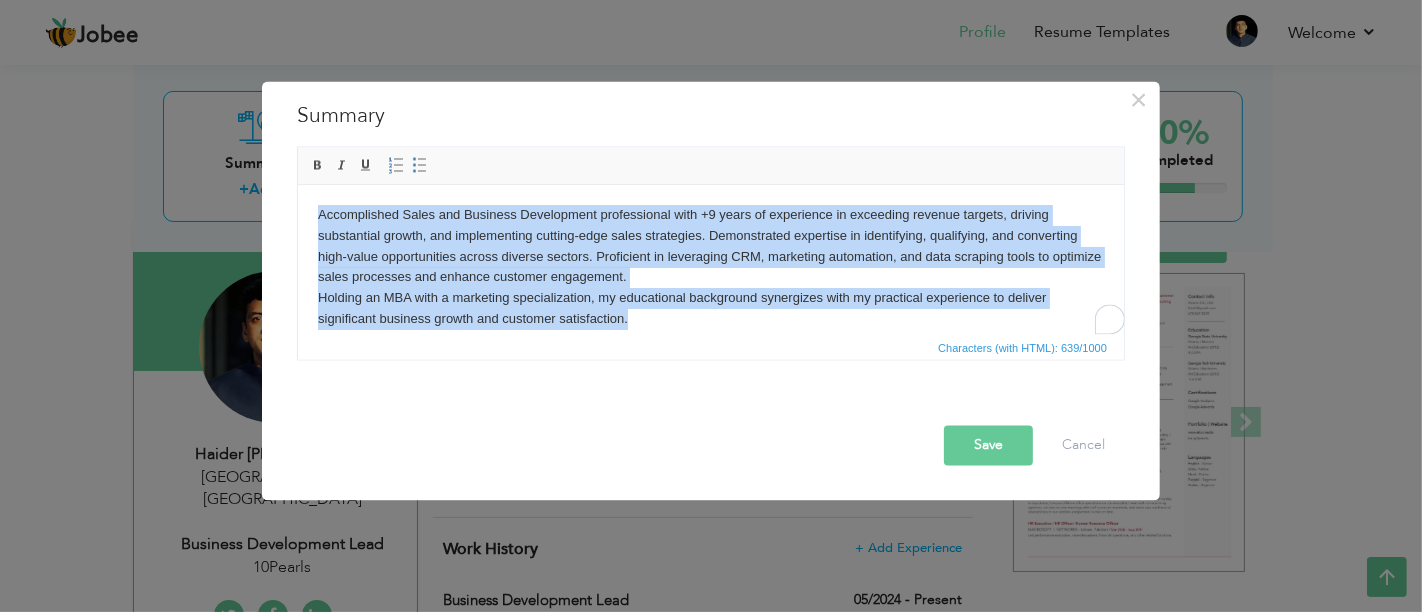 type 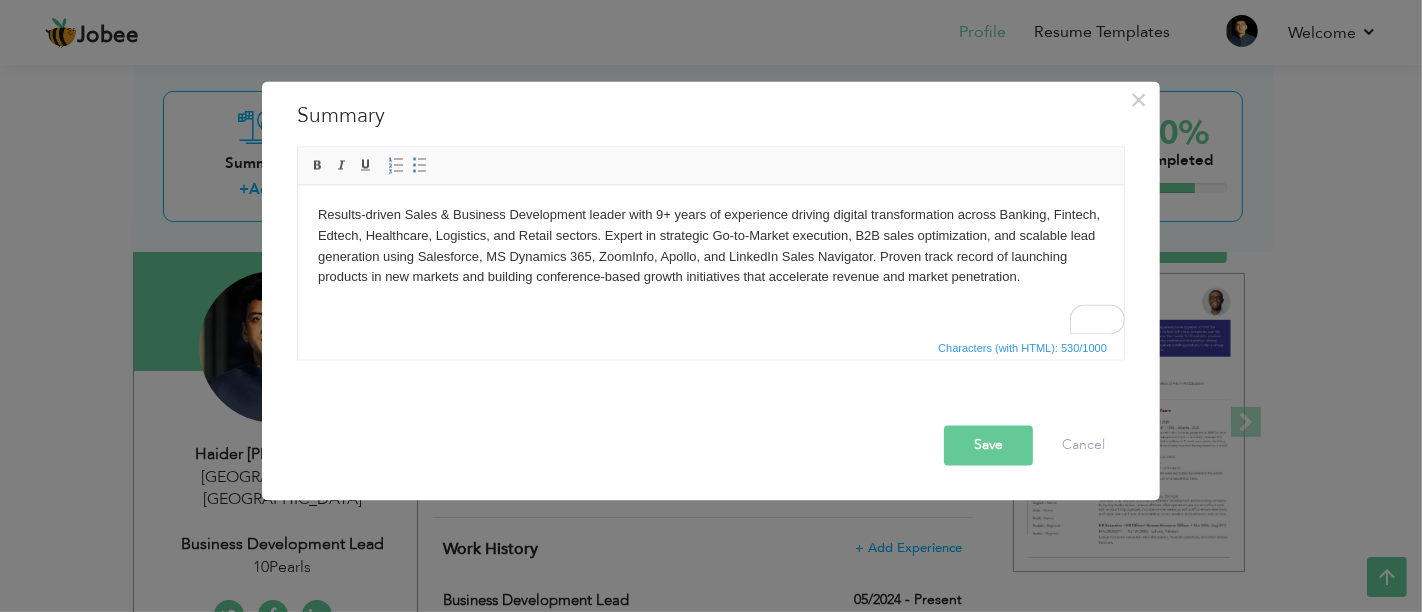 click on "Save" at bounding box center (988, 446) 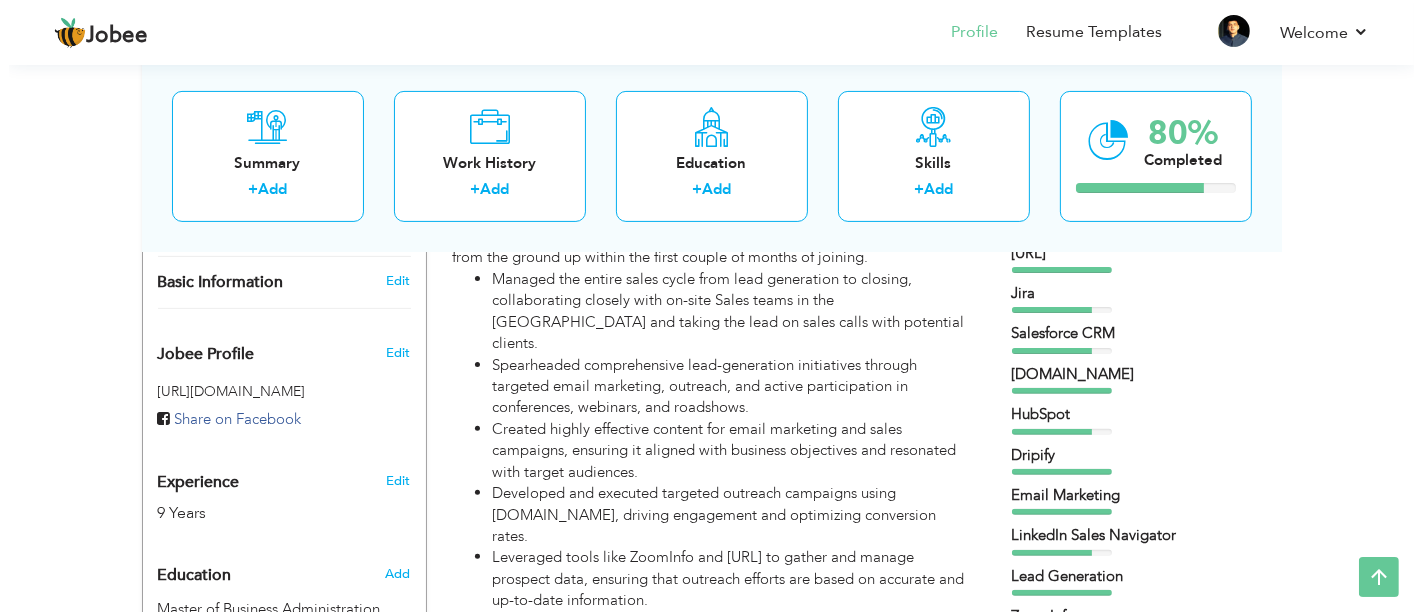 scroll, scrollTop: 564, scrollLeft: 0, axis: vertical 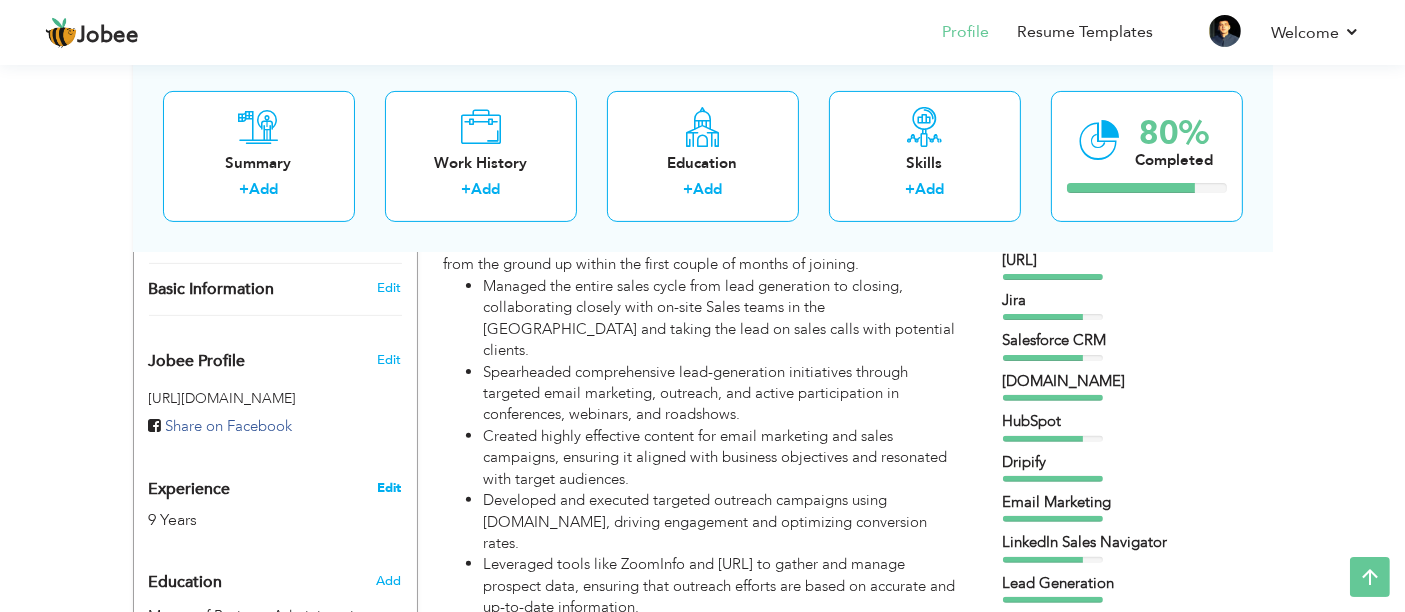 click on "Edit" at bounding box center [389, 488] 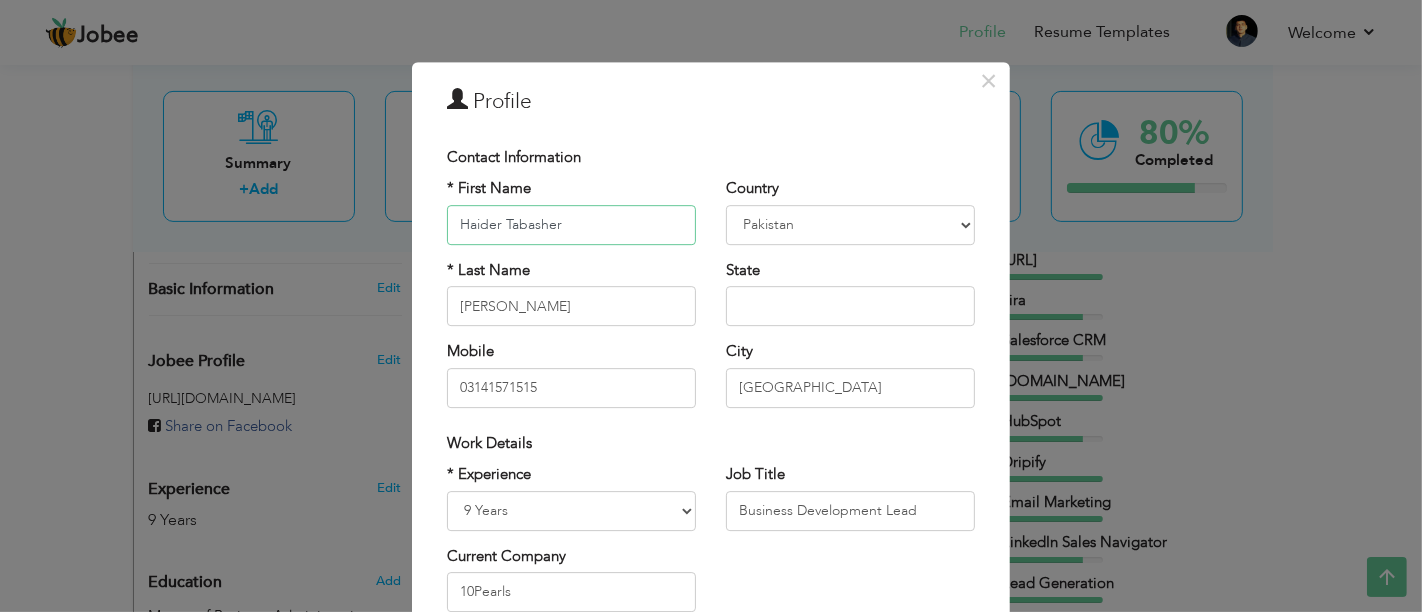 scroll, scrollTop: 286, scrollLeft: 0, axis: vertical 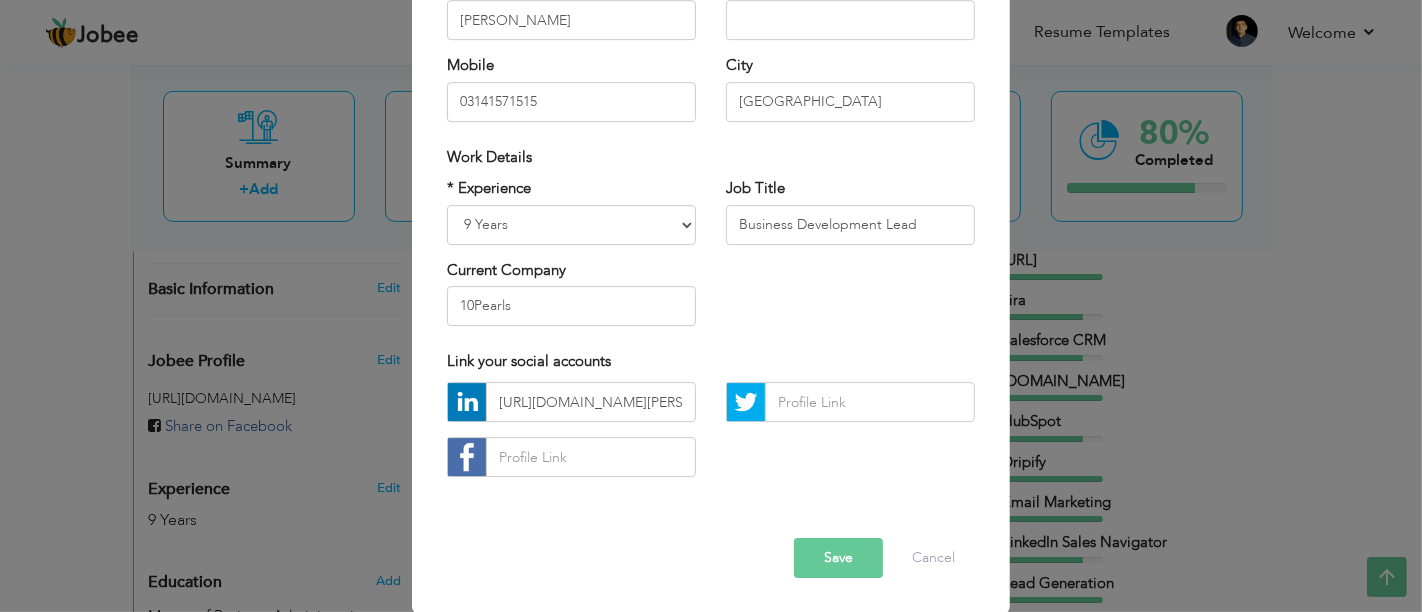 click on "* Experience
Entry Level Less than 1 Year 1 Year 2 Years 3 Years 4 Years 5 Years 6 Years 7 Years 8 Years 9 Years 10 Years 11 Years 12 Years 13 Years 14 Years 15 Years 16 Years 17 Years 18 Years 19 Years 20 Years 21 Years 22 Years 23 Years 24 Years 25 Years 26 Years 27 Years 28 Years 29 Years 30 Years 31 Years 32 Years 33 Years 34 Years 35 Years More than 35 Years
Current Company
10Pearls" at bounding box center [571, 259] 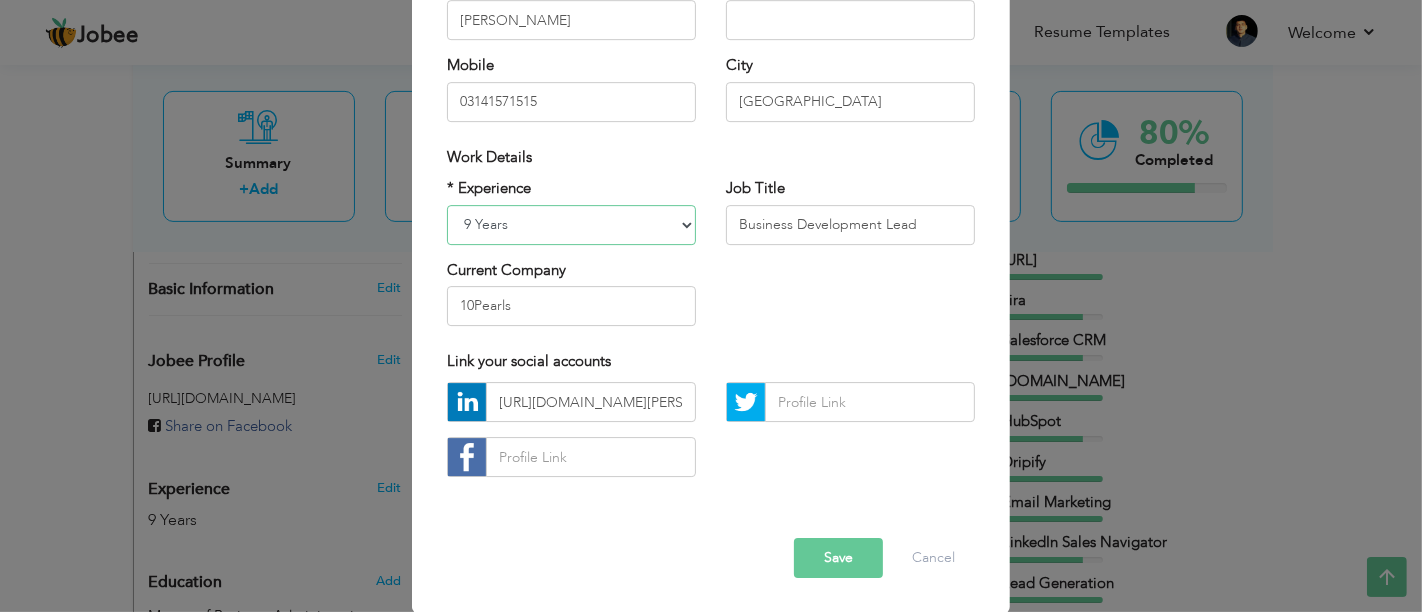 click on "Entry Level Less than 1 Year 1 Year 2 Years 3 Years 4 Years 5 Years 6 Years 7 Years 8 Years 9 Years 10 Years 11 Years 12 Years 13 Years 14 Years 15 Years 16 Years 17 Years 18 Years 19 Years 20 Years 21 Years 22 Years 23 Years 24 Years 25 Years 26 Years 27 Years 28 Years 29 Years 30 Years 31 Years 32 Years 33 Years 34 Years 35 Years More than 35 Years" at bounding box center [571, 225] 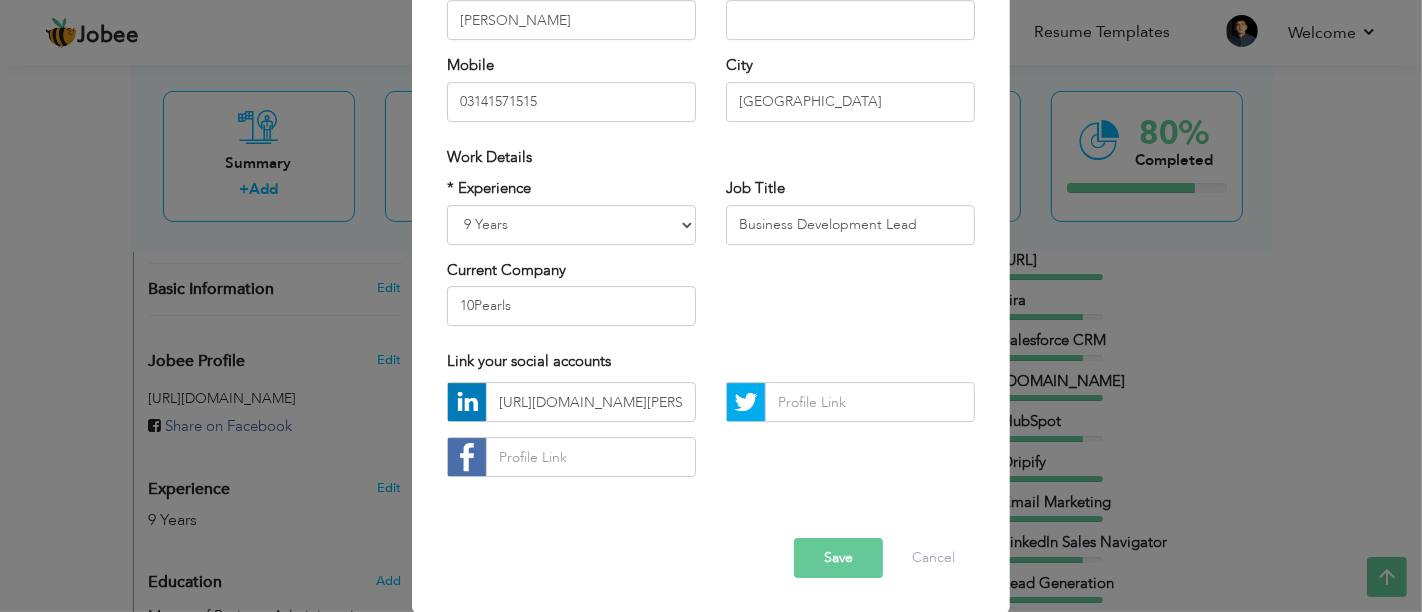 click on "* Experience
Entry Level Less than 1 Year 1 Year 2 Years 3 Years 4 Years 5 Years 6 Years 7 Years 8 Years 9 Years 10 Years 11 Years 12 Years 13 Years 14 Years 15 Years 16 Years 17 Years 18 Years 19 Years 20 Years 21 Years 22 Years 23 Years 24 Years 25 Years 26 Years 27 Years 28 Years 29 Years 30 Years 31 Years 32 Years 33 Years 34 Years 35 Years More than 35 Years
Current Company
10Pearls
Job Title" at bounding box center [711, 259] 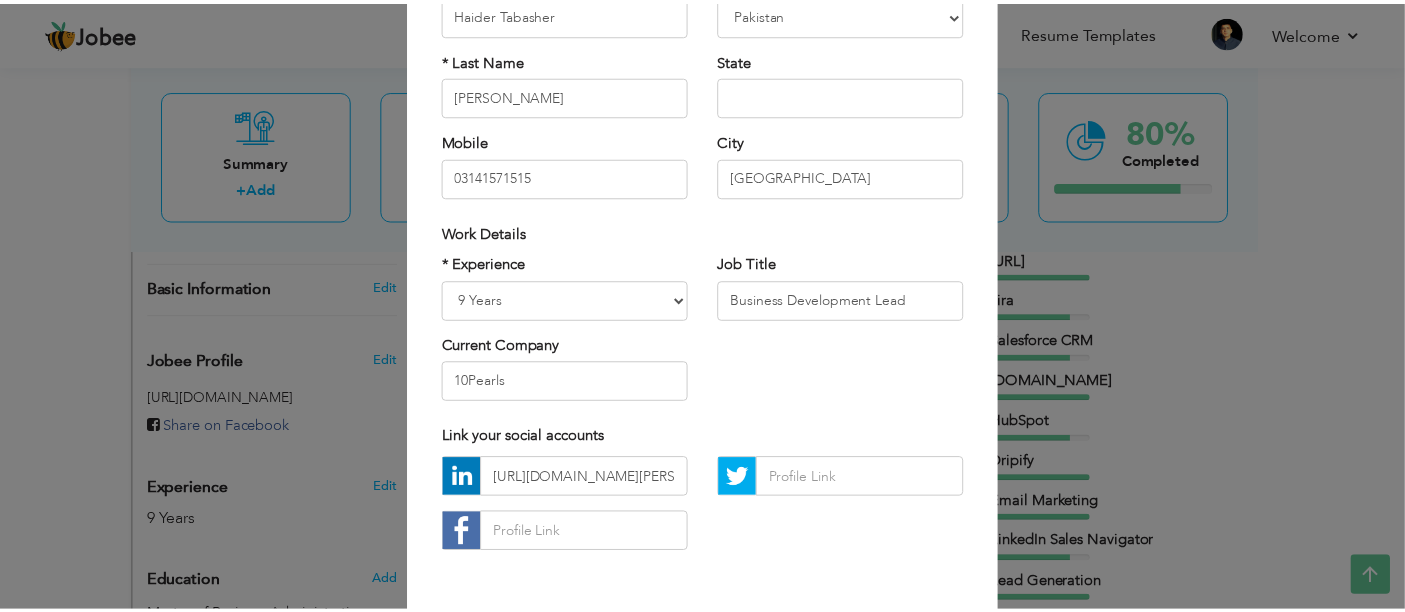 scroll, scrollTop: 286, scrollLeft: 0, axis: vertical 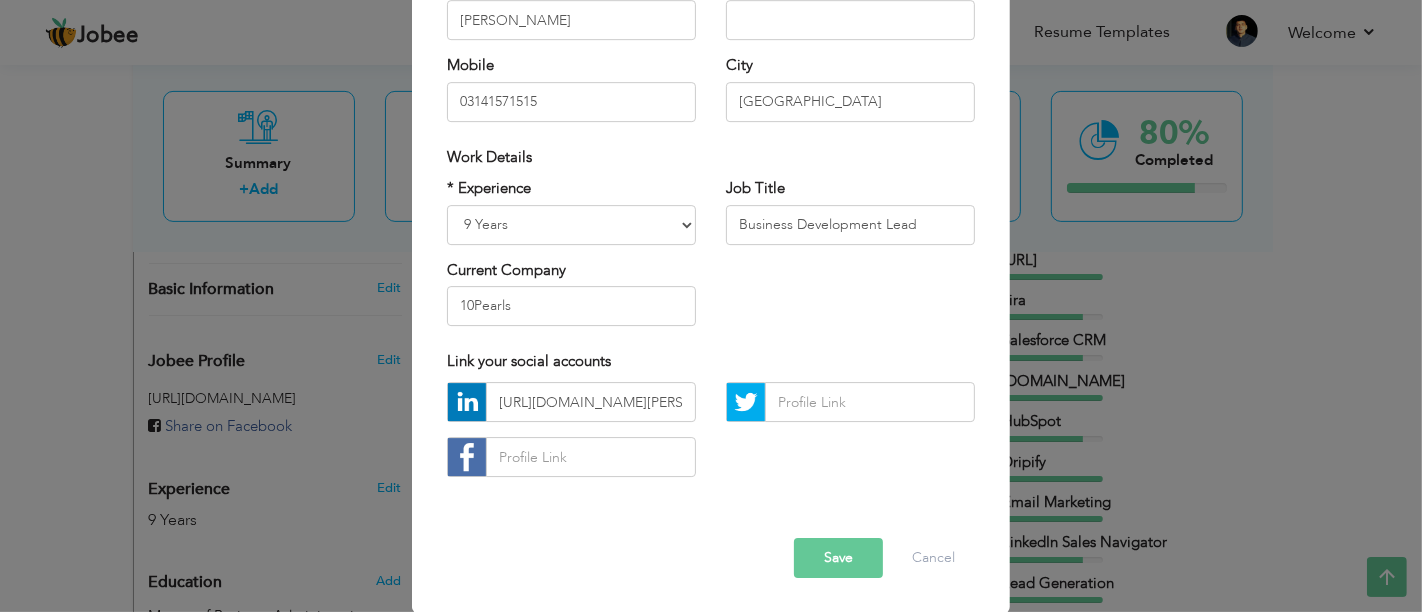 click on "Save" at bounding box center (838, 559) 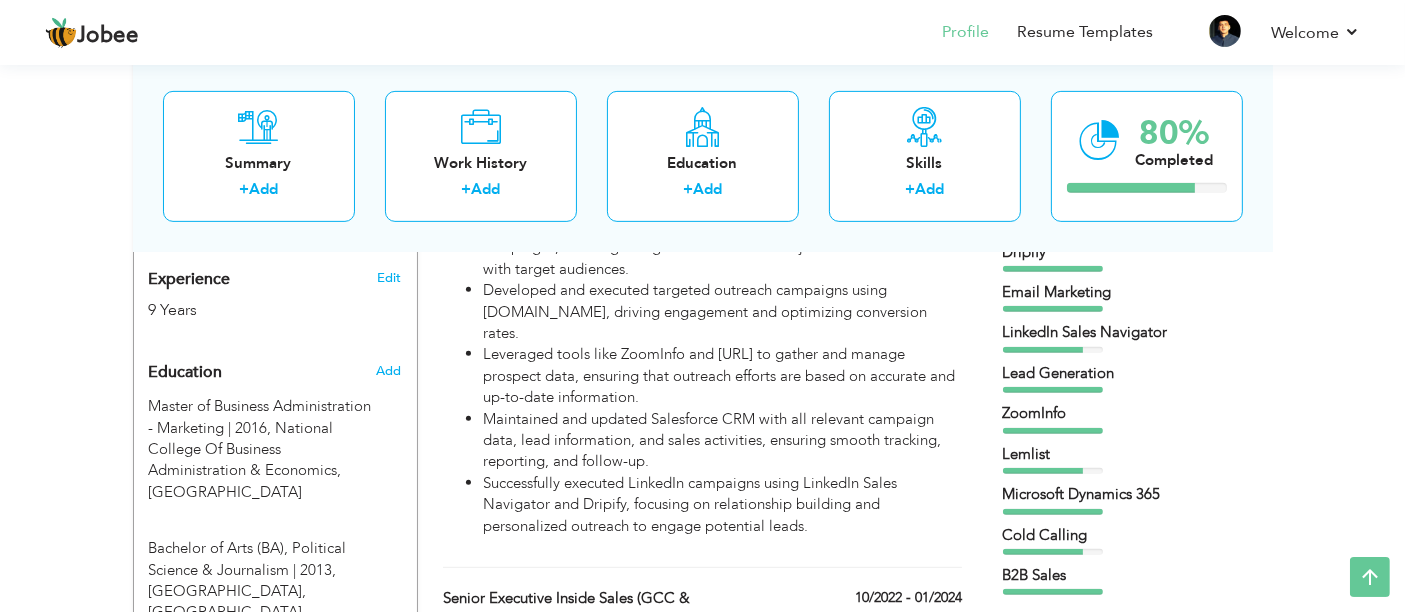 scroll, scrollTop: 0, scrollLeft: 0, axis: both 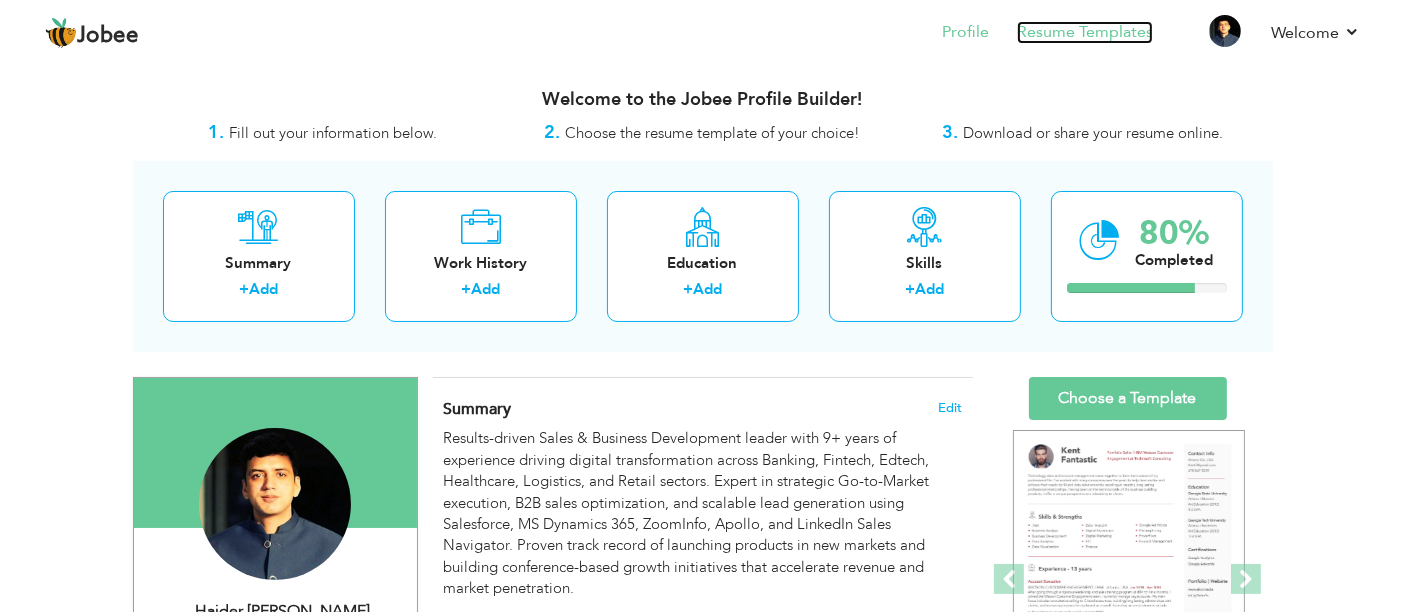 click on "Resume Templates" at bounding box center [1085, 32] 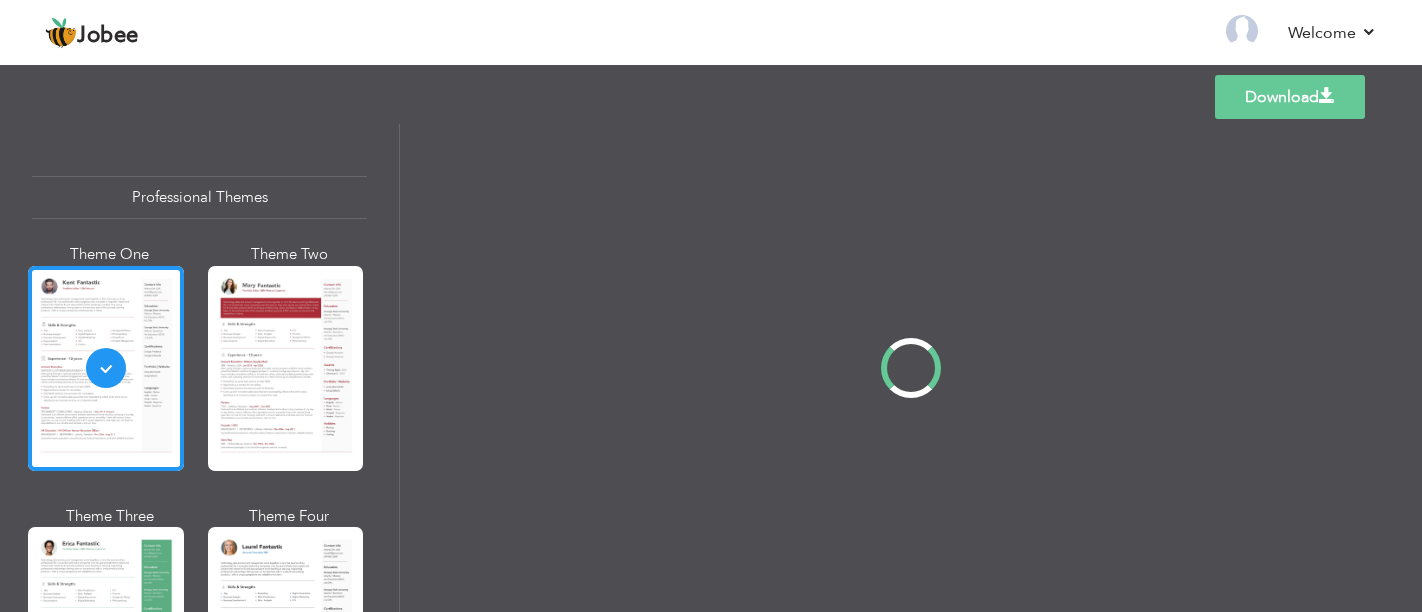 scroll, scrollTop: 0, scrollLeft: 0, axis: both 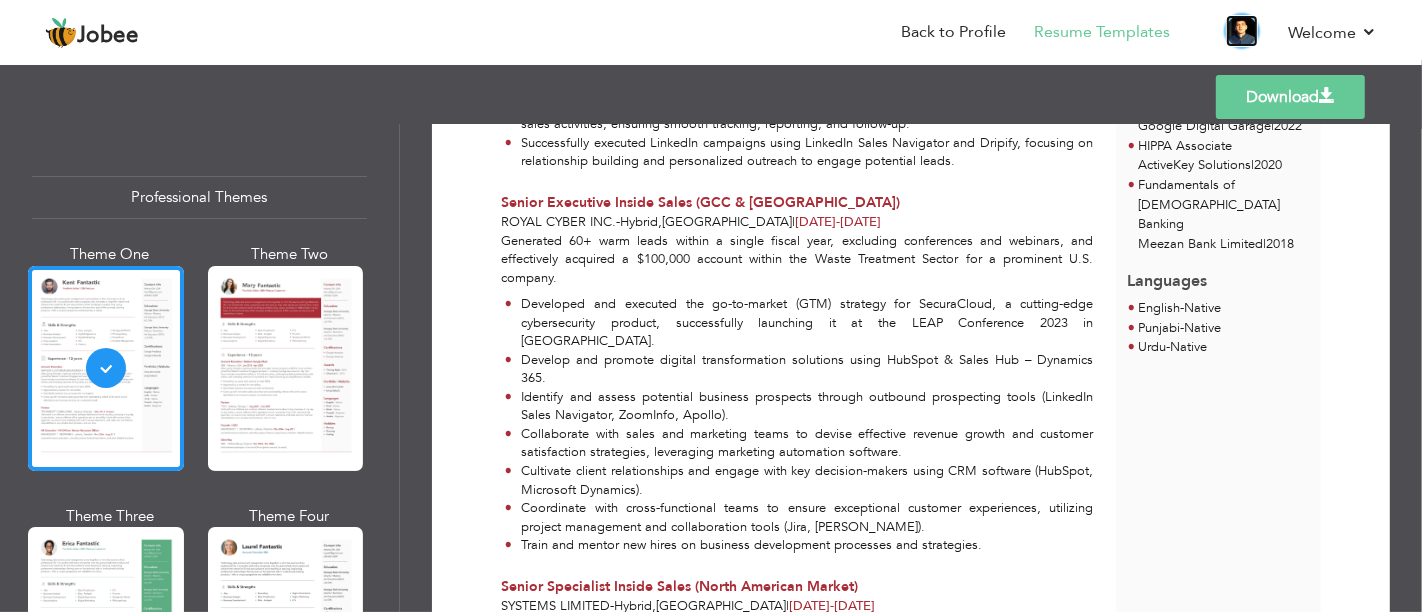 click at bounding box center (1242, 31) 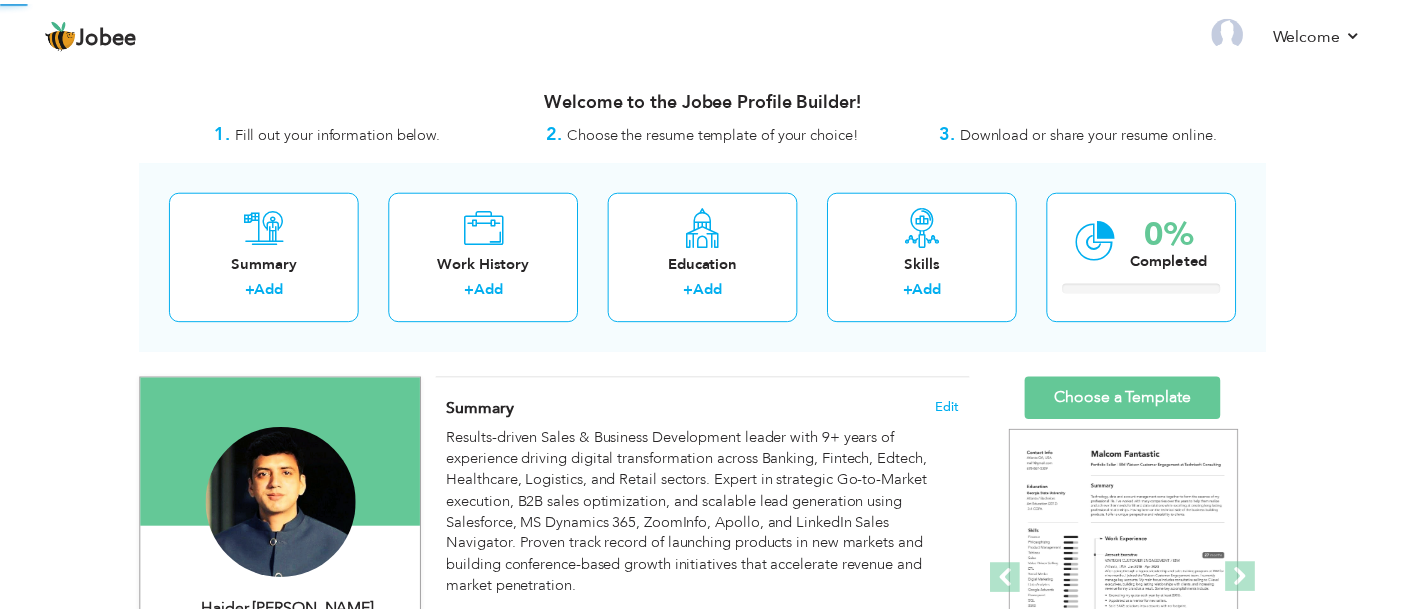 scroll, scrollTop: 0, scrollLeft: 0, axis: both 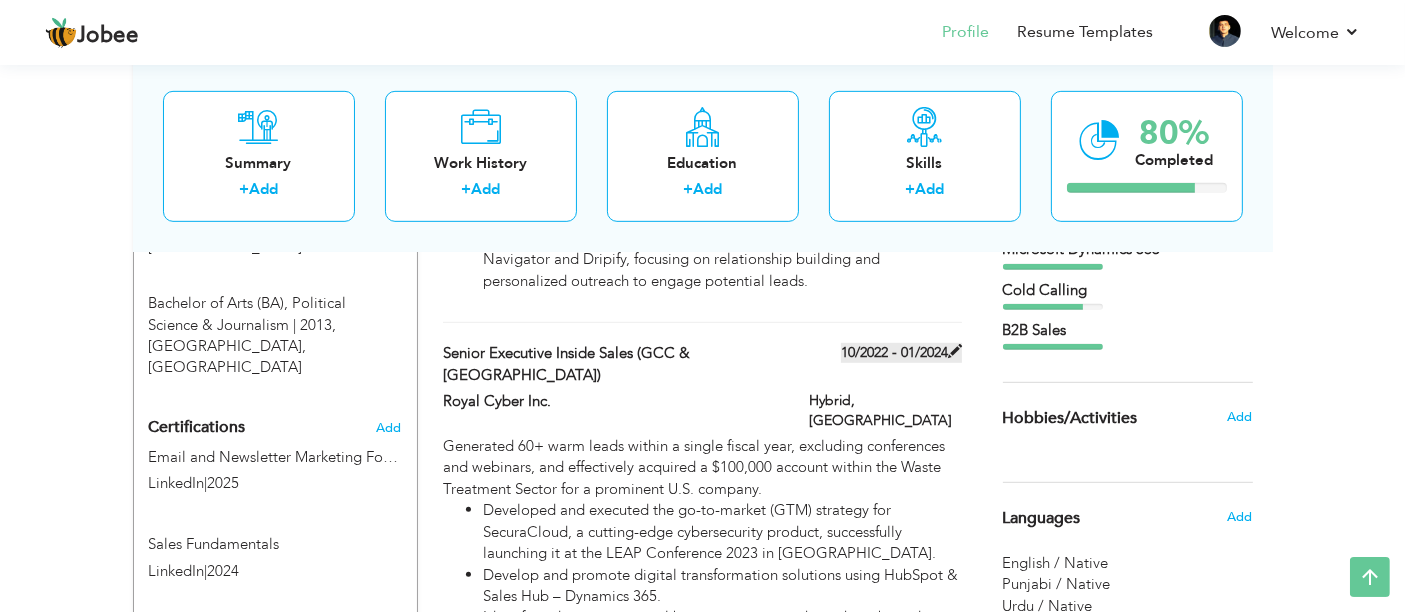 click on "10/2022 - 01/2024" at bounding box center [901, 353] 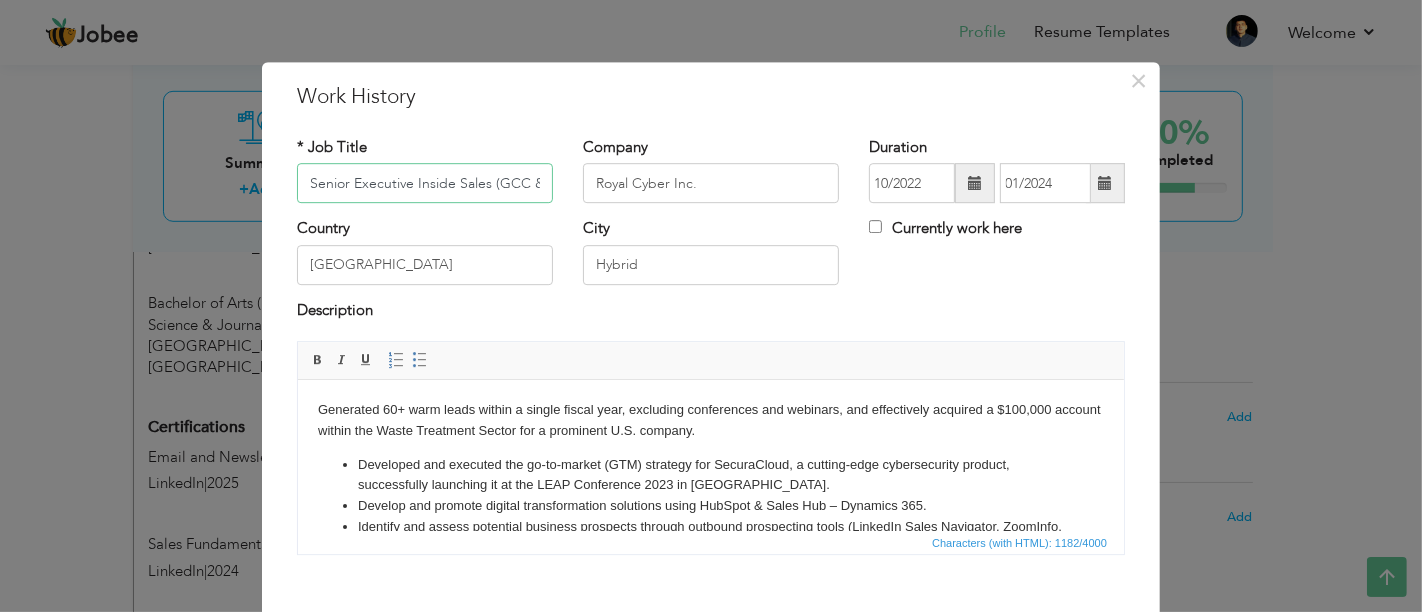 scroll, scrollTop: 0, scrollLeft: 154, axis: horizontal 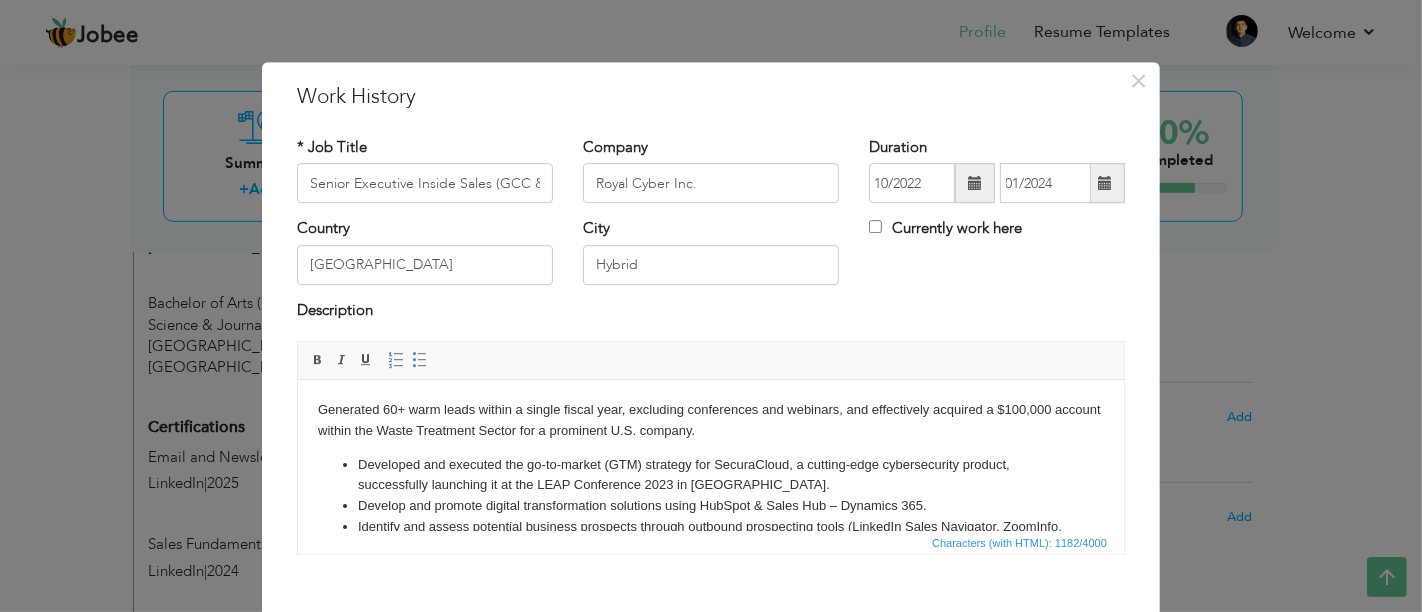 click at bounding box center (975, 183) 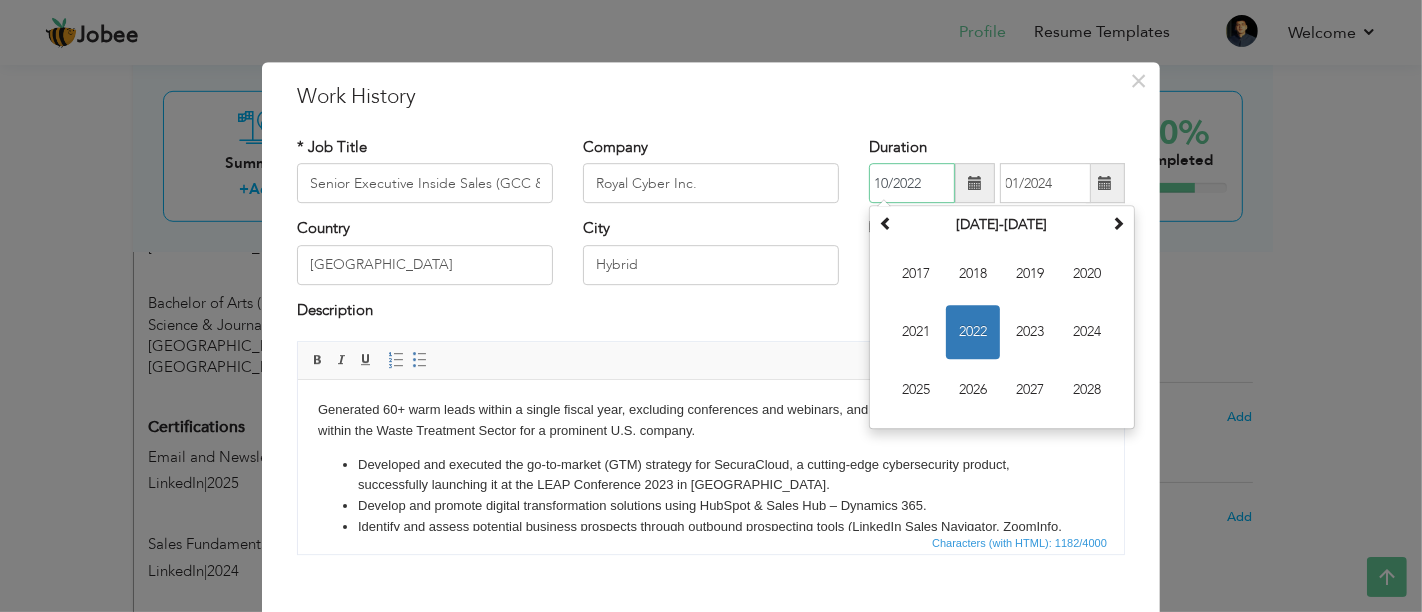 click on "2022" at bounding box center (973, 333) 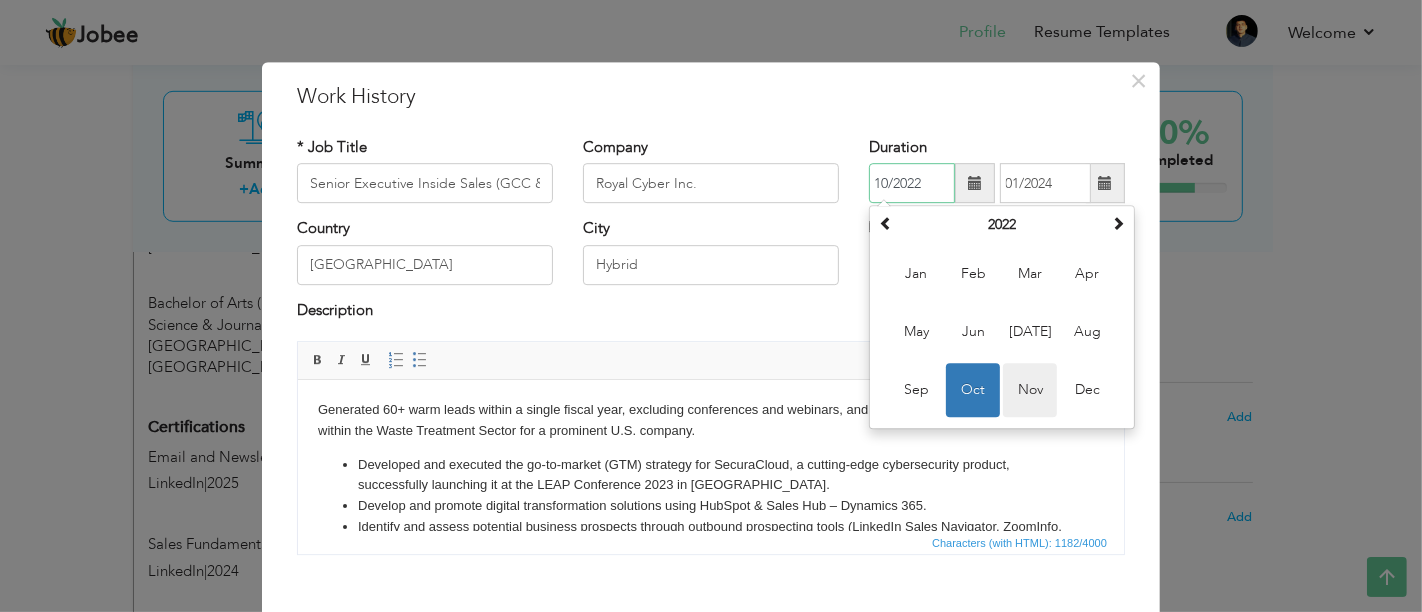 click on "Nov" at bounding box center [1030, 391] 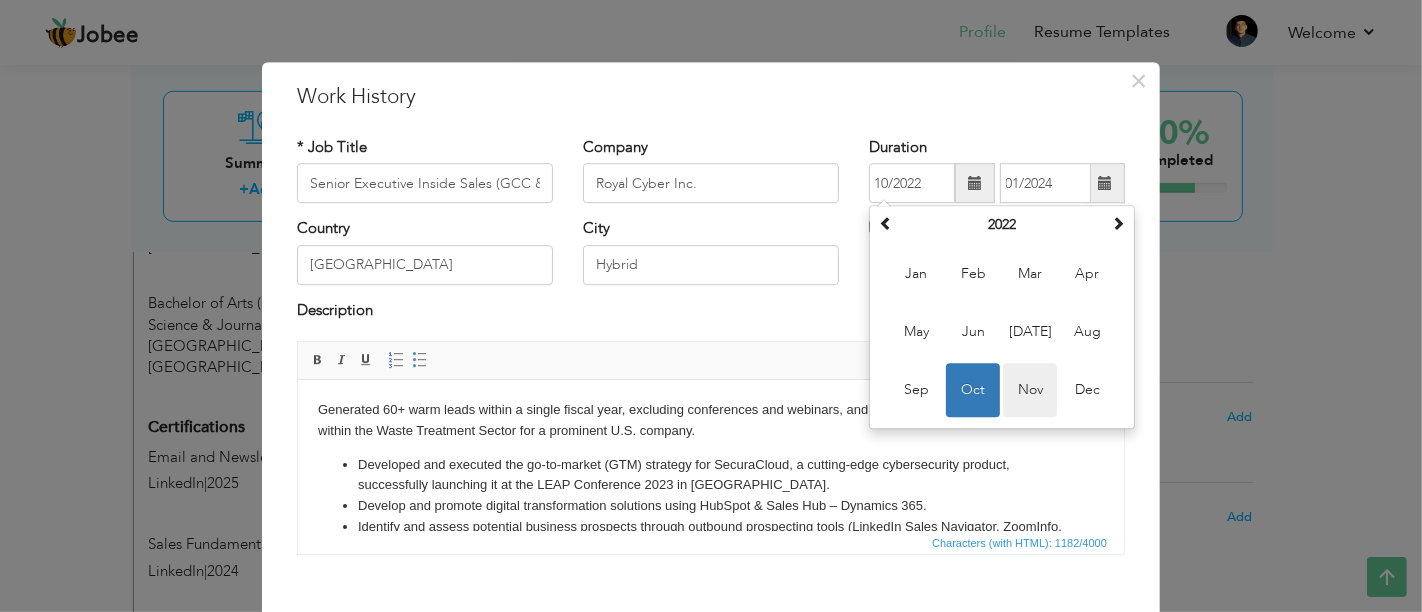 type on "11/2022" 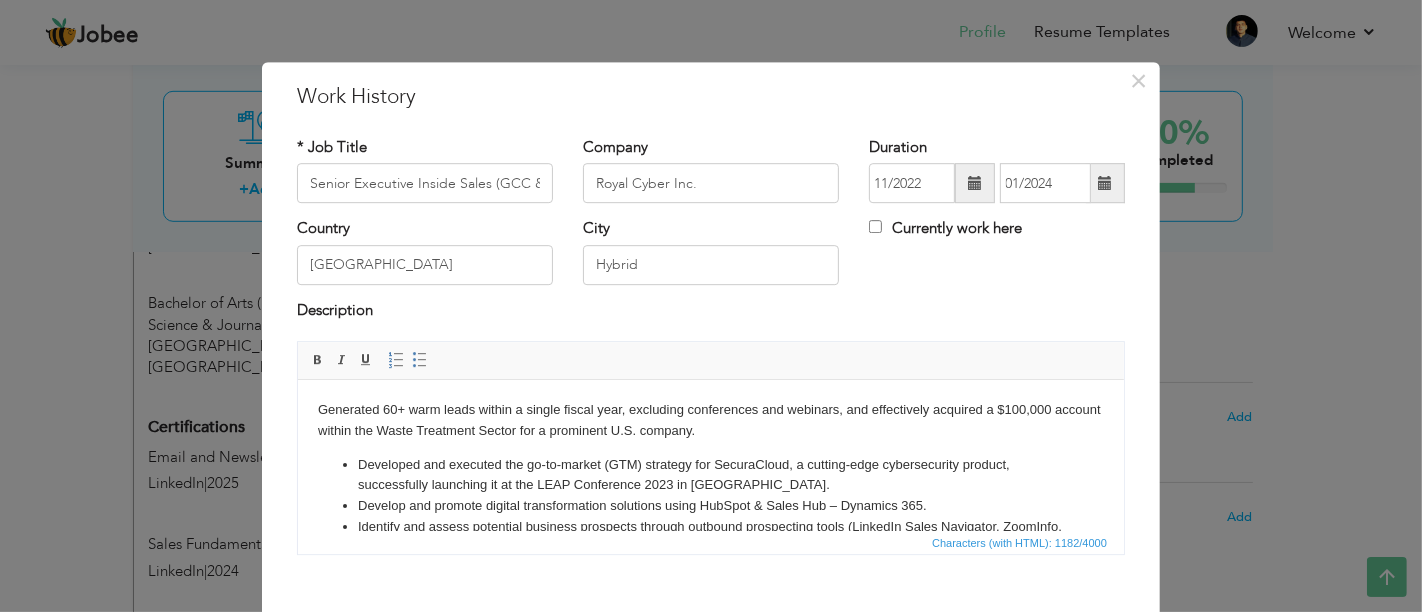 scroll, scrollTop: 173, scrollLeft: 0, axis: vertical 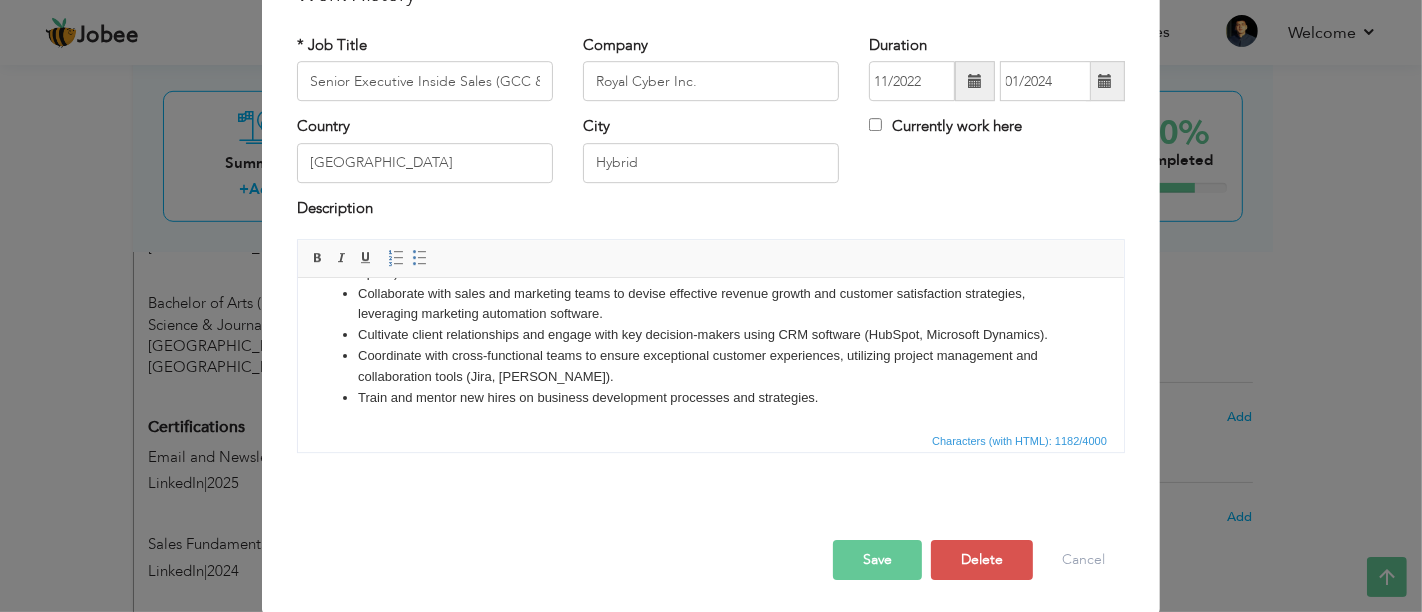 click on "Save" at bounding box center [877, 560] 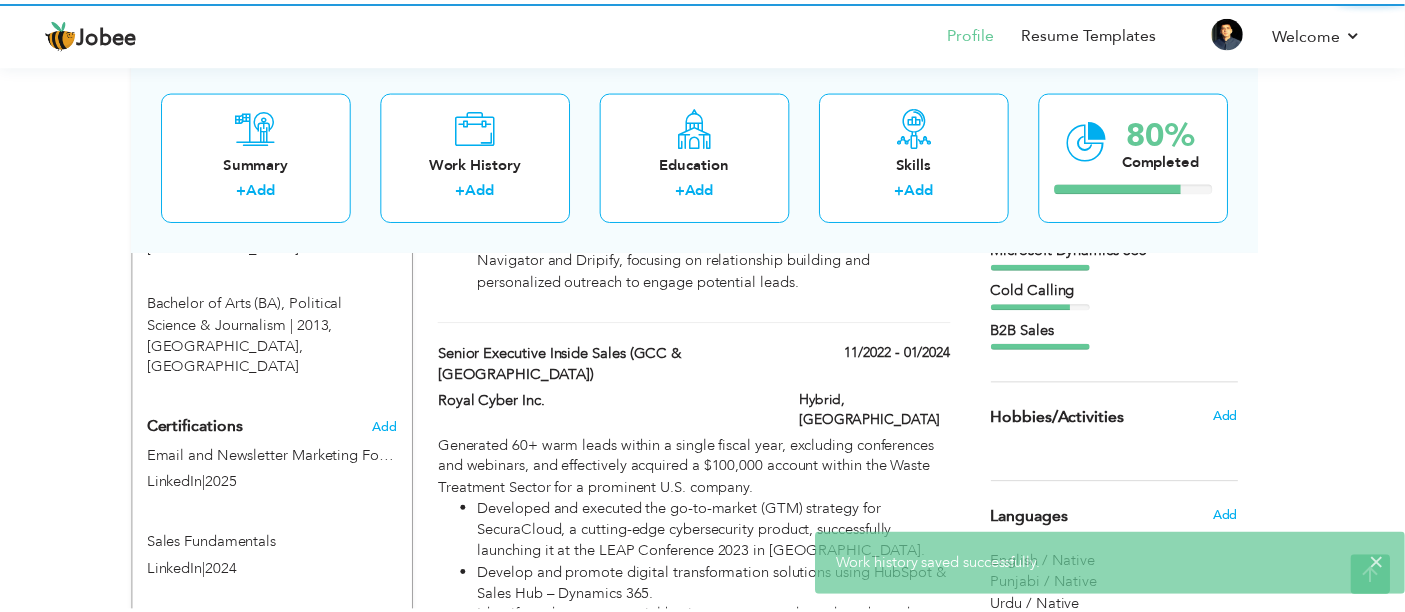 scroll, scrollTop: 0, scrollLeft: 0, axis: both 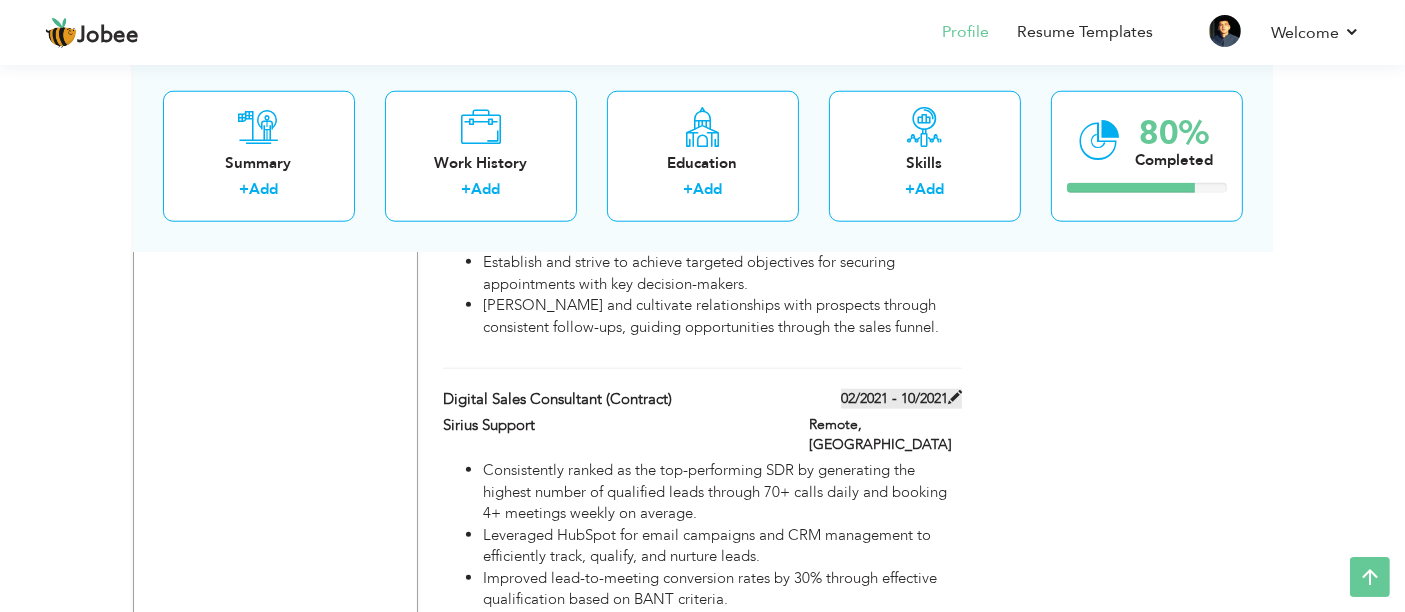 click at bounding box center [955, 397] 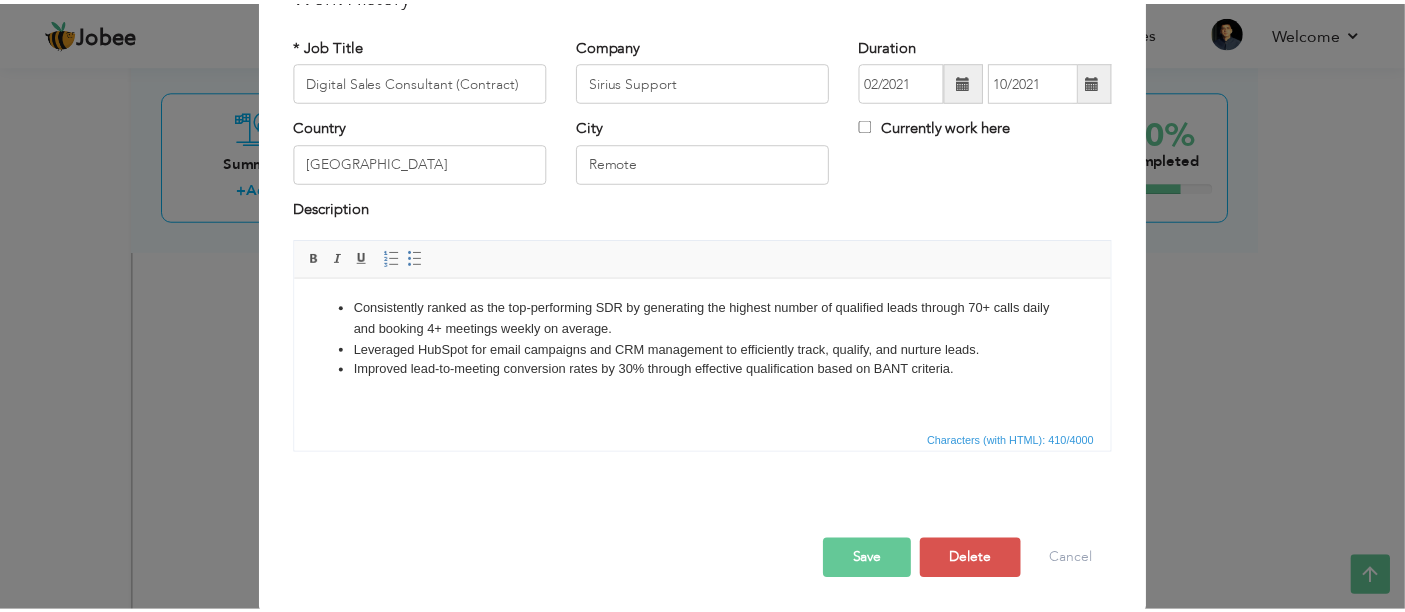 scroll, scrollTop: 0, scrollLeft: 0, axis: both 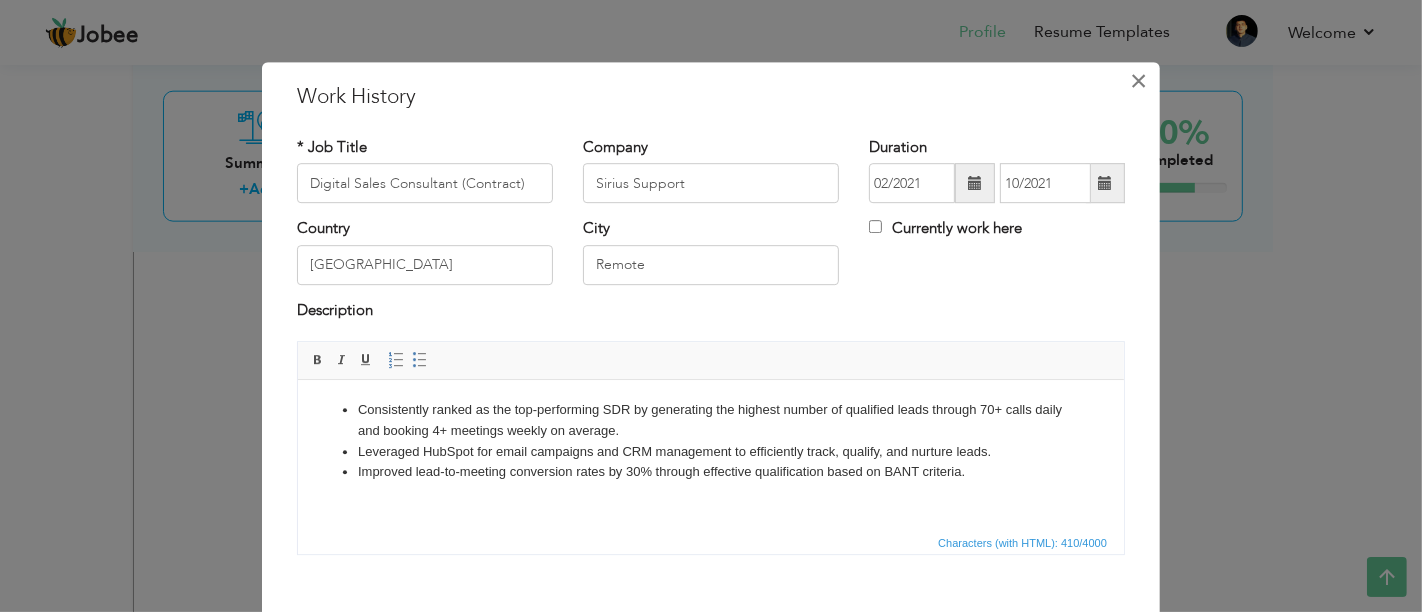click on "×" at bounding box center (1139, 81) 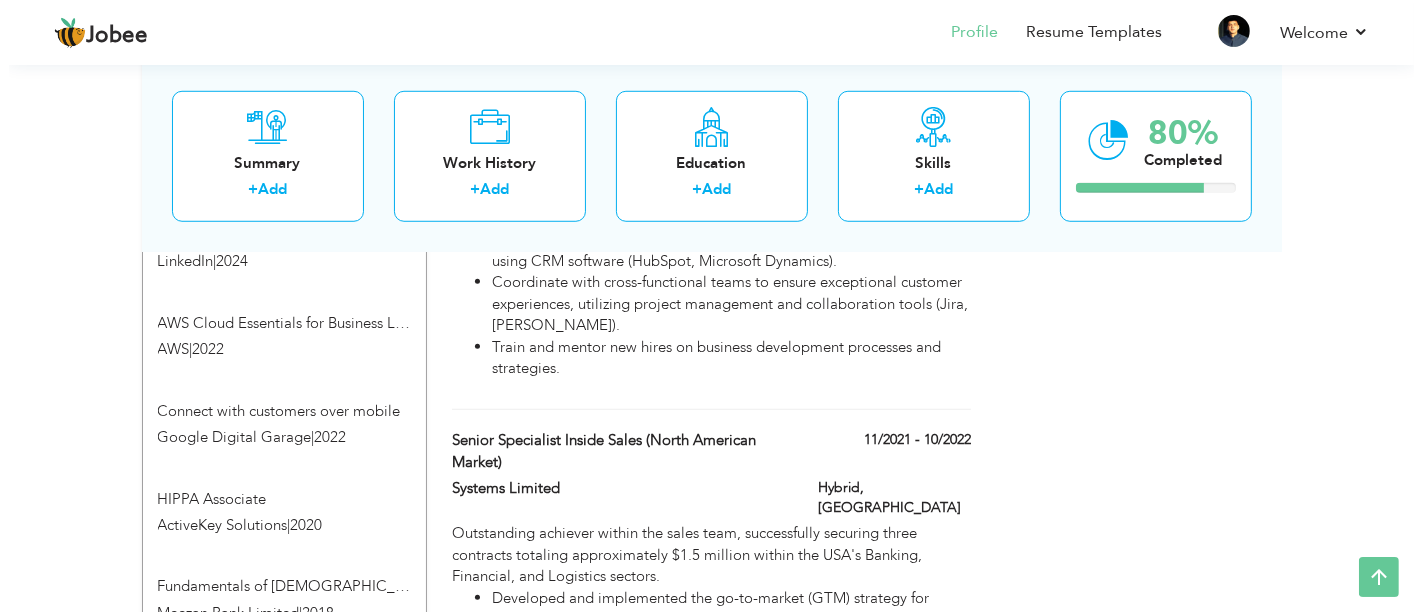 scroll, scrollTop: 1497, scrollLeft: 0, axis: vertical 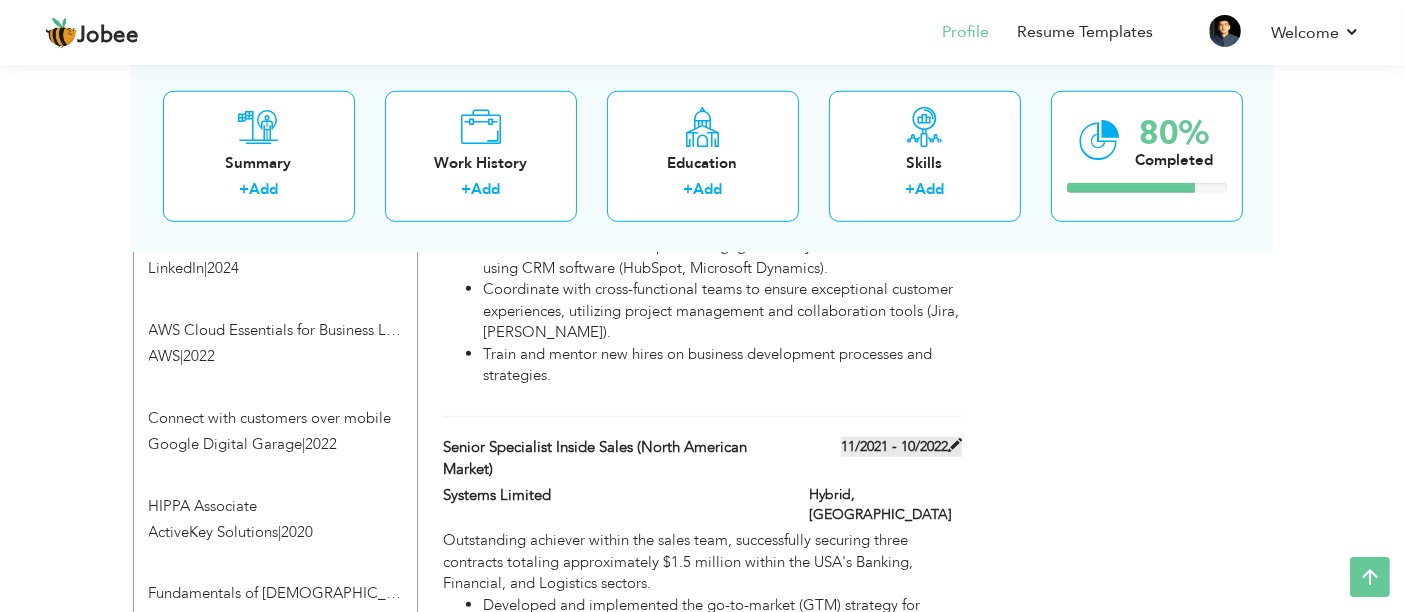 click on "11/2021 - 10/2022" at bounding box center (901, 447) 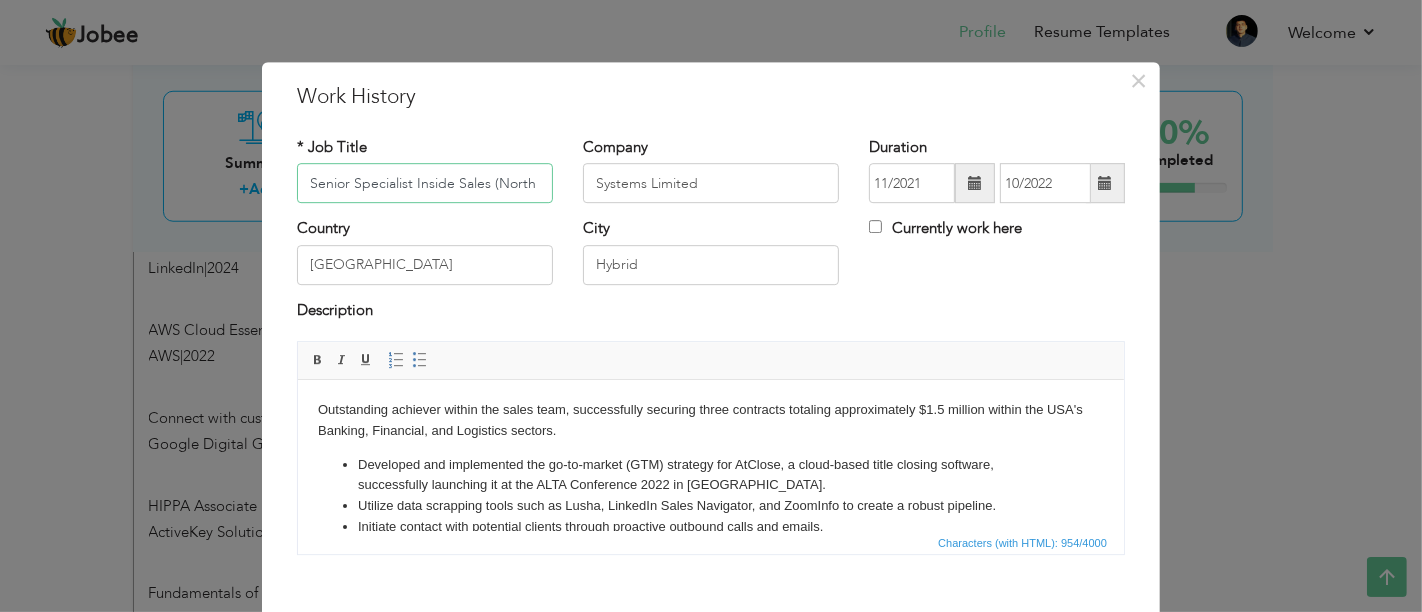 scroll, scrollTop: 0, scrollLeft: 105, axis: horizontal 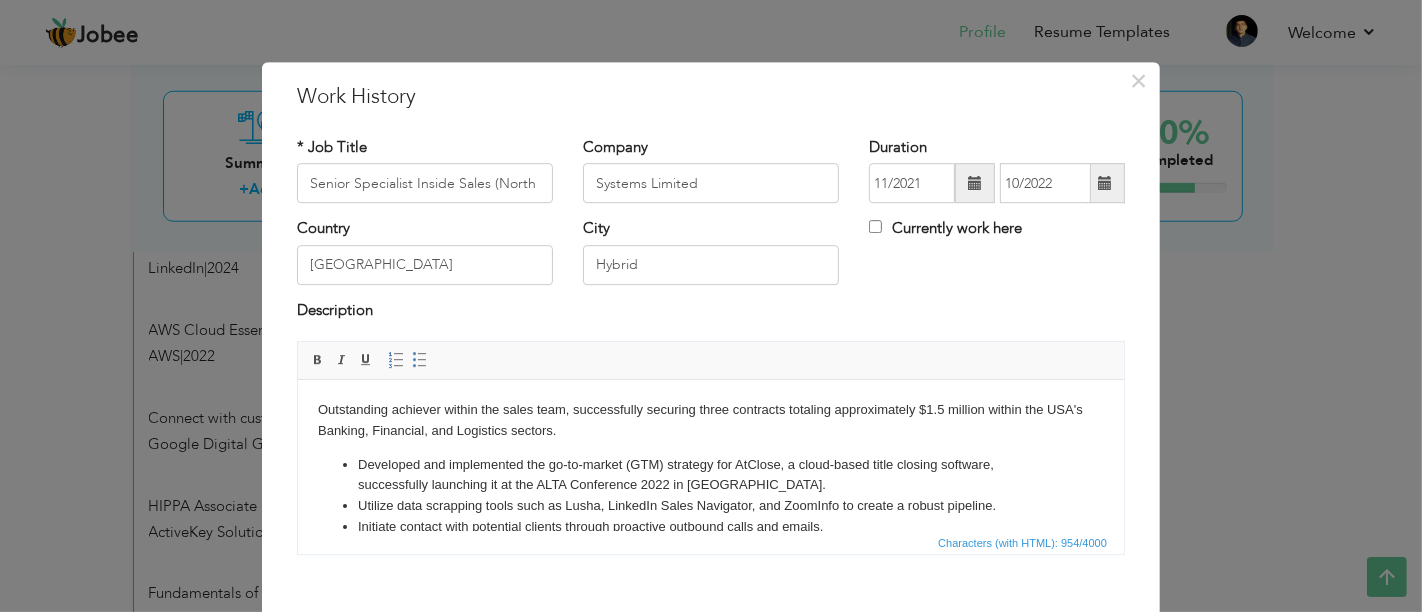 click at bounding box center (1105, 183) 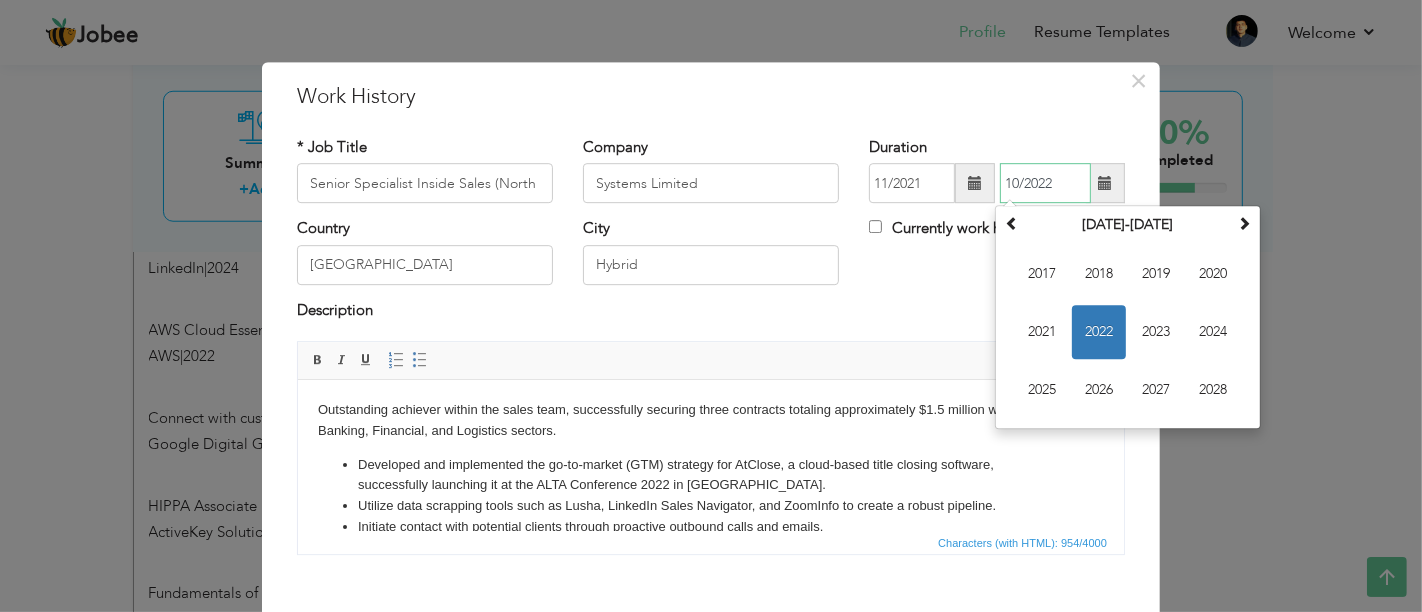 click on "2022" at bounding box center (1099, 333) 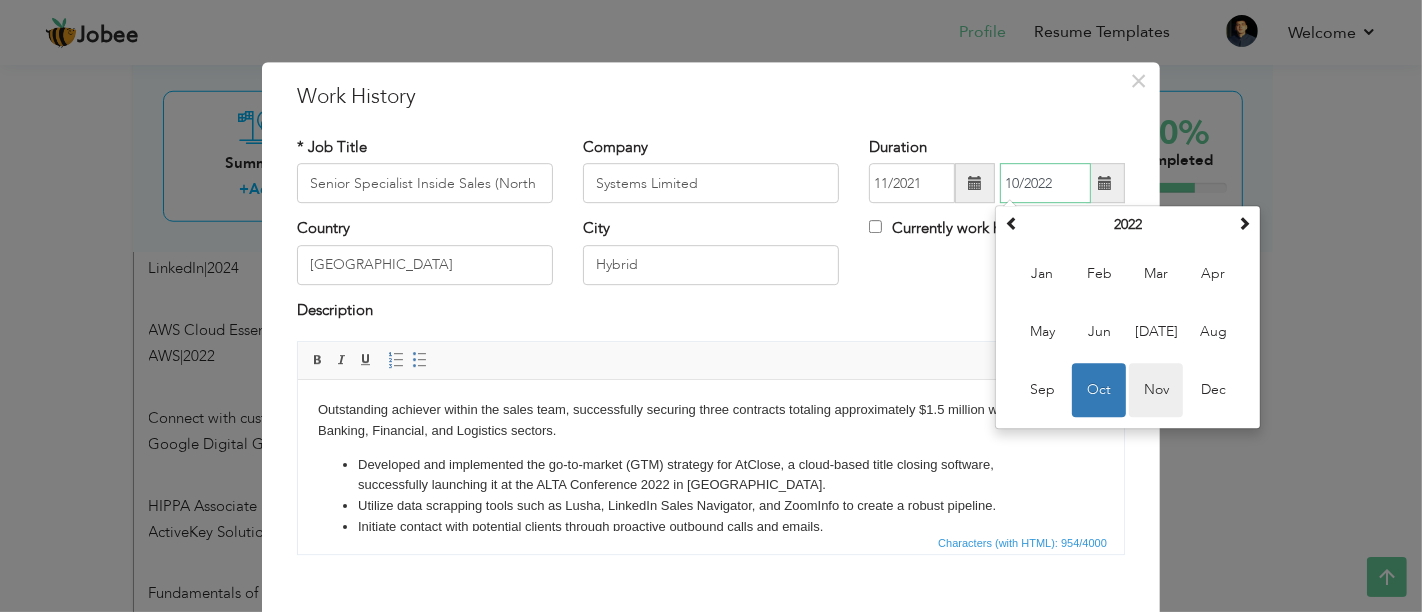 click on "Nov" at bounding box center [1156, 391] 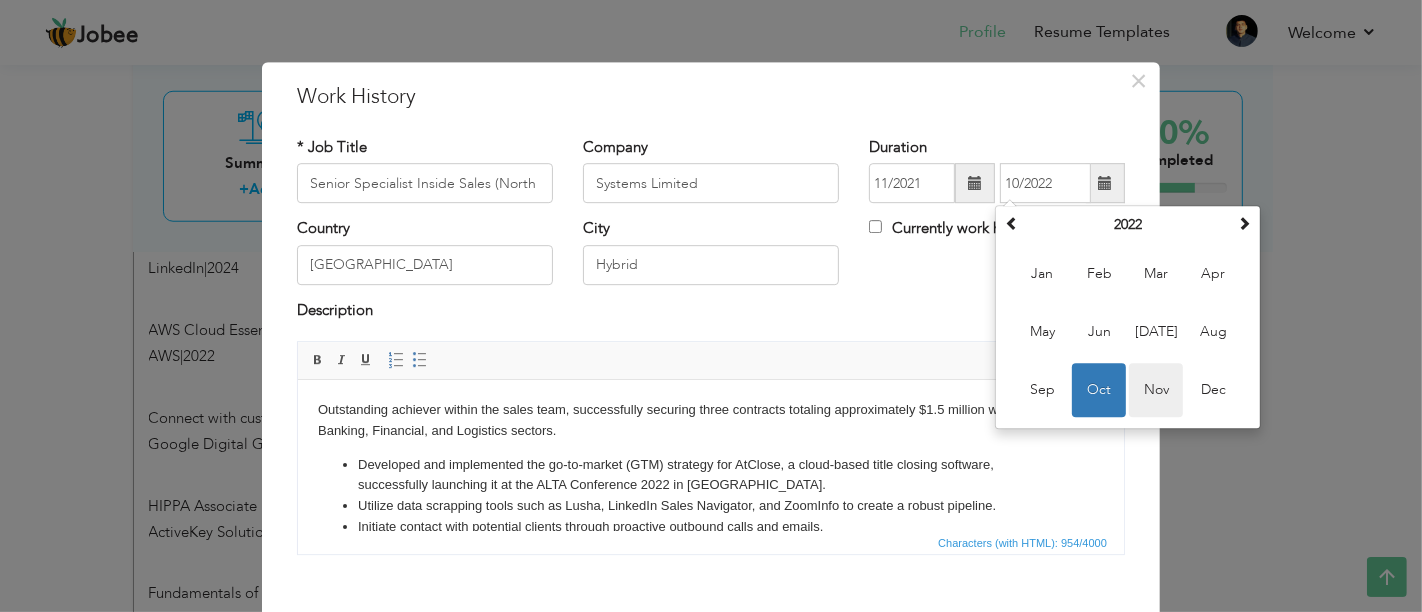 type on "11/2022" 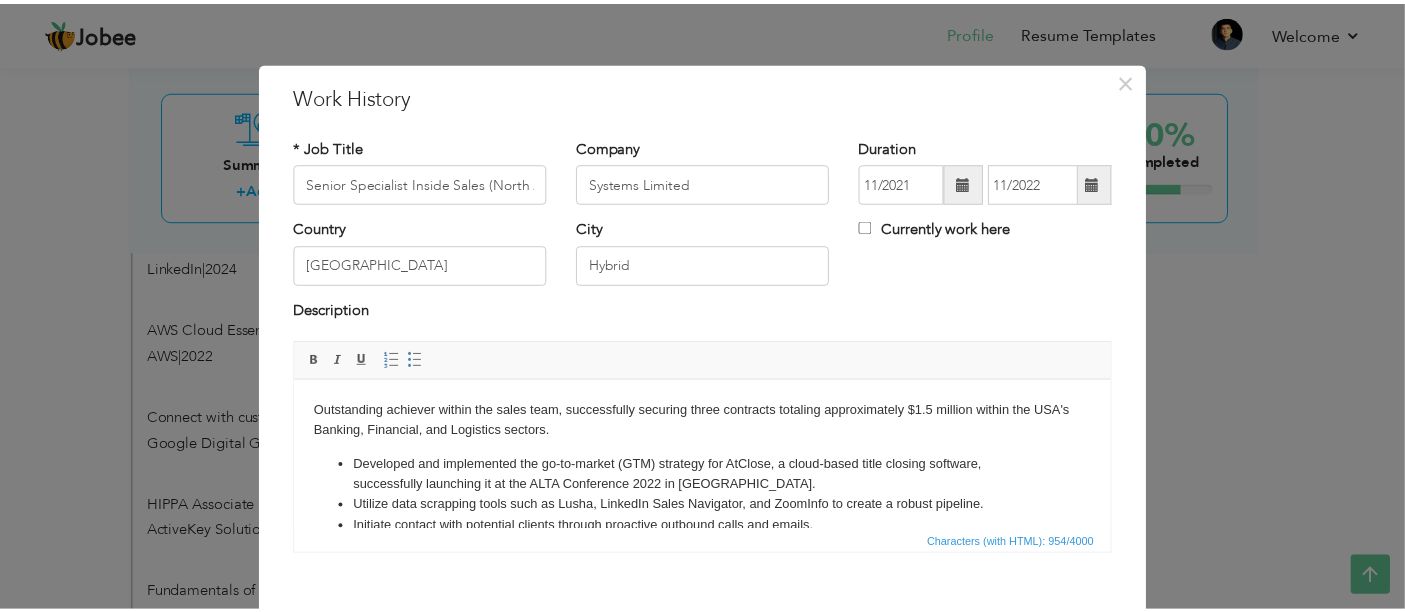 scroll, scrollTop: 102, scrollLeft: 0, axis: vertical 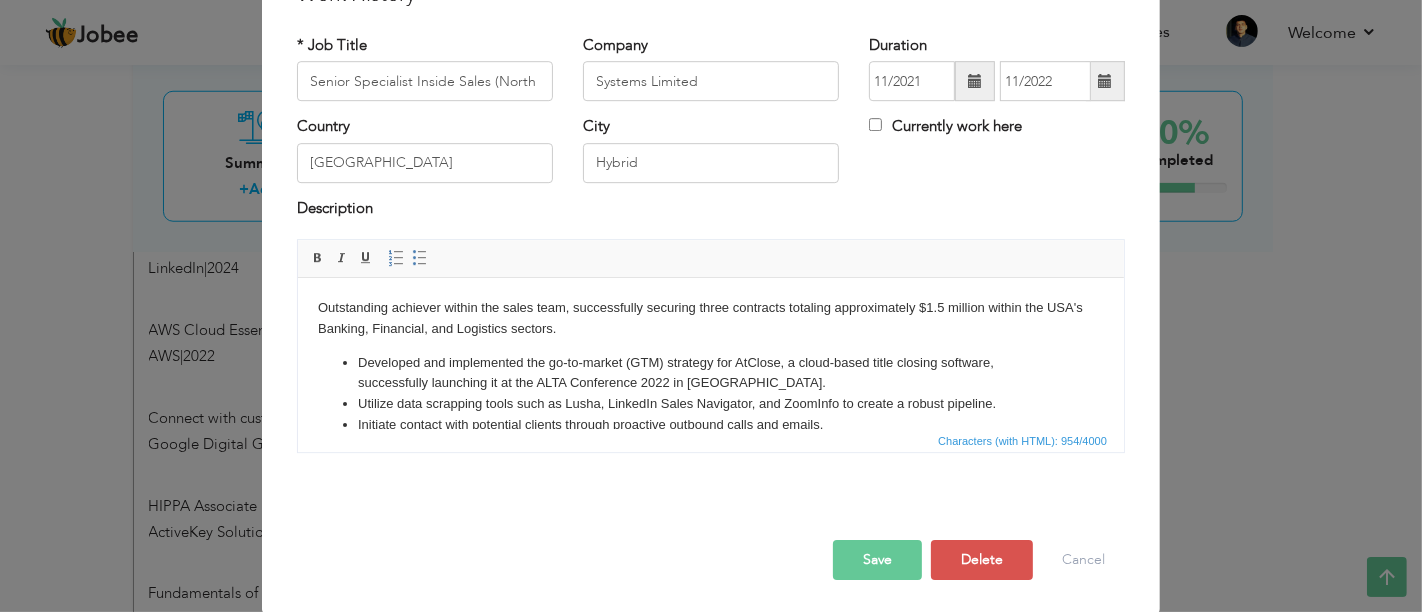 click on "Save" at bounding box center (877, 560) 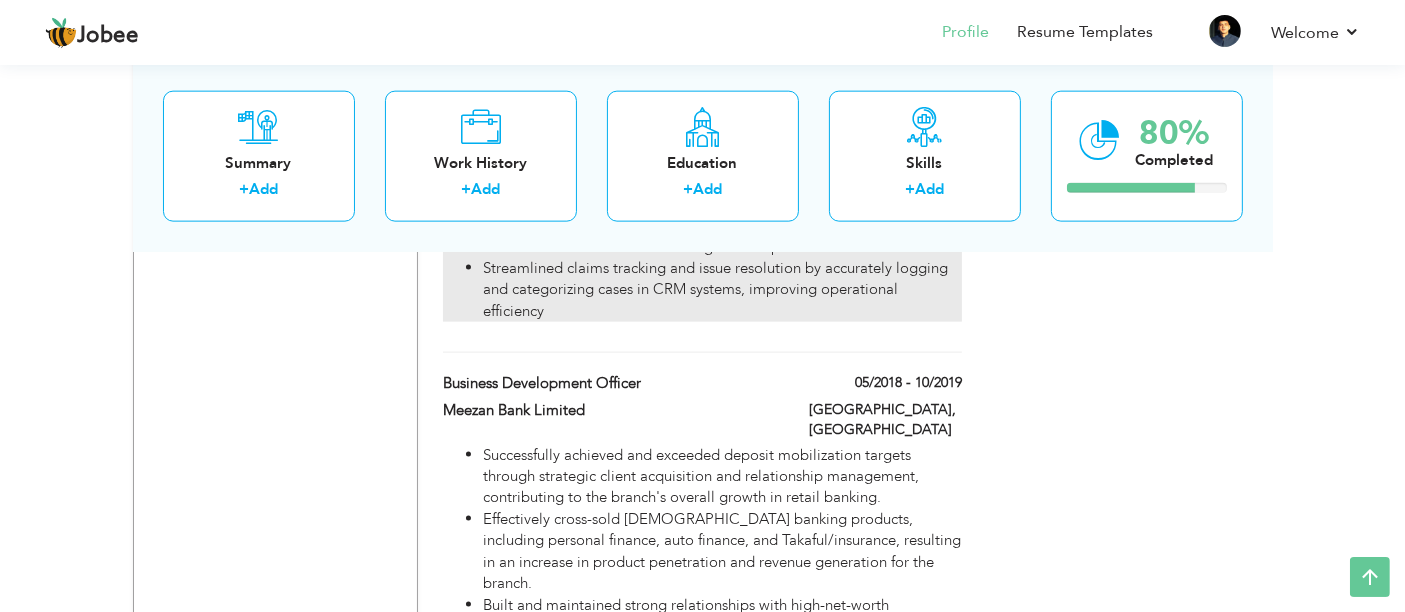 scroll, scrollTop: 2492, scrollLeft: 0, axis: vertical 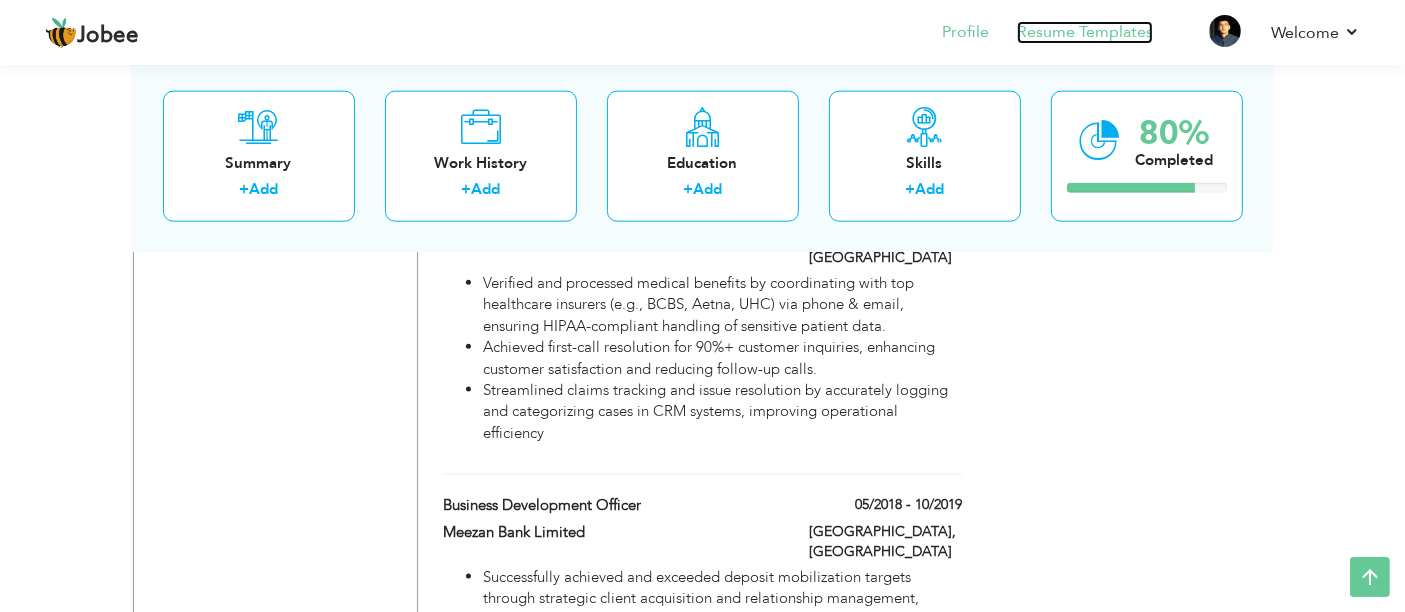 click on "Resume Templates" at bounding box center (1085, 32) 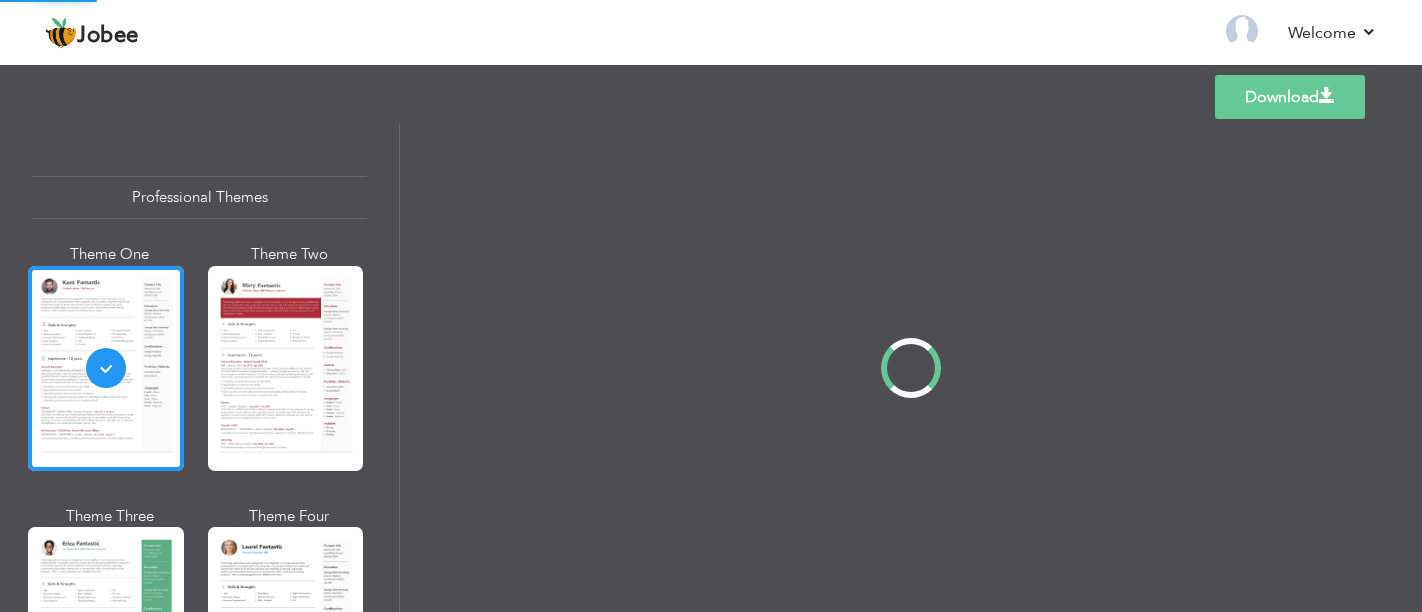 scroll, scrollTop: 0, scrollLeft: 0, axis: both 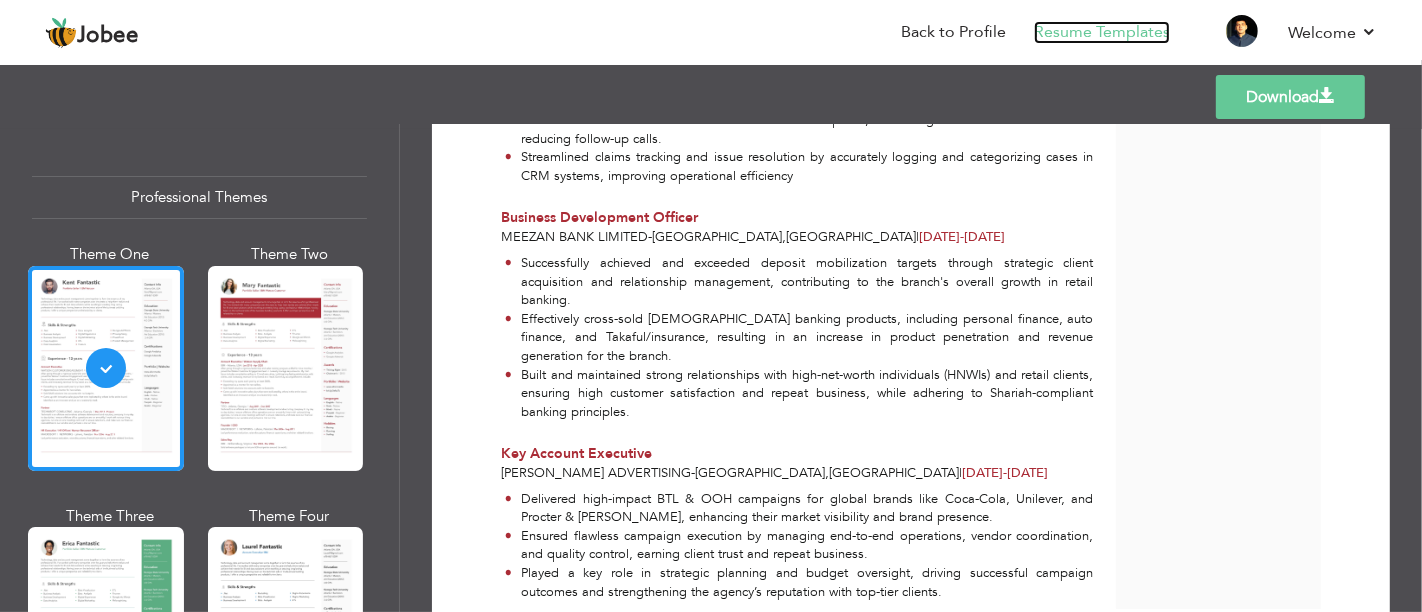 click on "Resume Templates" at bounding box center (1102, 32) 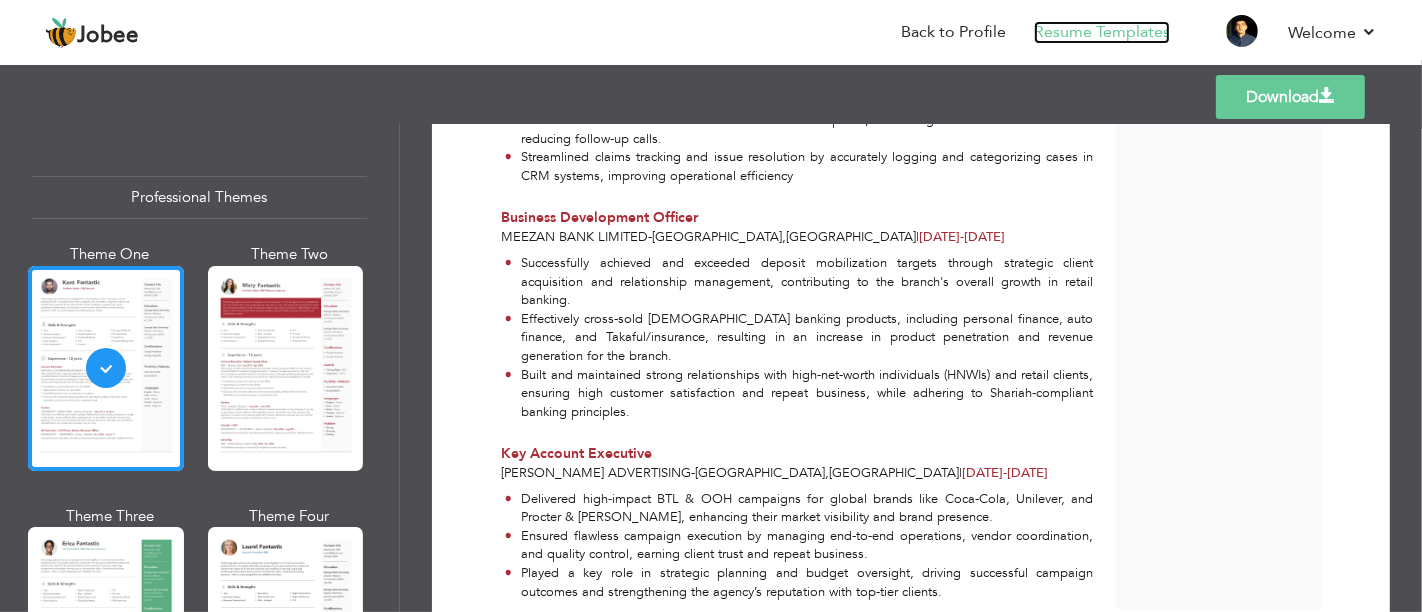 scroll, scrollTop: 1897, scrollLeft: 0, axis: vertical 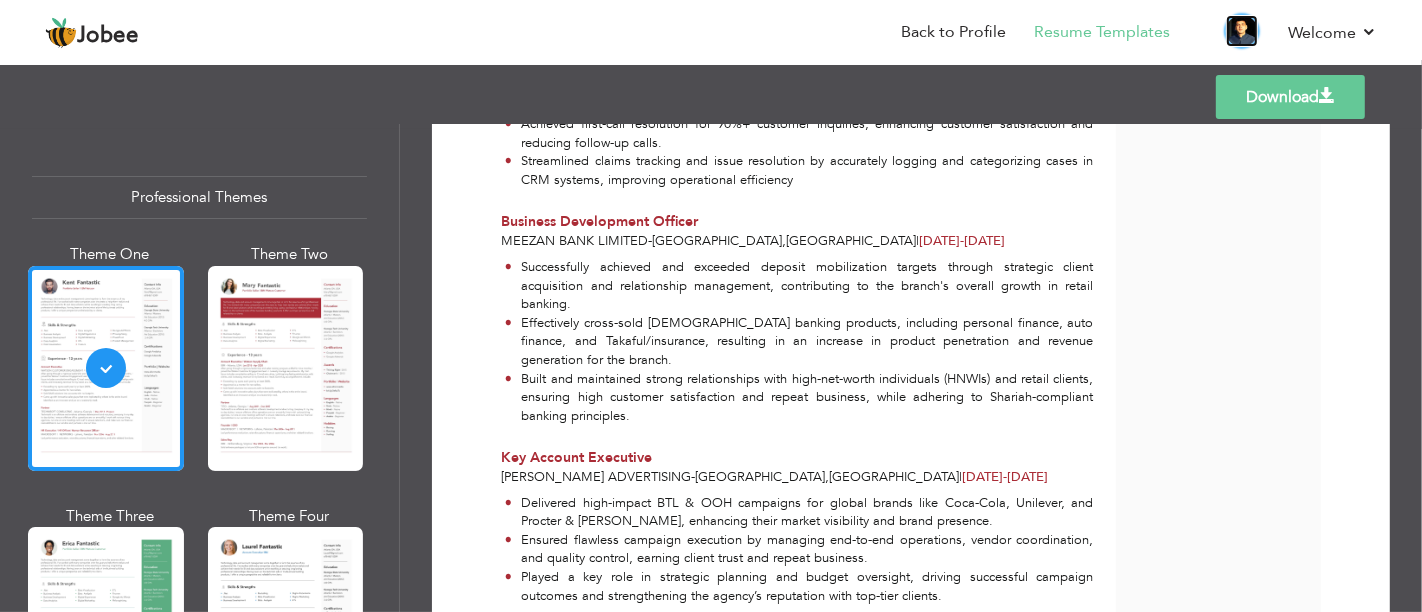 click at bounding box center (1242, 31) 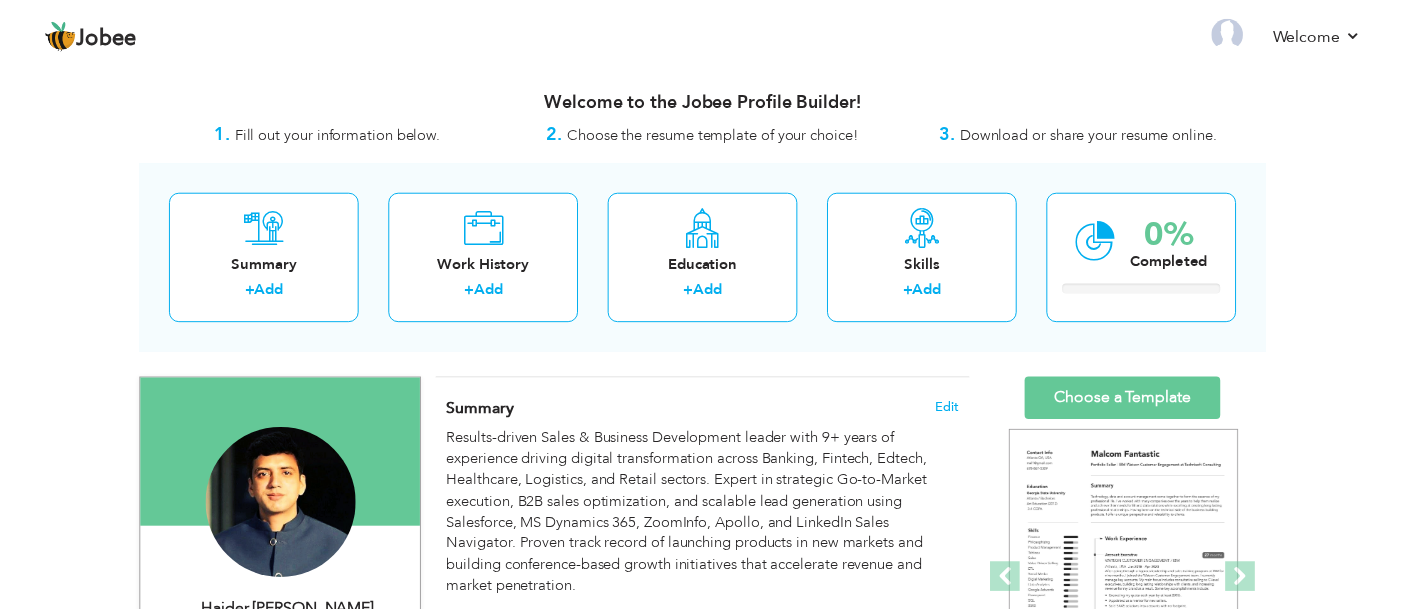 scroll, scrollTop: 0, scrollLeft: 0, axis: both 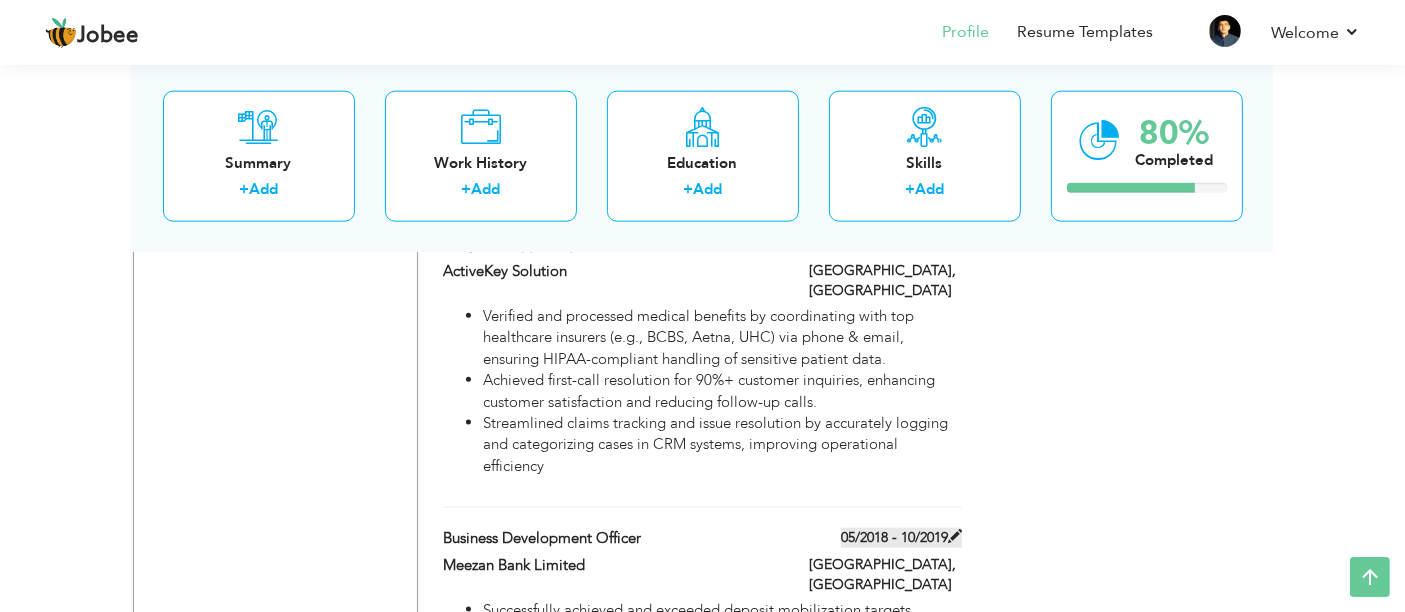 click on "05/2018 - 10/2019" at bounding box center [901, 538] 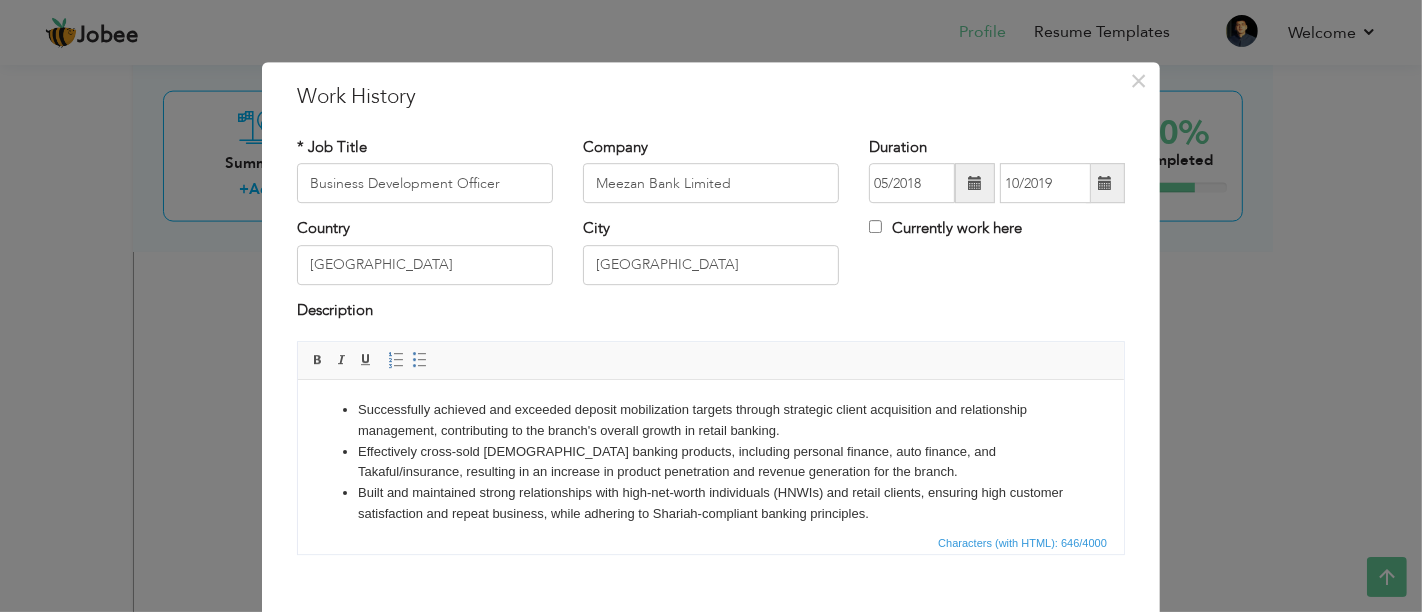 click at bounding box center [975, 183] 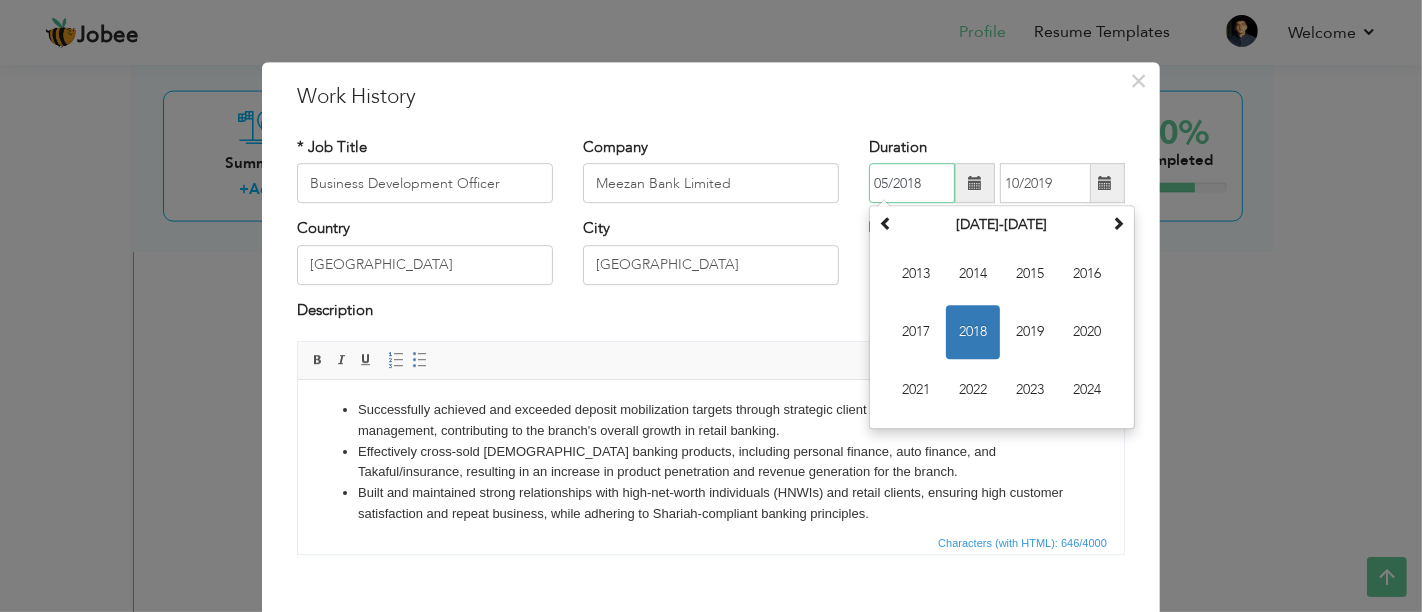 click on "2018" at bounding box center [973, 333] 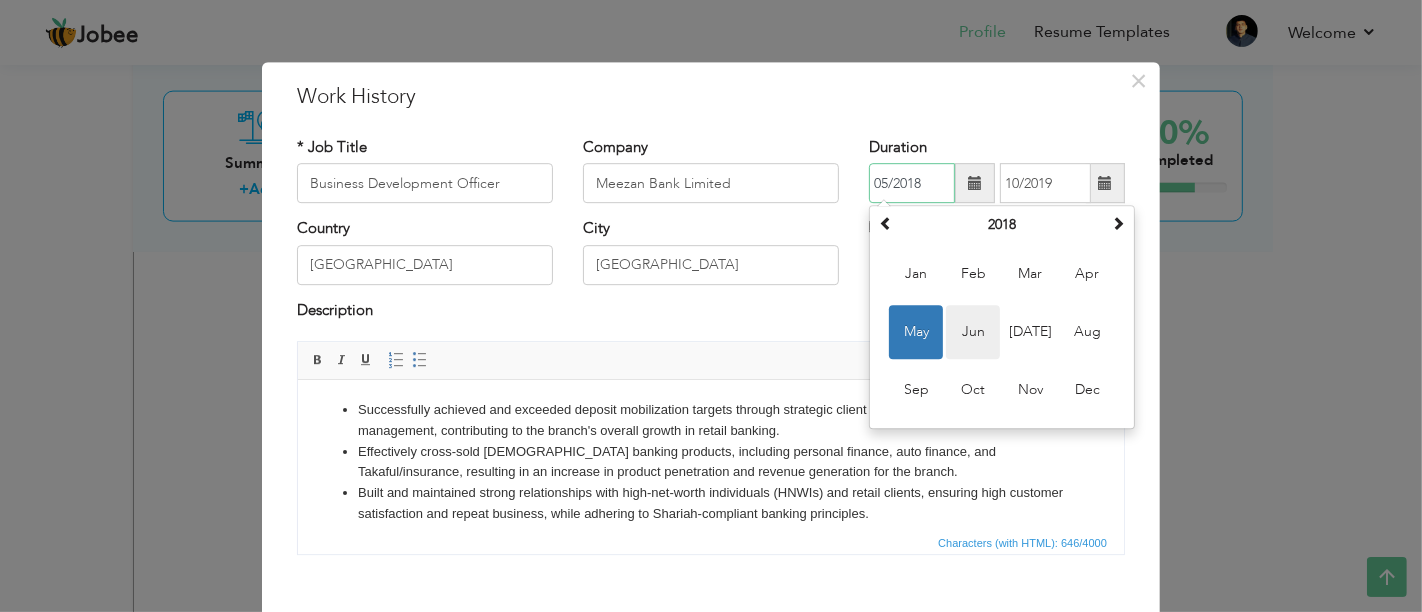 click on "Jun" at bounding box center [973, 333] 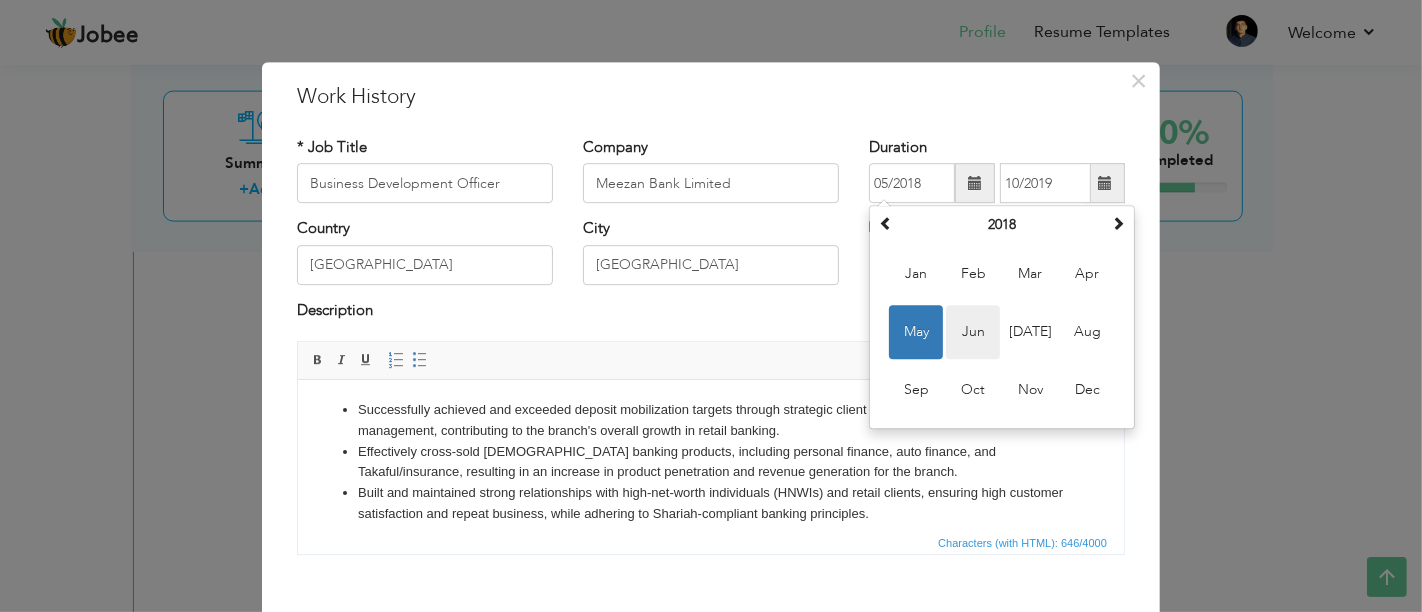 type on "06/2018" 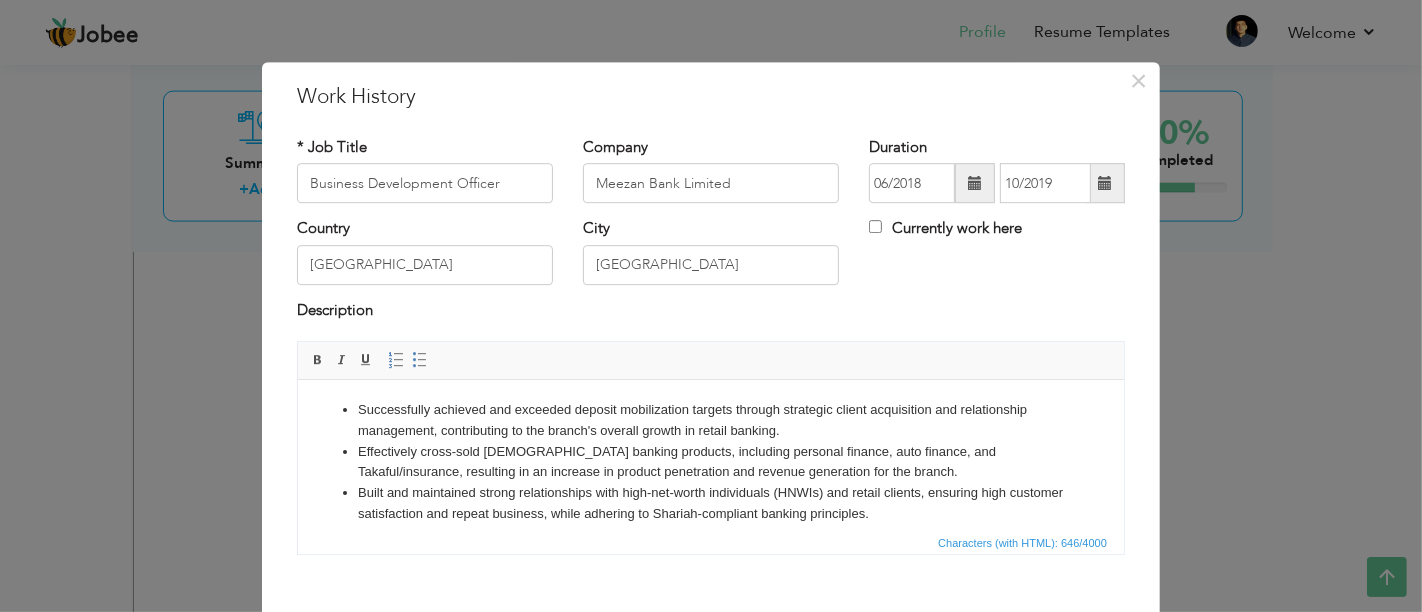 click at bounding box center [1105, 184] 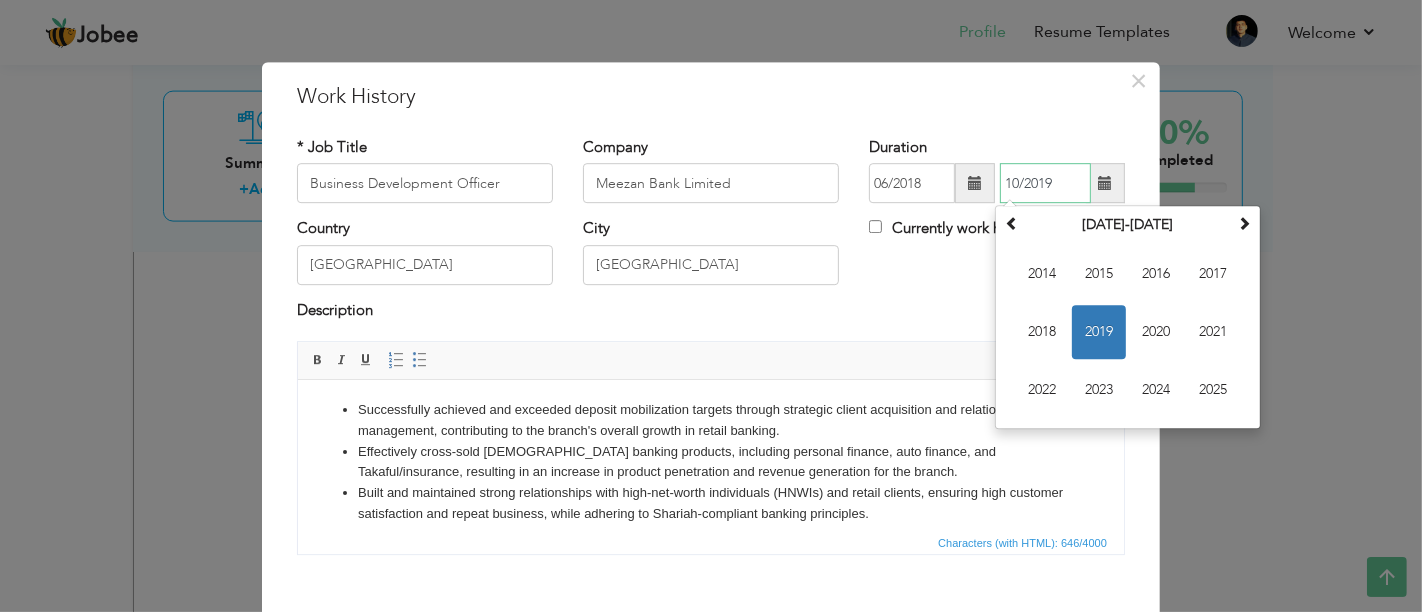 click on "2019" at bounding box center [1099, 333] 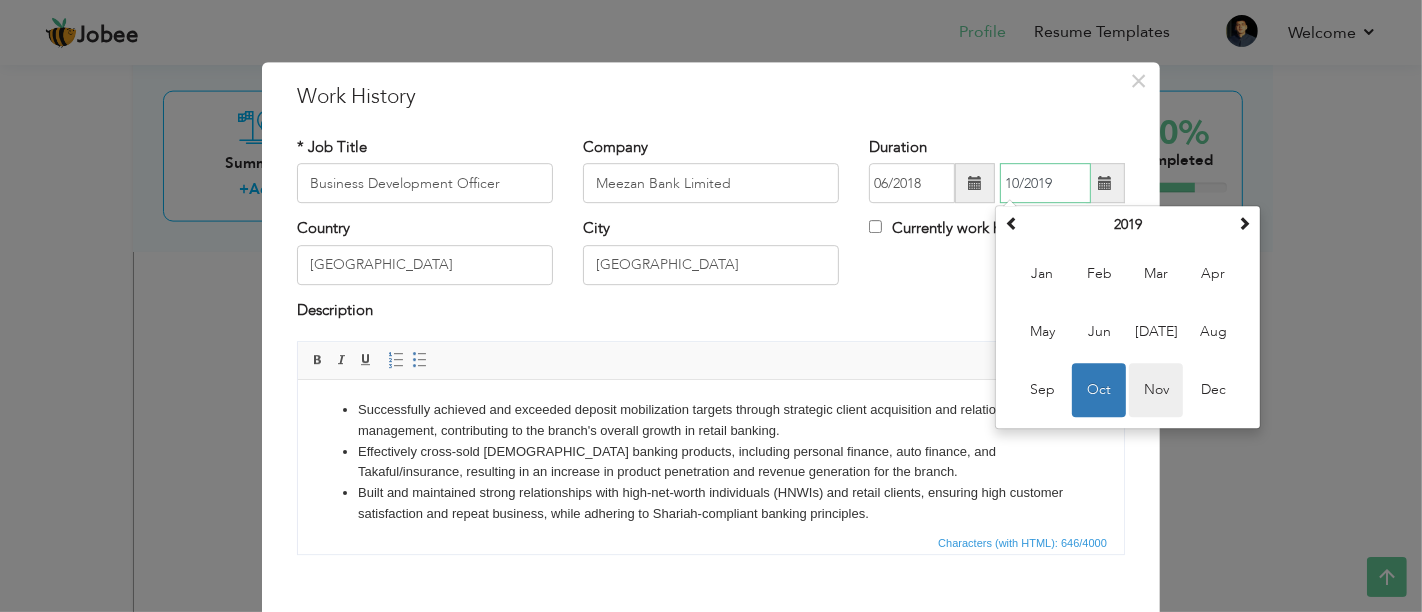 click on "Nov" at bounding box center [1156, 391] 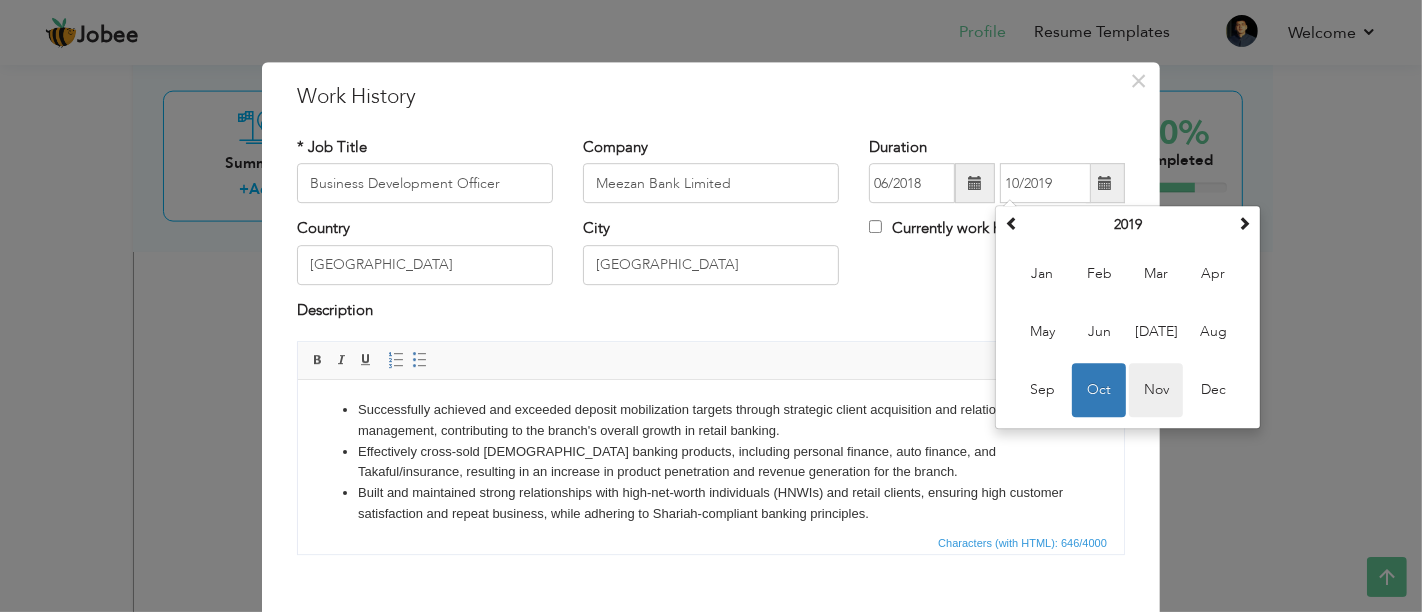 type on "11/2019" 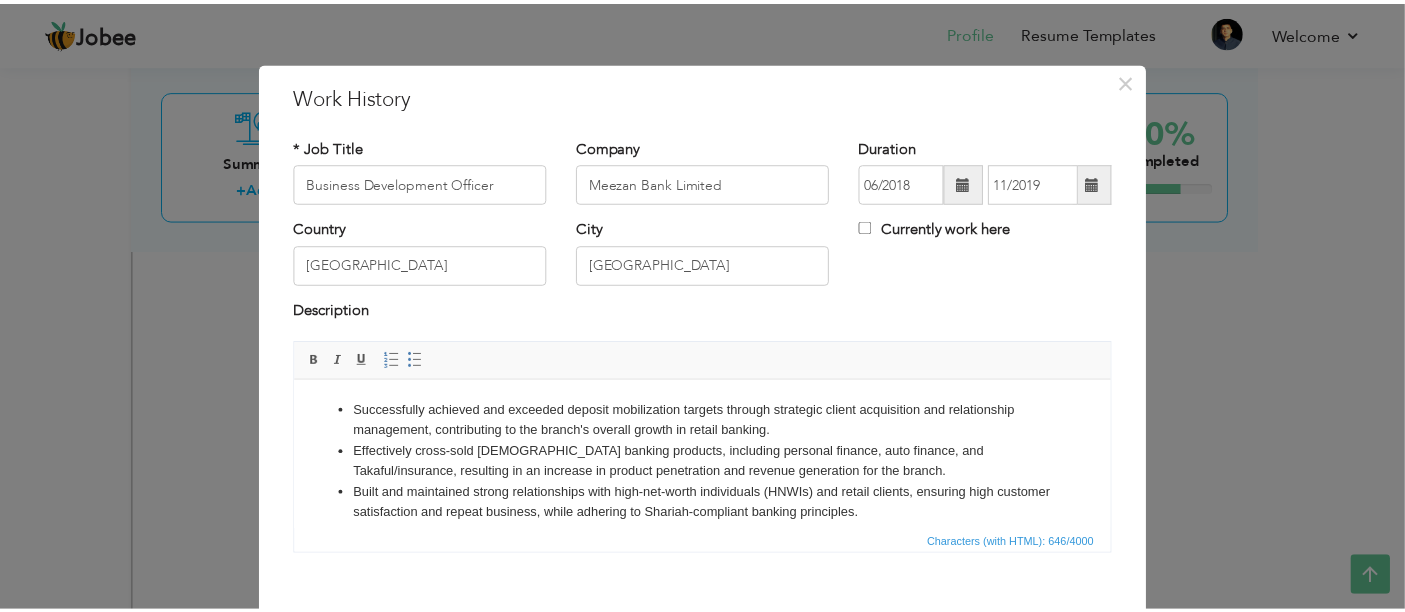 scroll, scrollTop: 102, scrollLeft: 0, axis: vertical 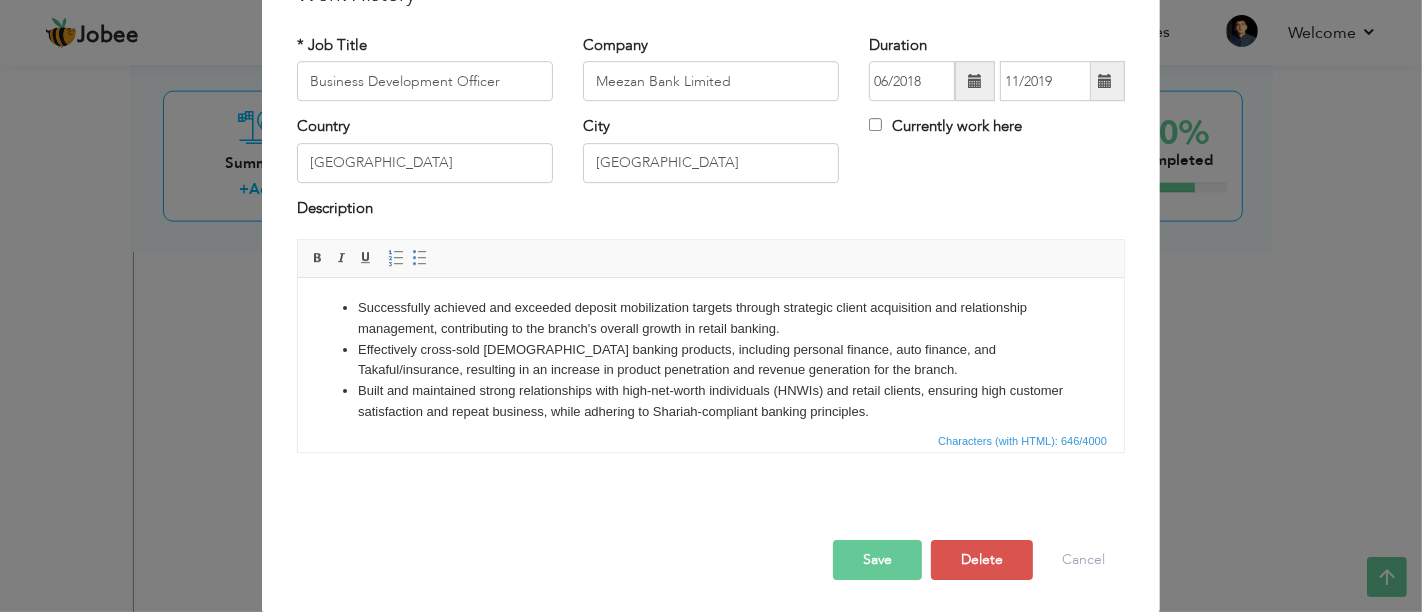 click on "Save" at bounding box center (877, 560) 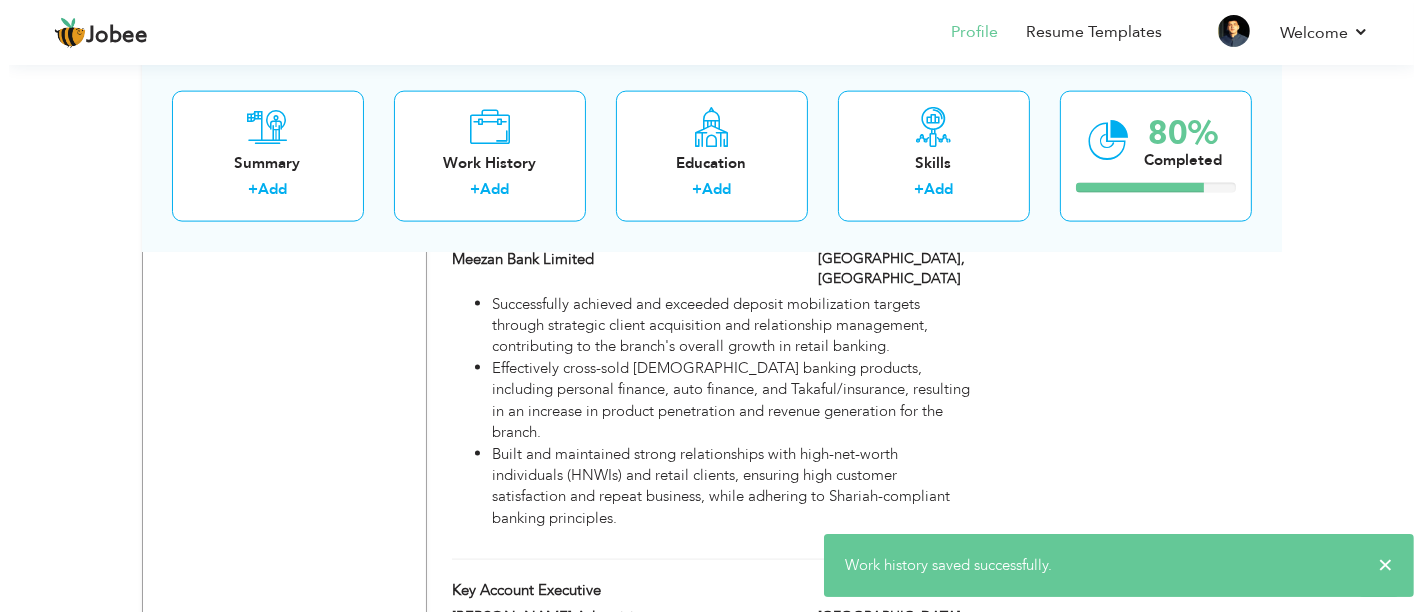 scroll, scrollTop: 2897, scrollLeft: 0, axis: vertical 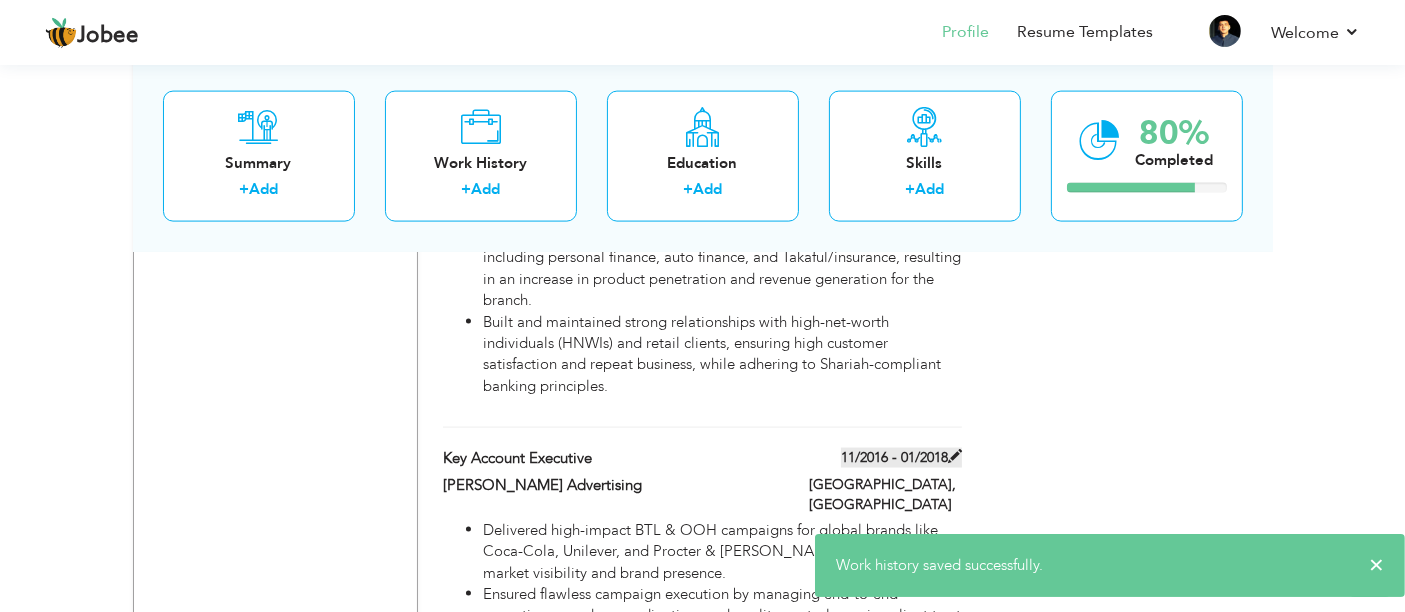 click on "11/2016 - 01/2018" at bounding box center [901, 458] 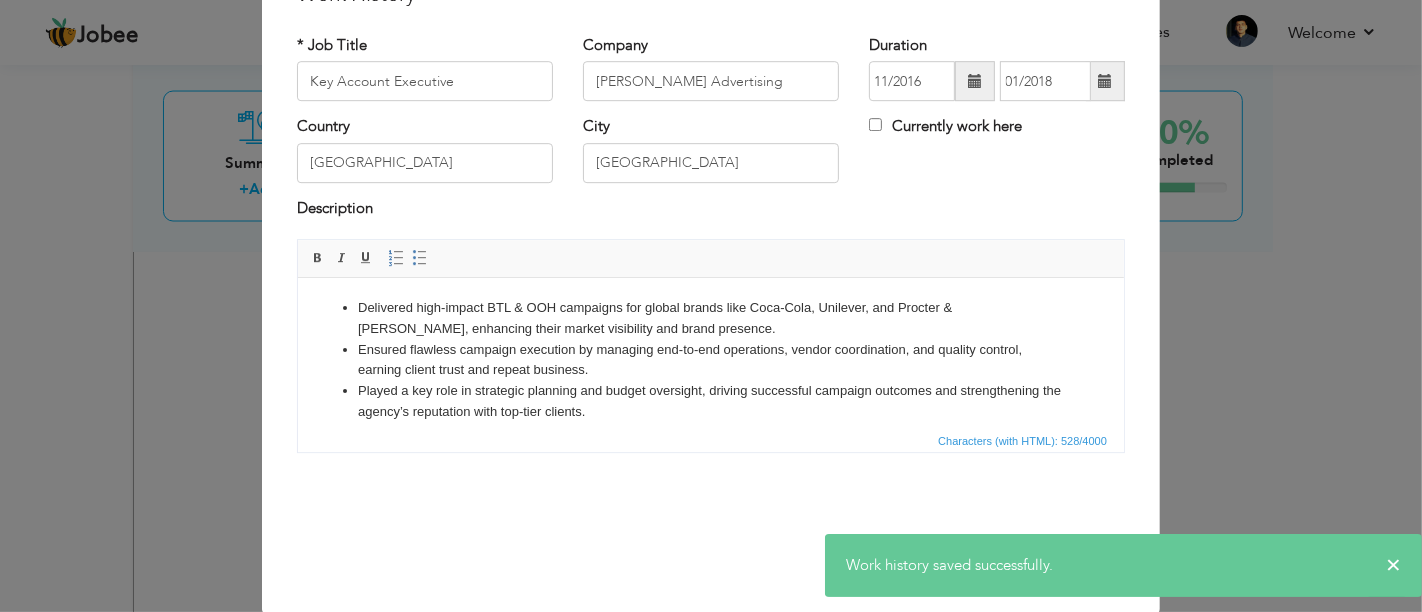 scroll, scrollTop: 0, scrollLeft: 0, axis: both 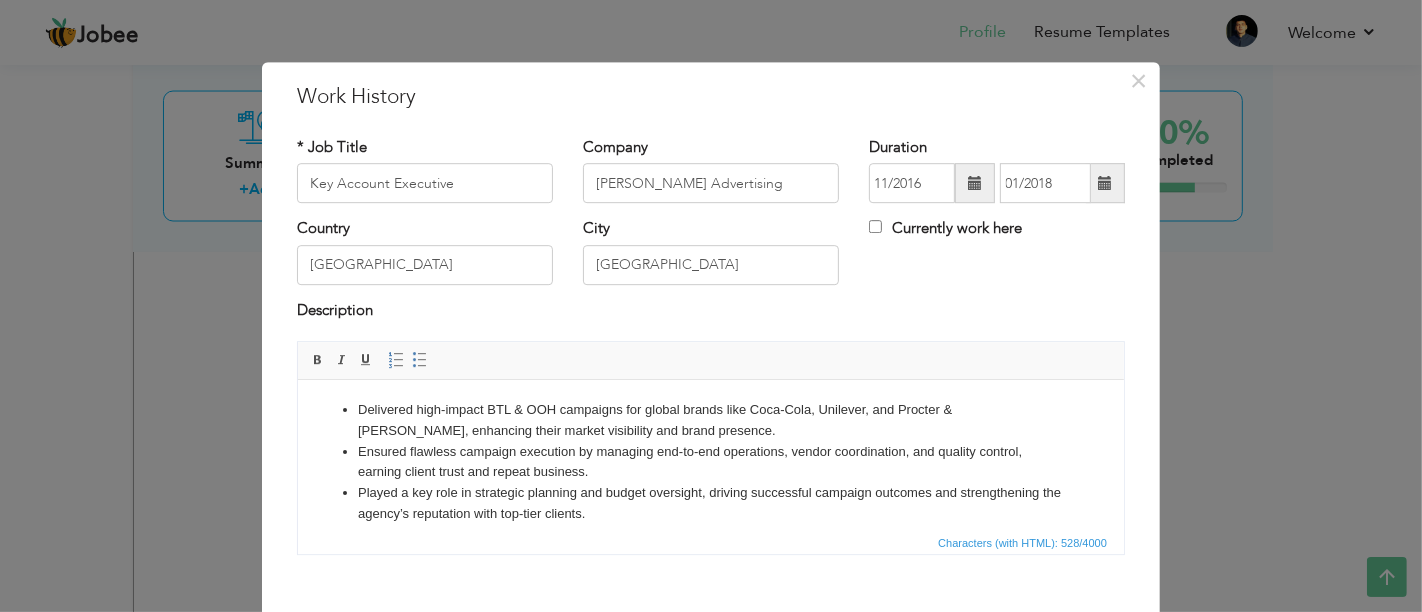 click at bounding box center [975, 183] 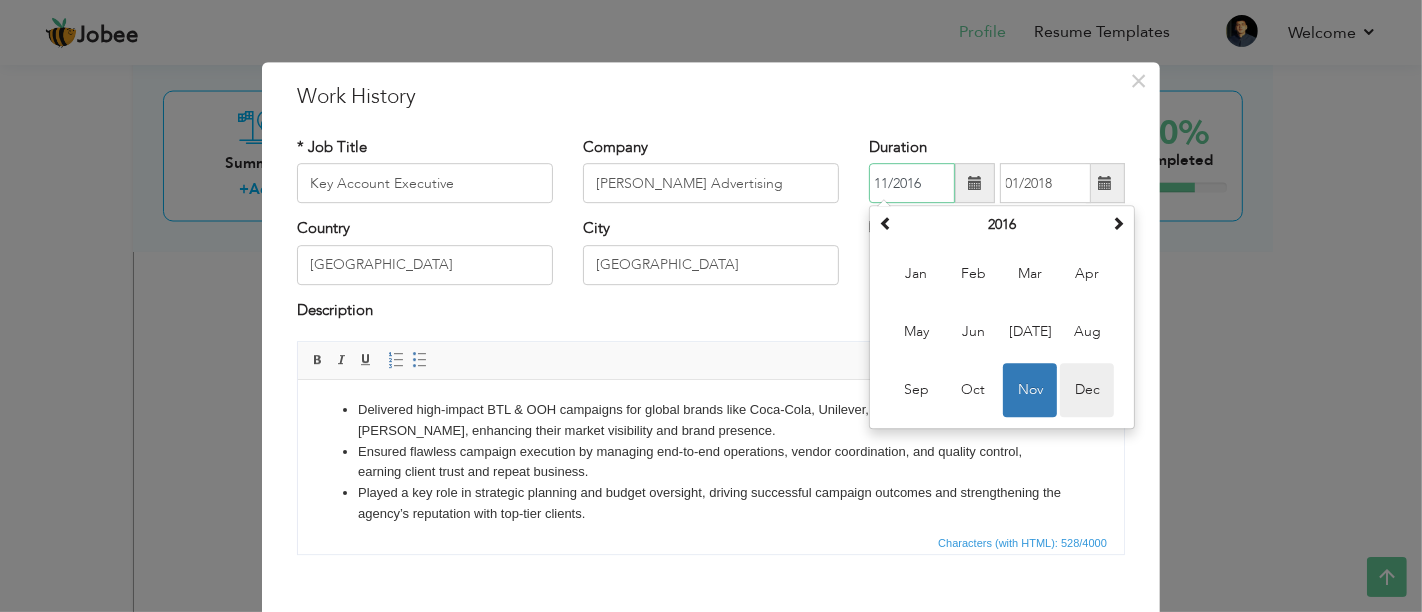 click on "Dec" at bounding box center (1087, 391) 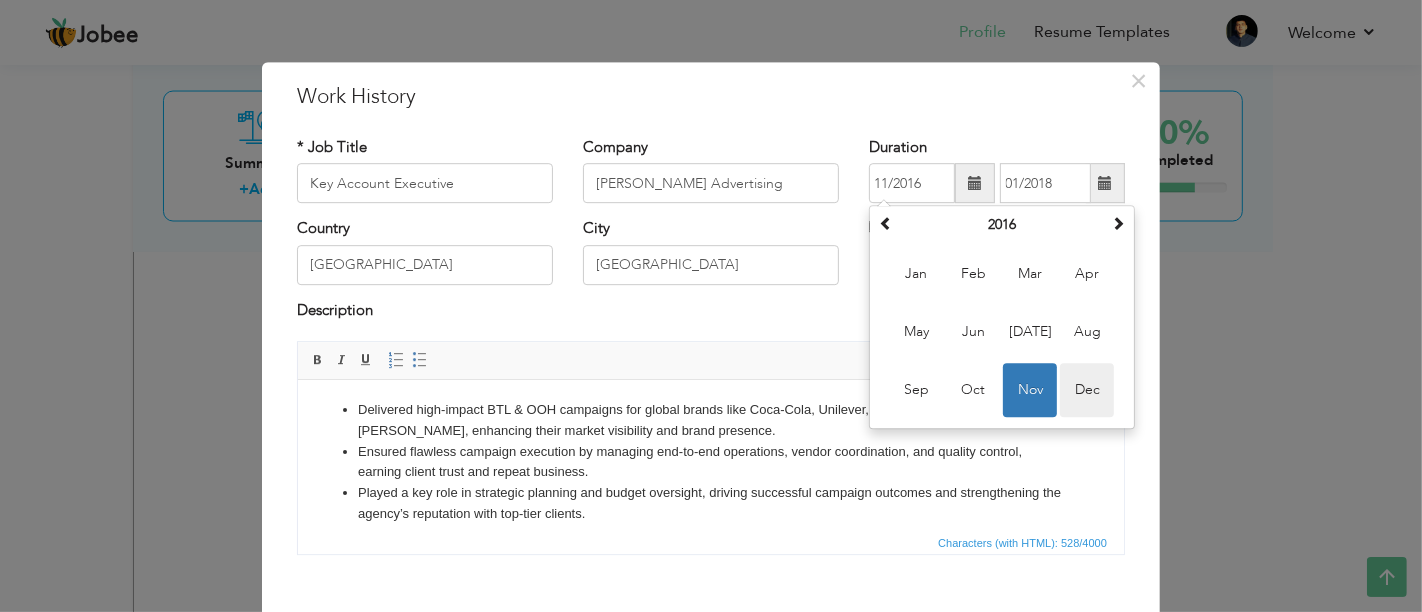 type on "12/2016" 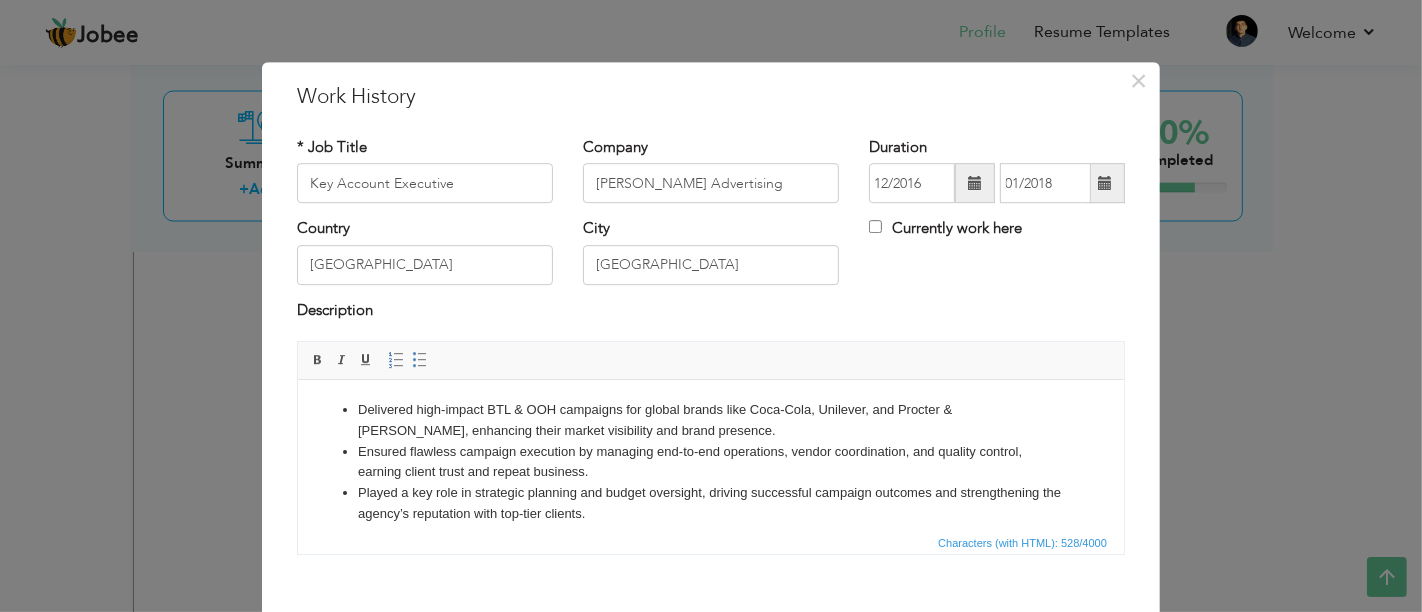 click at bounding box center (1105, 184) 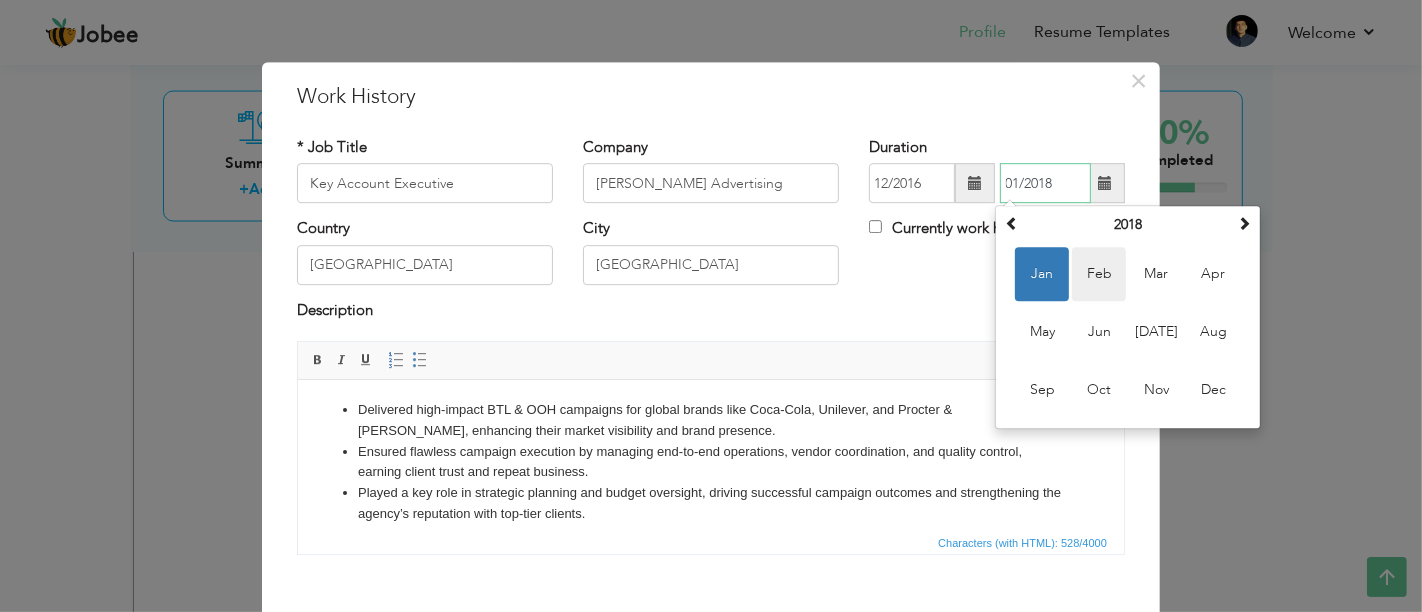click on "Feb" at bounding box center [1099, 275] 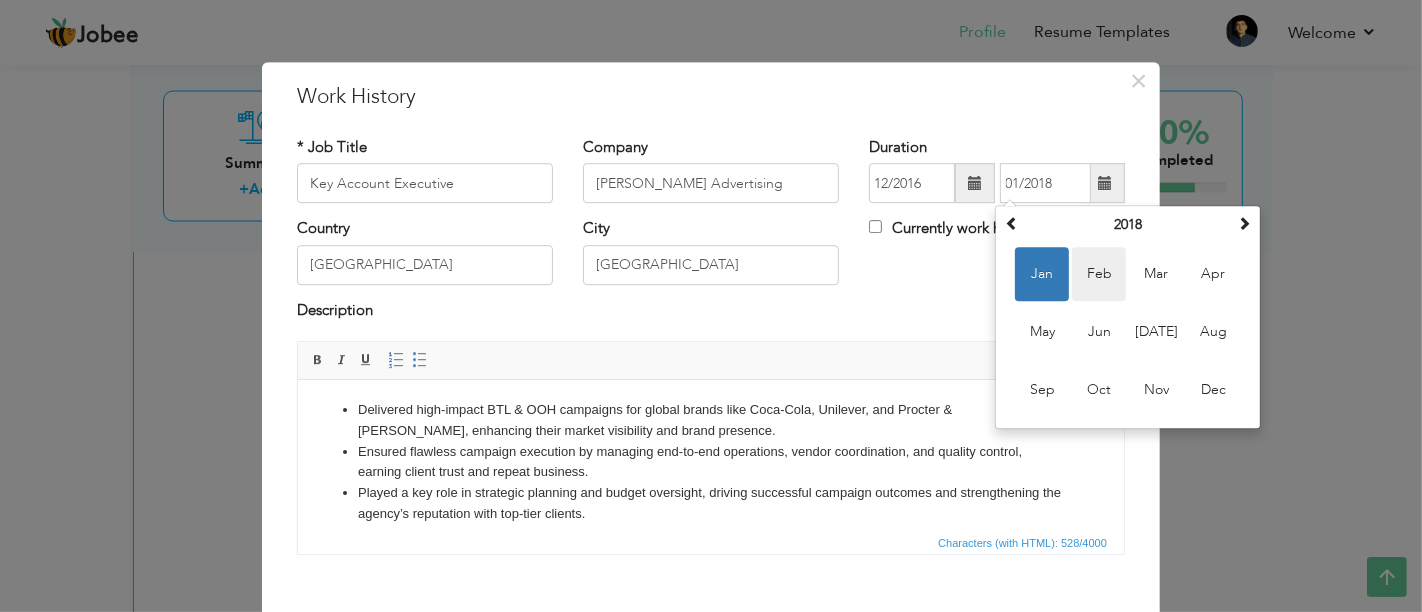 type on "02/2018" 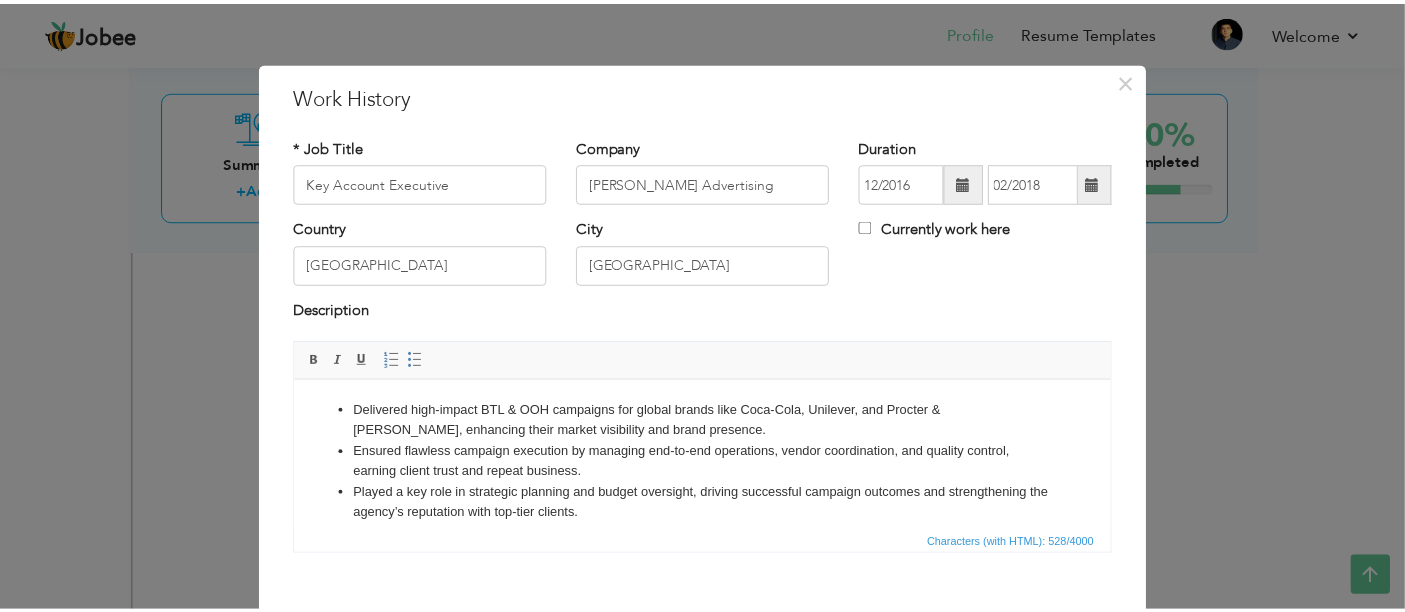 scroll, scrollTop: 102, scrollLeft: 0, axis: vertical 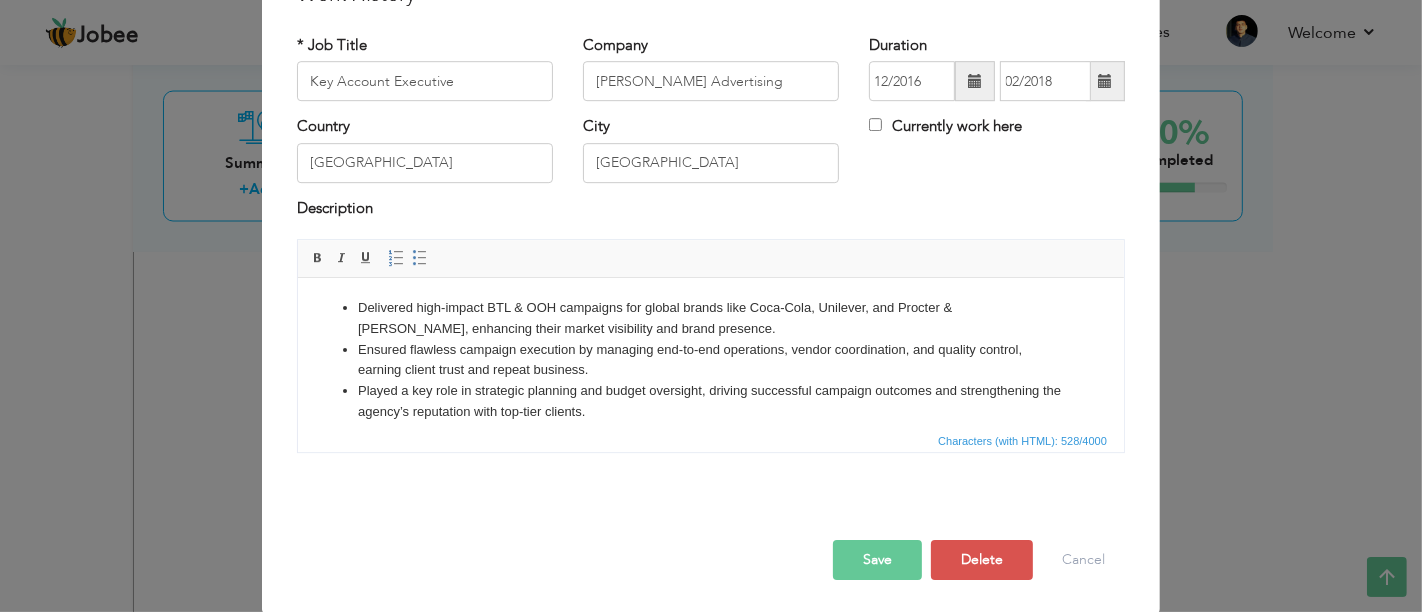 click on "Save" at bounding box center [877, 560] 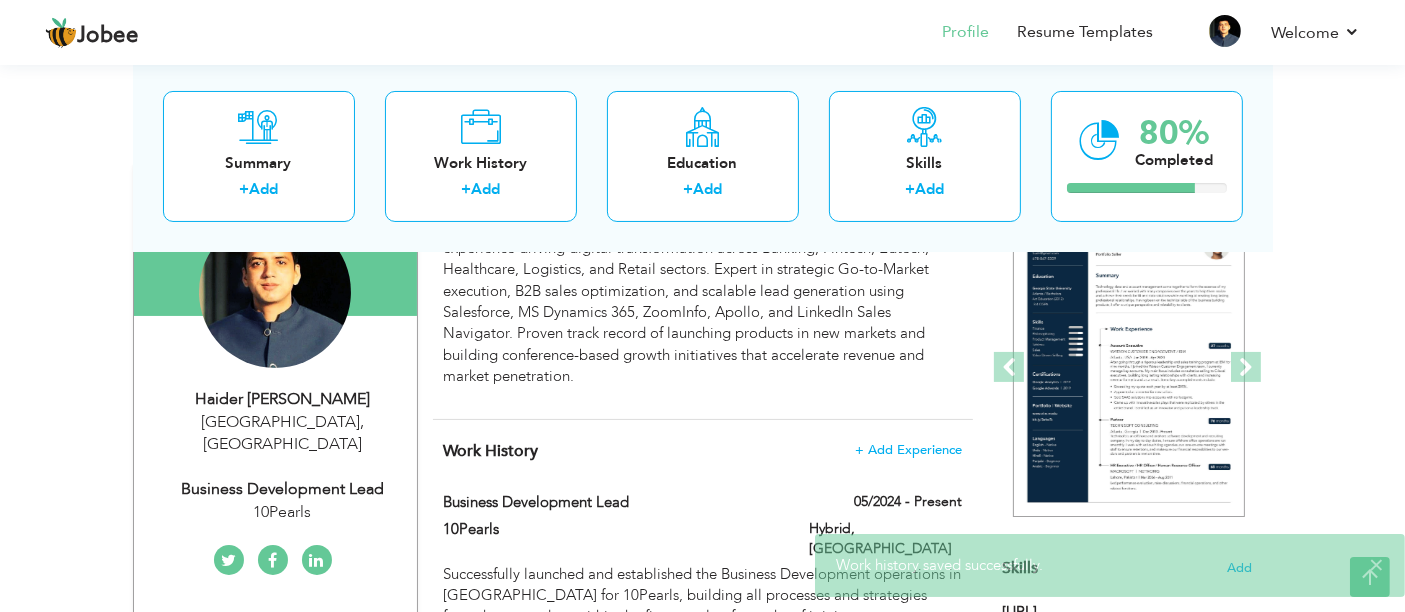 scroll, scrollTop: 0, scrollLeft: 0, axis: both 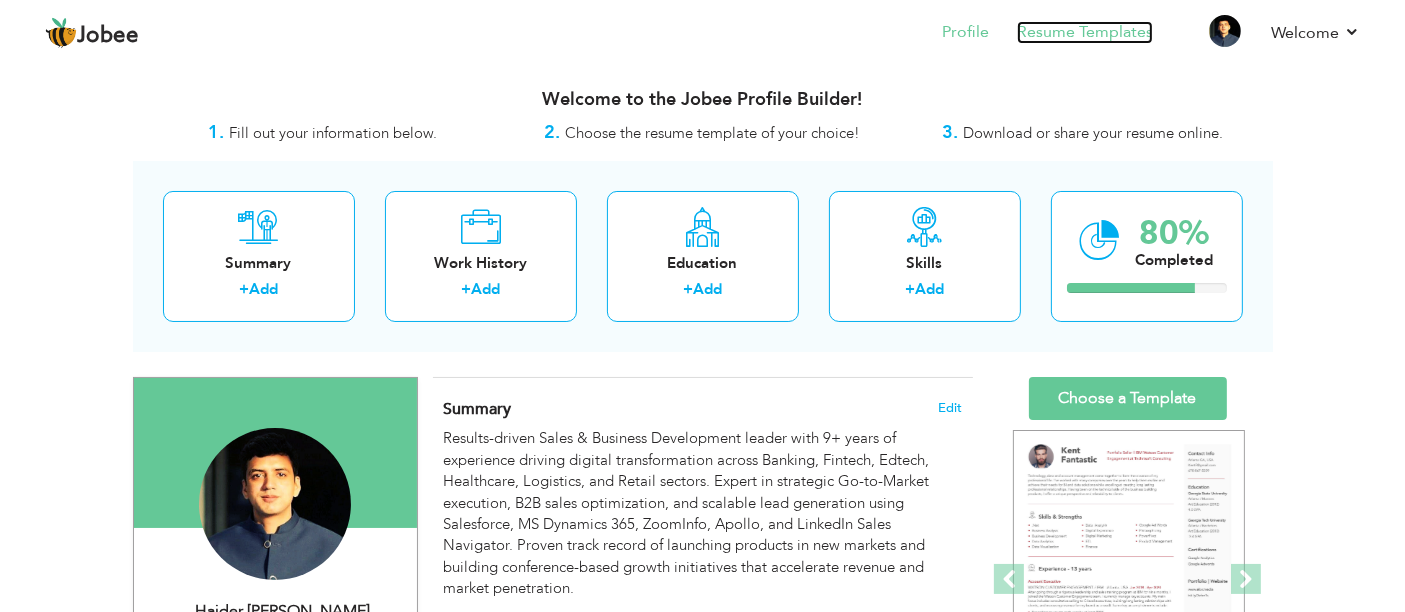 click on "Resume Templates" at bounding box center [1085, 32] 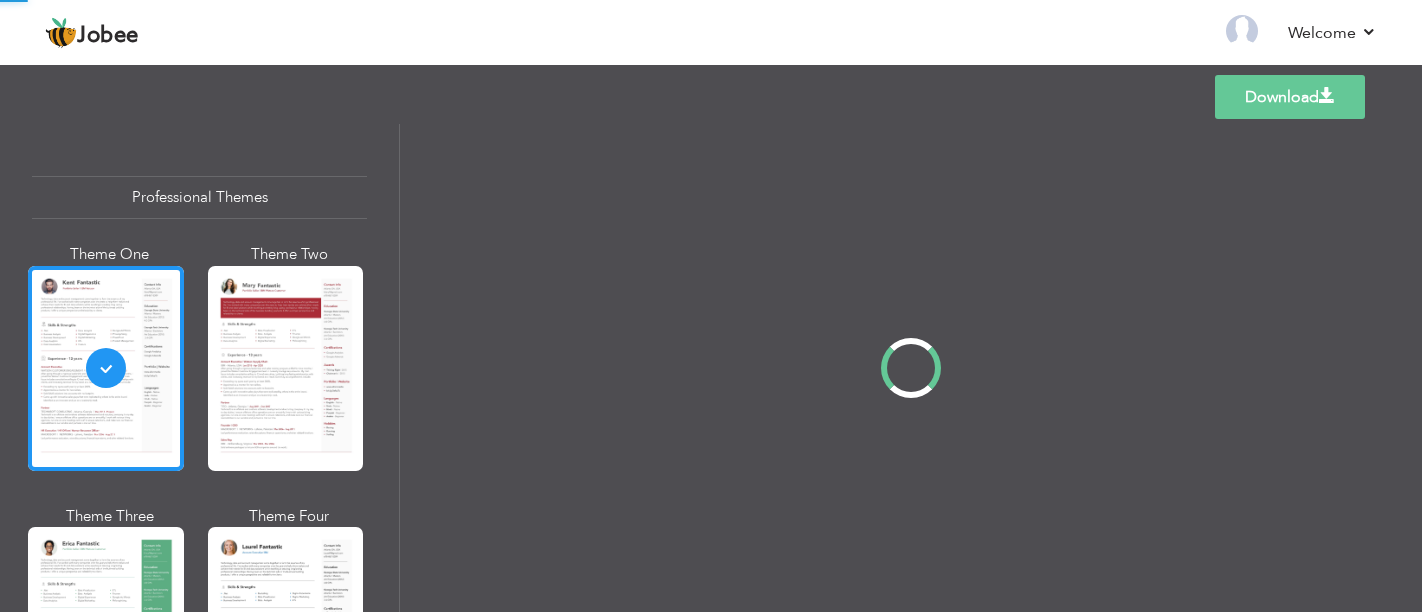 scroll, scrollTop: 0, scrollLeft: 0, axis: both 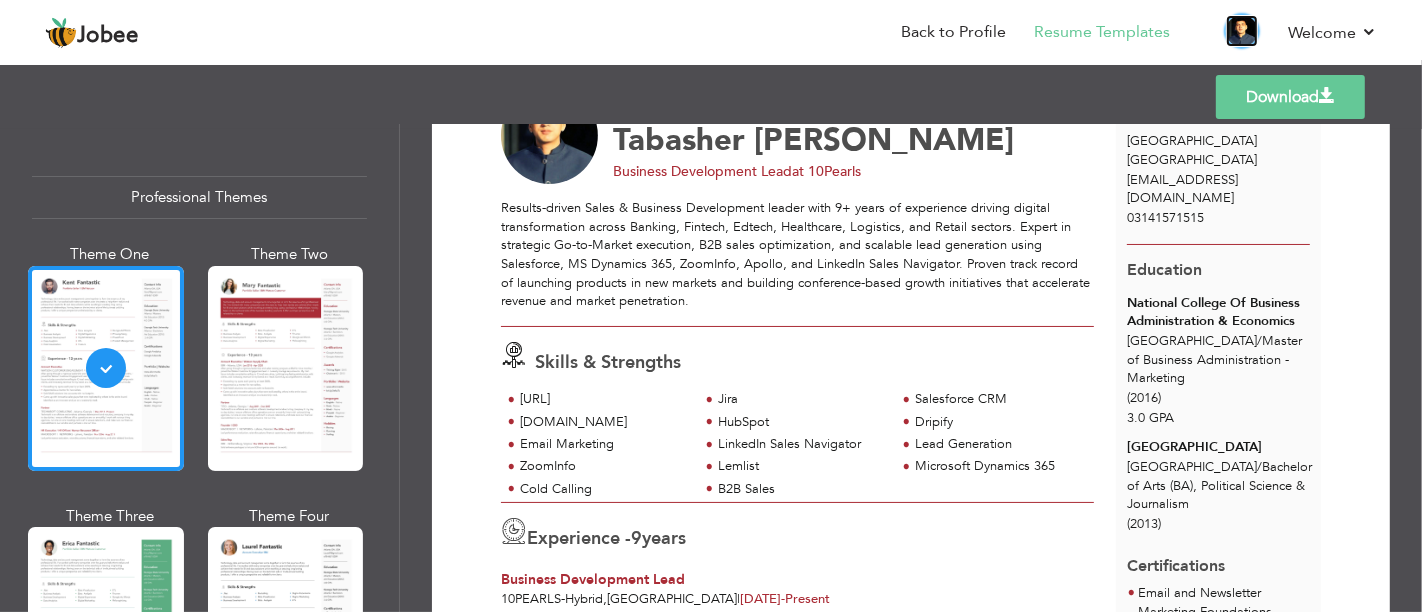 click at bounding box center [1242, 31] 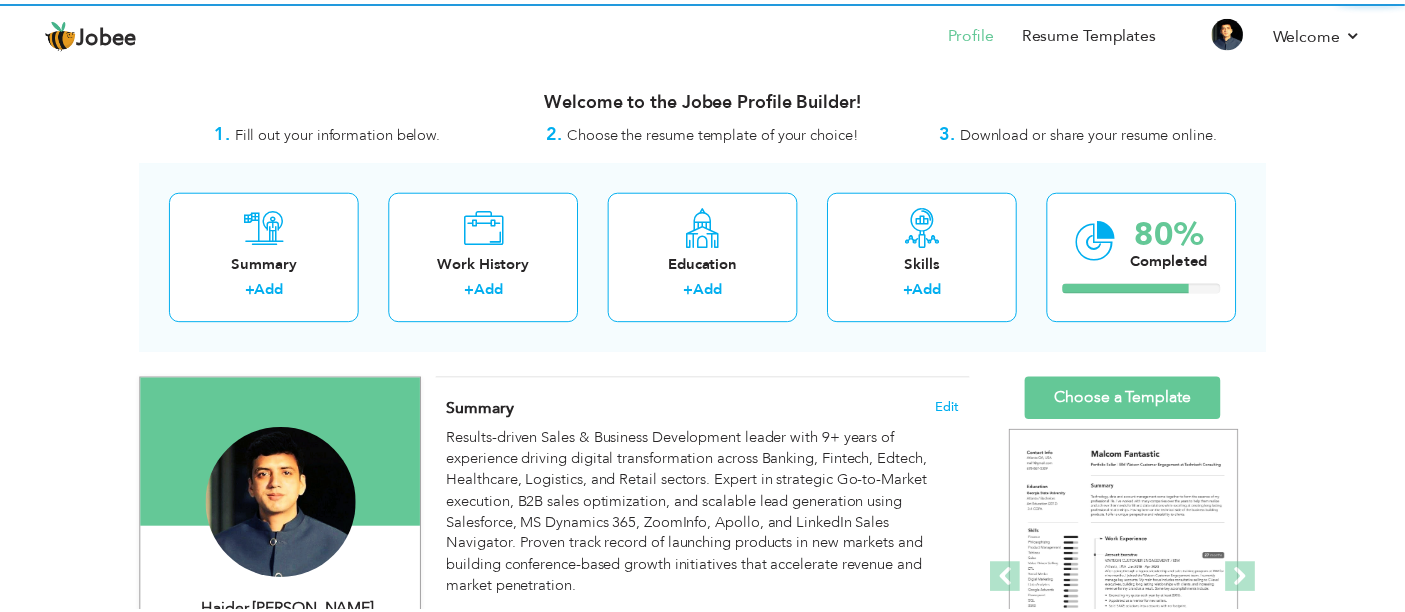 scroll, scrollTop: 0, scrollLeft: 0, axis: both 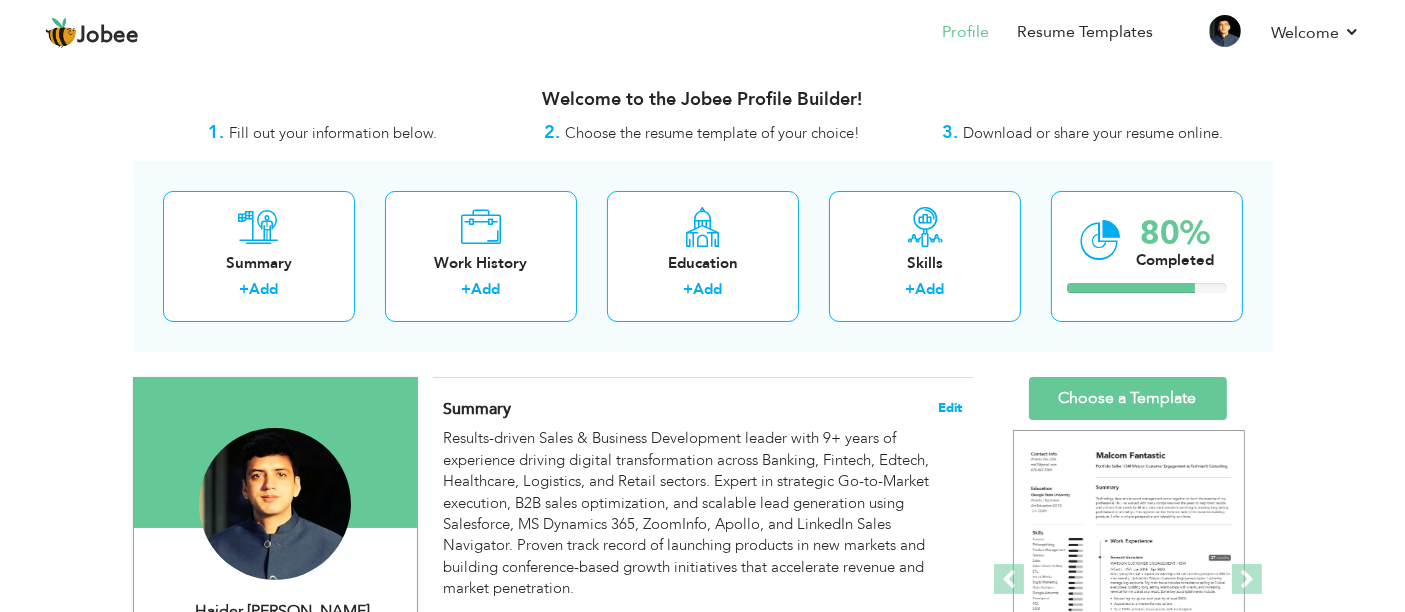 click on "Edit" at bounding box center (950, 408) 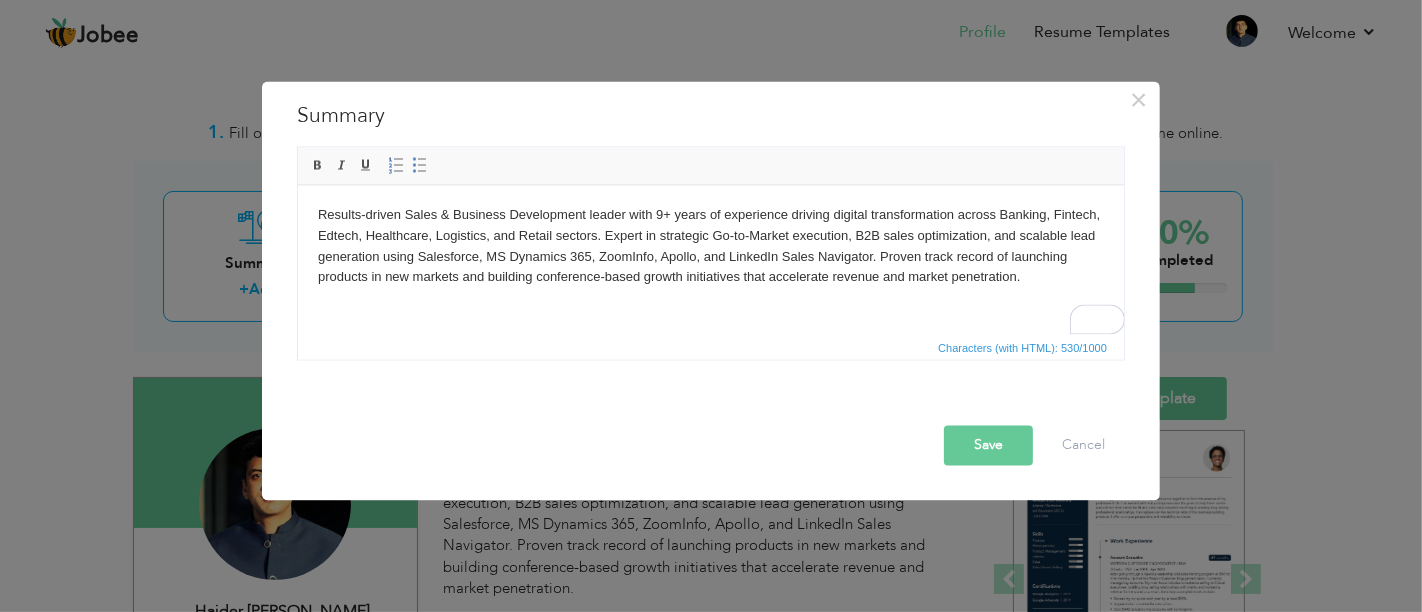 click on "Results-driven Sales & Business Development leader with 9+ years of experience driving digital transformation across Banking, Fintech, Edtech, Healthcare, Logistics, and Retail sectors. Expert in strategic Go-to-Market execution, B2B sales optimization, and scalable lead generation using Salesforce, MS Dynamics 365, ZoomInfo, Apollo, and LinkedIn Sales Navigator. Proven track record of launching products in new markets and building conference-based growth initiatives that accelerate revenue and market penetration." at bounding box center (710, 246) 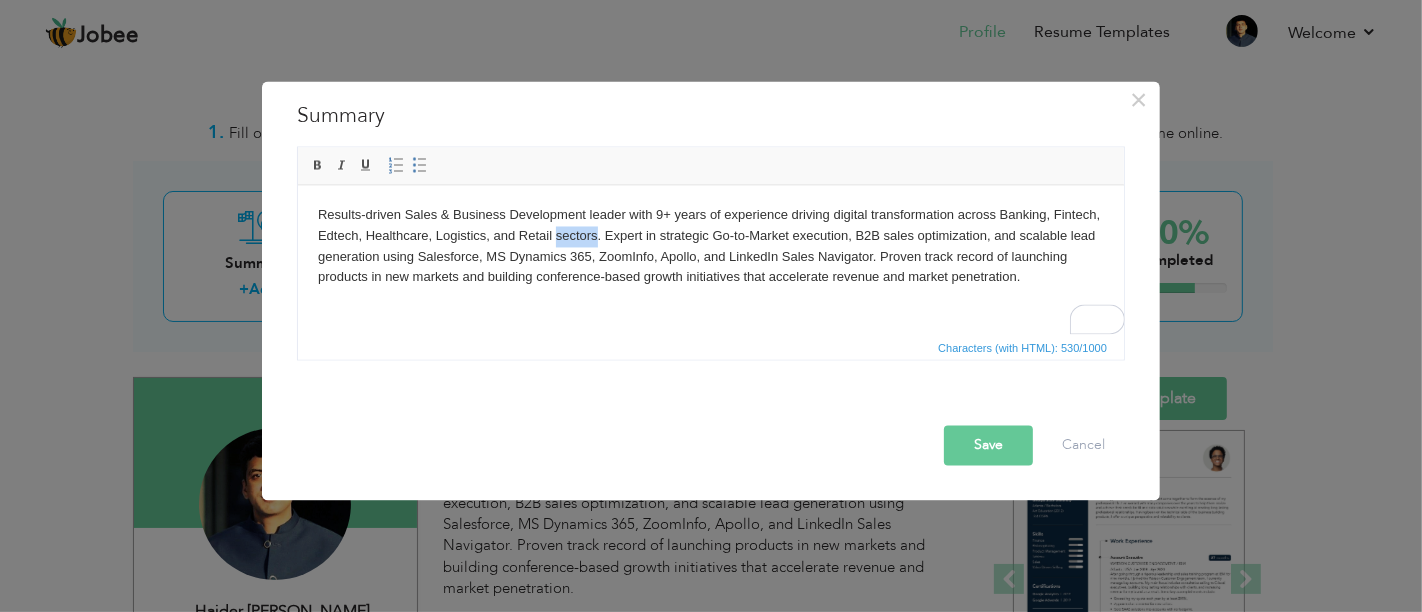 click on "Results-driven Sales & Business Development leader with 9+ years of experience driving digital transformation across Banking, Fintech, Edtech, Healthcare, Logistics, and Retail sectors. Expert in strategic Go-to-Market execution, B2B sales optimization, and scalable lead generation using Salesforce, MS Dynamics 365, ZoomInfo, Apollo, and LinkedIn Sales Navigator. Proven track record of launching products in new markets and building conference-based growth initiatives that accelerate revenue and market penetration." at bounding box center (710, 246) 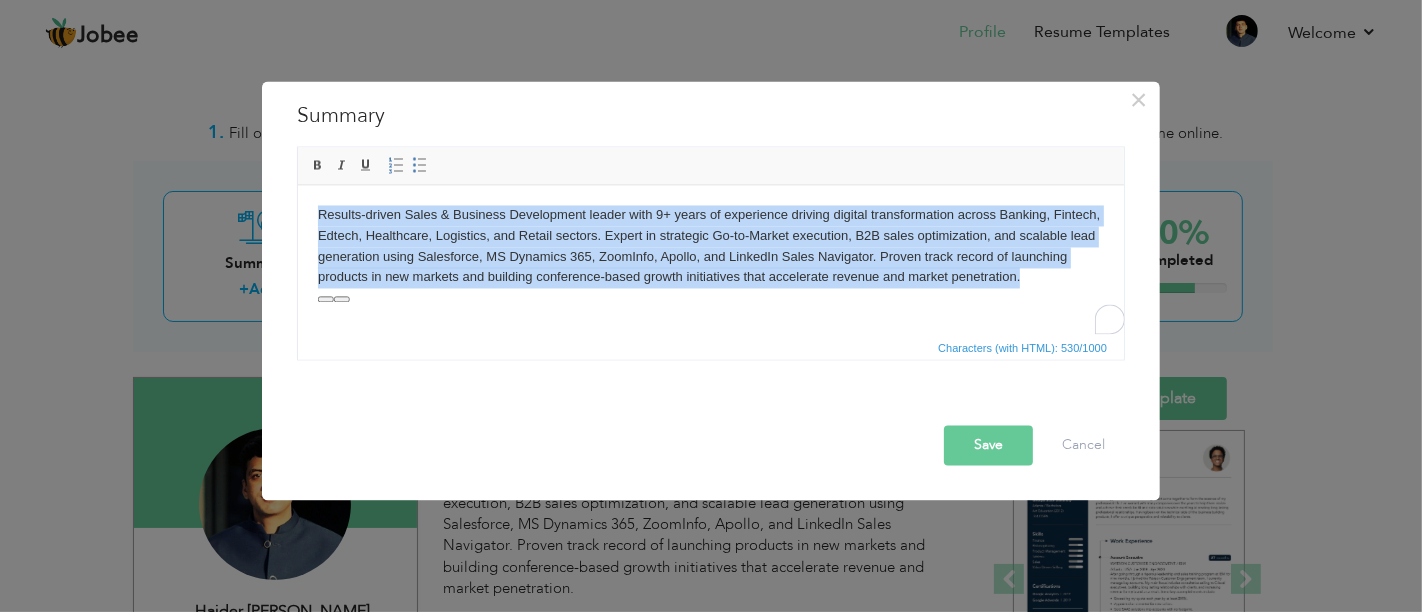 copy on "Results-driven Sales & Business Development leader with 9+ years of experience driving digital transformation across Banking, Fintech, Edtech, Healthcare, Logistics, and Retail sectors. Expert in strategic Go-to-Market execution, B2B sales optimization, and scalable lead generation using Salesforce, MS Dynamics 365, ZoomInfo, Apollo, and LinkedIn Sales Navigator. Proven track record of launching products in new markets and building conference-based growth initiatives that accelerate revenue and market penetration." 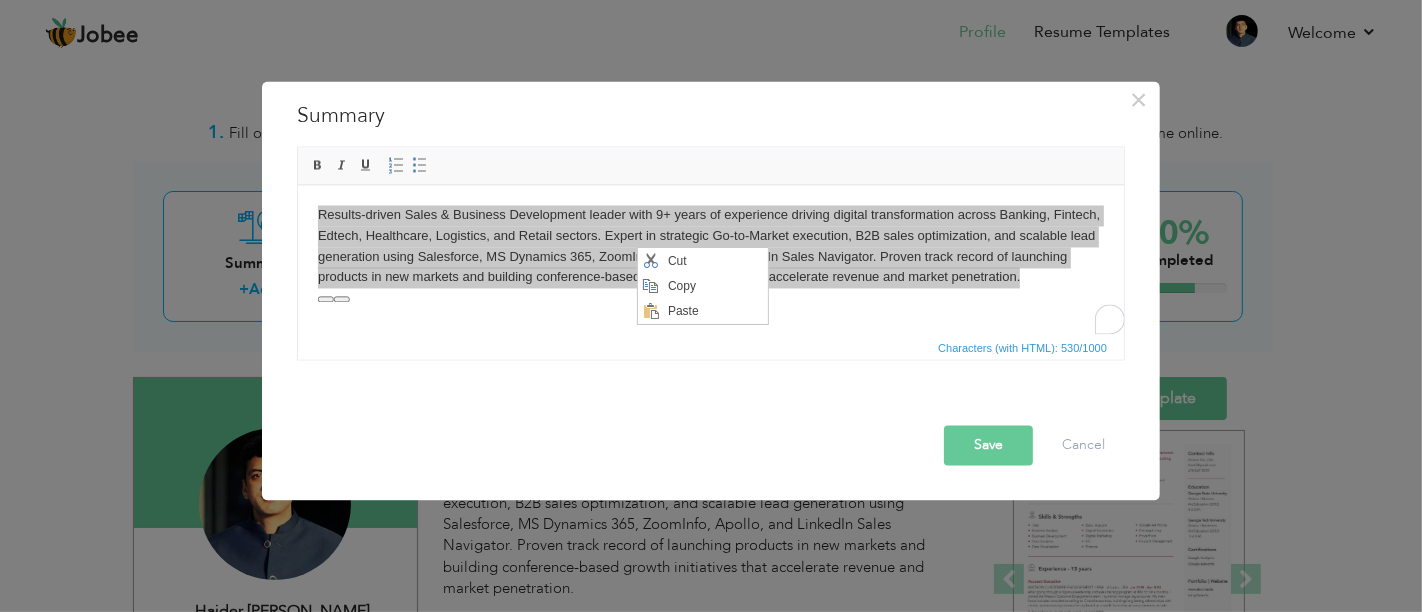scroll, scrollTop: 0, scrollLeft: 0, axis: both 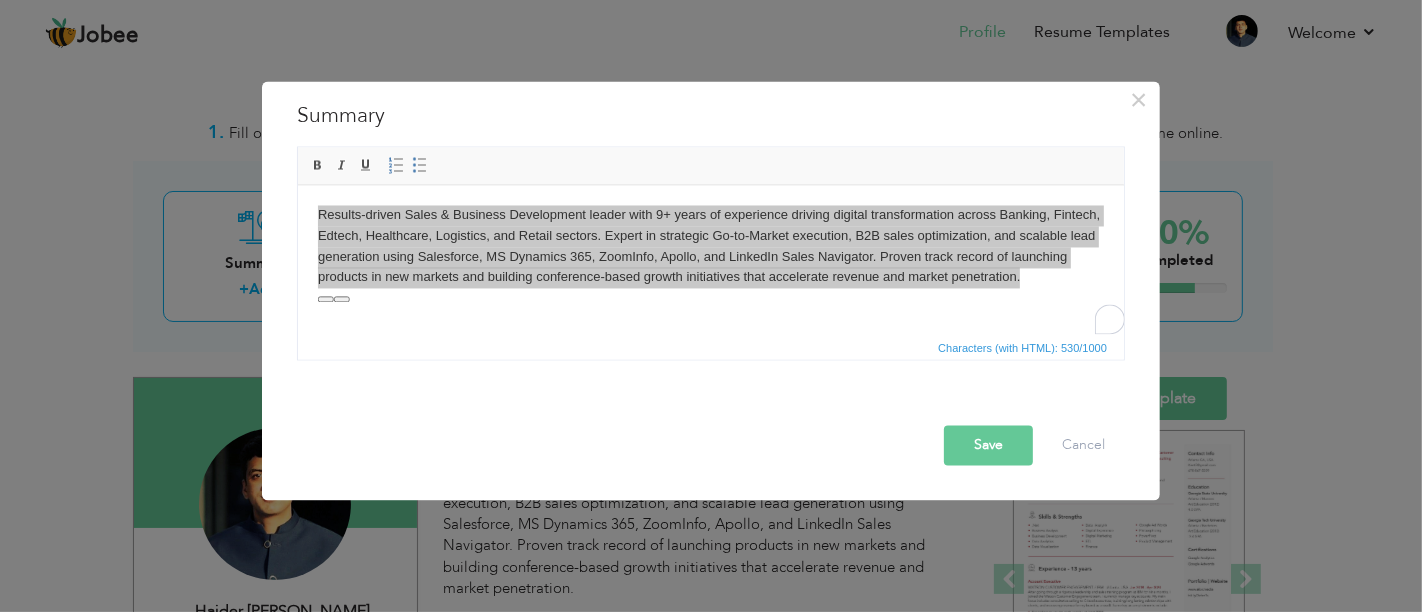 click on "Characters (with HTML): 530/1000" at bounding box center (711, 348) 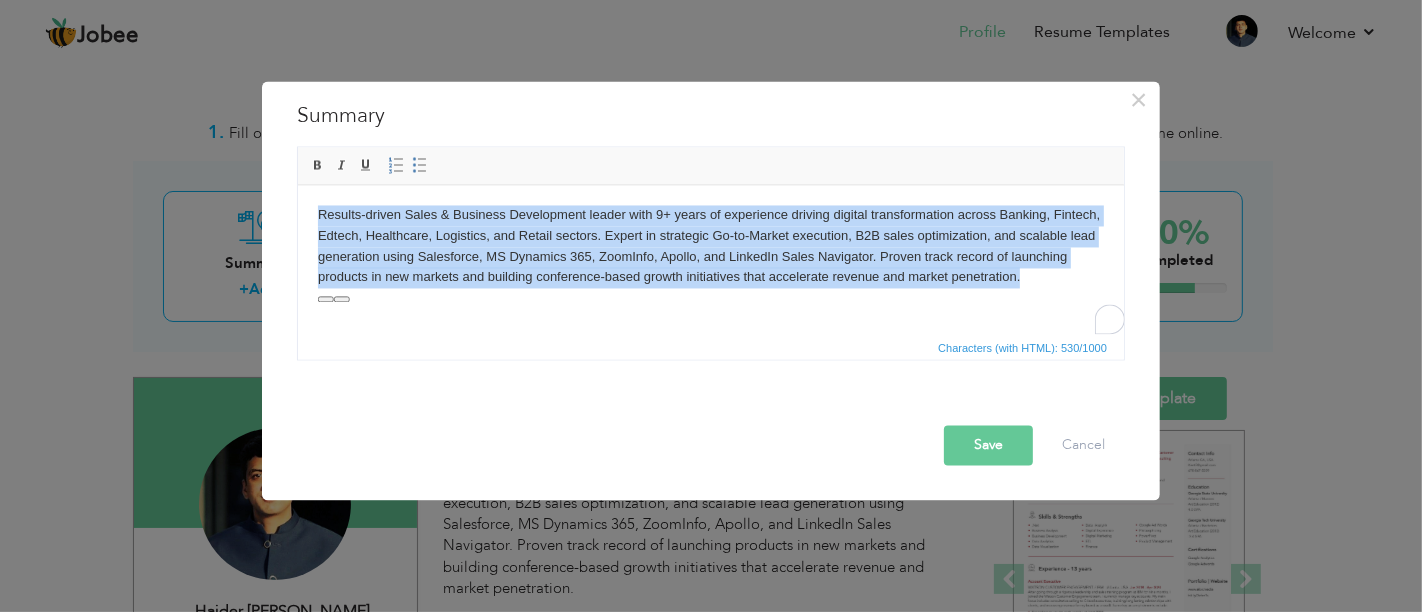click on "Results-driven Sales & Business Development leader with 9+ years of experience driving digital transformation across Banking, Fintech, Edtech, Healthcare, Logistics, and Retail sectors. Expert in strategic Go-to-Market execution, B2B sales optimization, and scalable lead generation using Salesforce, MS Dynamics 365, ZoomInfo, Apollo, and LinkedIn Sales Navigator. Proven track record of launching products in new markets and building conference-based growth initiatives that accelerate revenue and market penetration." at bounding box center [710, 246] 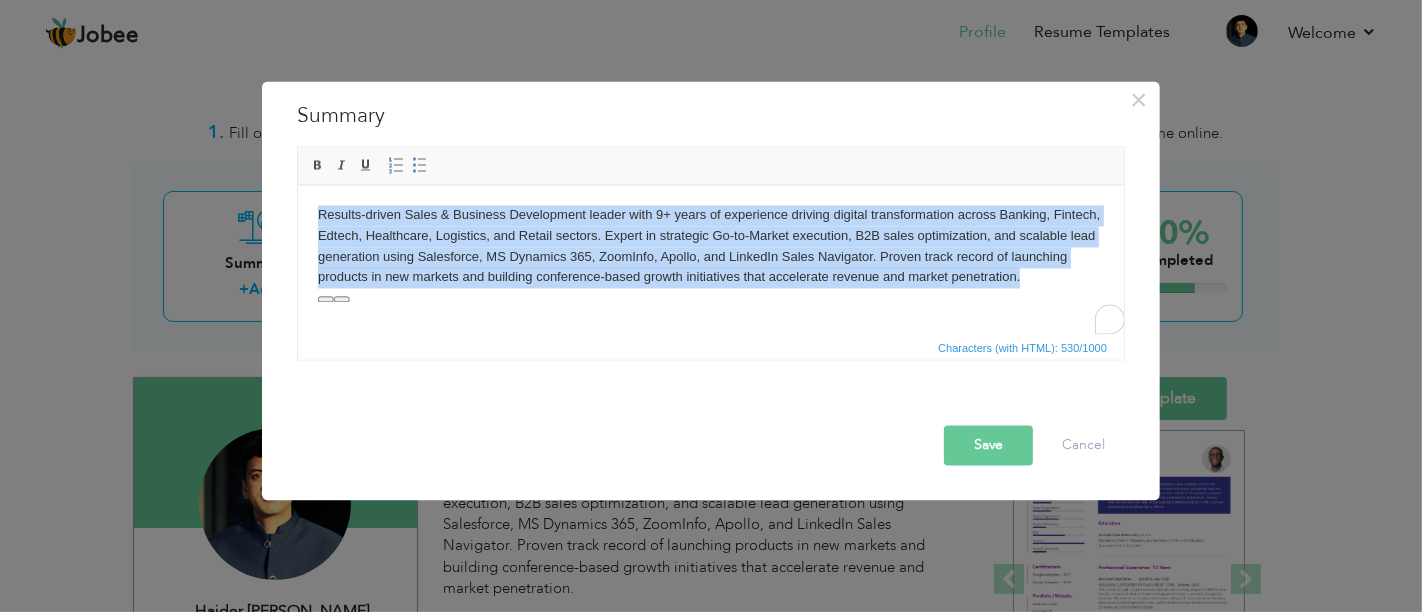 type 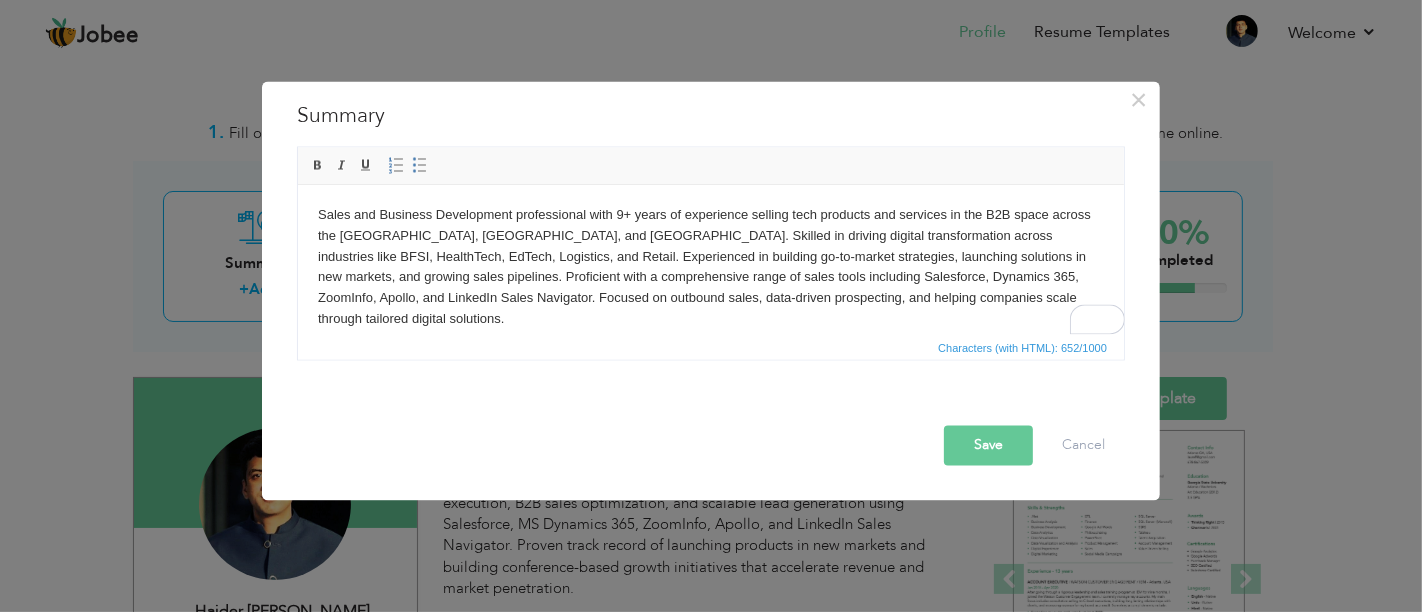 click on "Sales and Business Development professional with 9+ years of experience selling tech products and services in the B2B space across the [GEOGRAPHIC_DATA], [GEOGRAPHIC_DATA], and [GEOGRAPHIC_DATA]. Skilled in driving digital transformation across industries like BFSI, HealthTech, EdTech, Logistics, and Retail. Experienced in building go-to-market strategies, launching solutions in new markets, and growing sales pipelines. Proficient with a comprehensive range of sales tools including Salesforce, Dynamics 365, ZoomInfo, Apollo, and LinkedIn Sales Navigator. Focused on outbound sales, data-driven prospecting, and helping companies scale through tailored digital solutions." at bounding box center [710, 267] 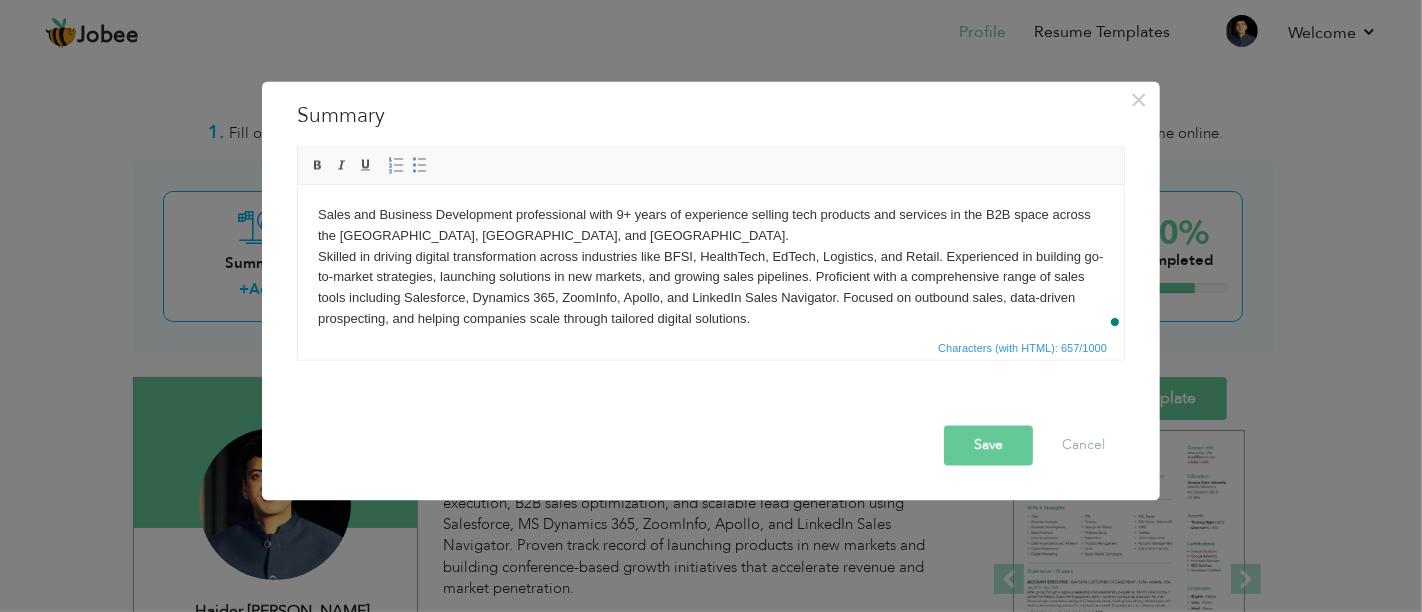 click on "Sales and Business Development professional with 9+ years of experience selling tech products and services in the B2B space across the [GEOGRAPHIC_DATA], [GEOGRAPHIC_DATA], and [GEOGRAPHIC_DATA].  ​​​​​​​ Skilled in driving digital transformation across industries like BFSI, HealthTech, EdTech, Logistics, and Retail. Experienced in building go-to-market strategies, launching solutions in new markets, and growing sales pipelines. Proficient with a comprehensive range of sales tools including Salesforce, Dynamics 365, ZoomInfo, Apollo, and LinkedIn Sales Navigator. Focused on outbound sales, data-driven prospecting, and helping companies scale through tailored digital solutions." at bounding box center (710, 267) 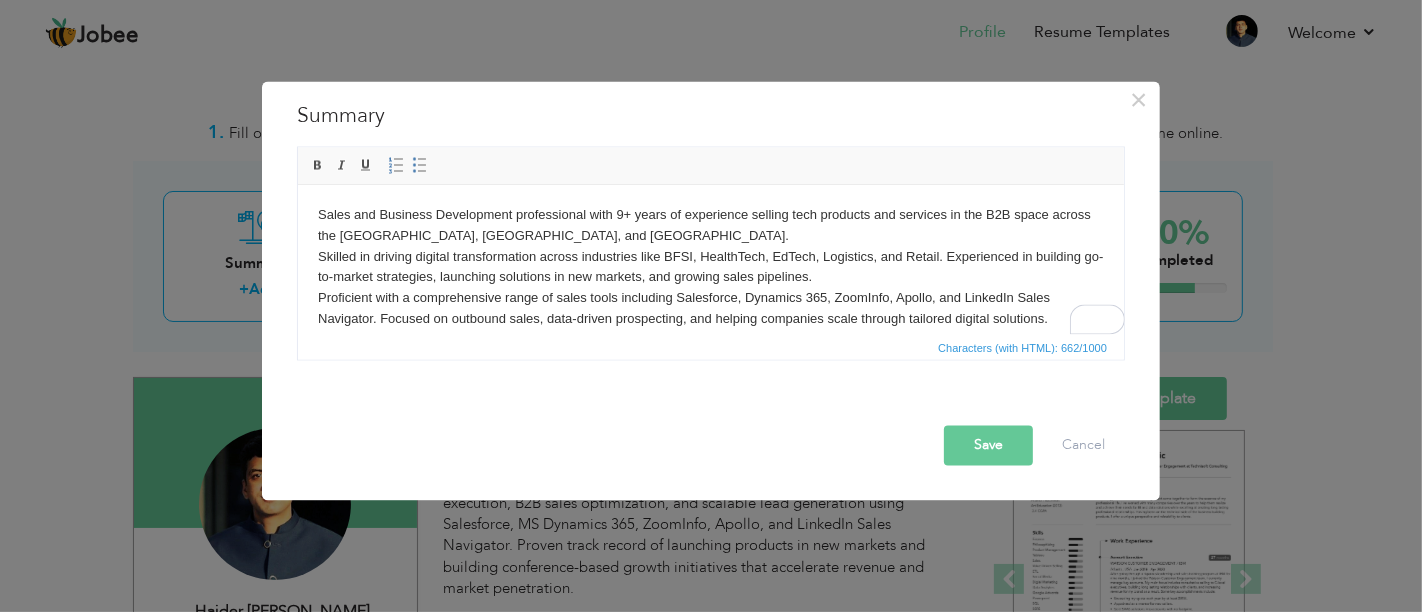 click on "Sales and Business Development professional with 9+ years of experience selling tech products and services in the B2B space across the [GEOGRAPHIC_DATA], [GEOGRAPHIC_DATA], and [GEOGRAPHIC_DATA].  Skilled in driving digital transformation across industries like BFSI, HealthTech, EdTech, Logistics, and Retail. Experienced in building go-to-market strategies, launching solutions in new markets, and growing sales pipelines.  ​​​​​​​ Proficient with a comprehensive range of sales tools including Salesforce, Dynamics 365, ZoomInfo, Apollo, and LinkedIn Sales Navigator. Focused on outbound sales, data-driven prospecting, and helping companies scale through tailored digital solutions." at bounding box center (710, 267) 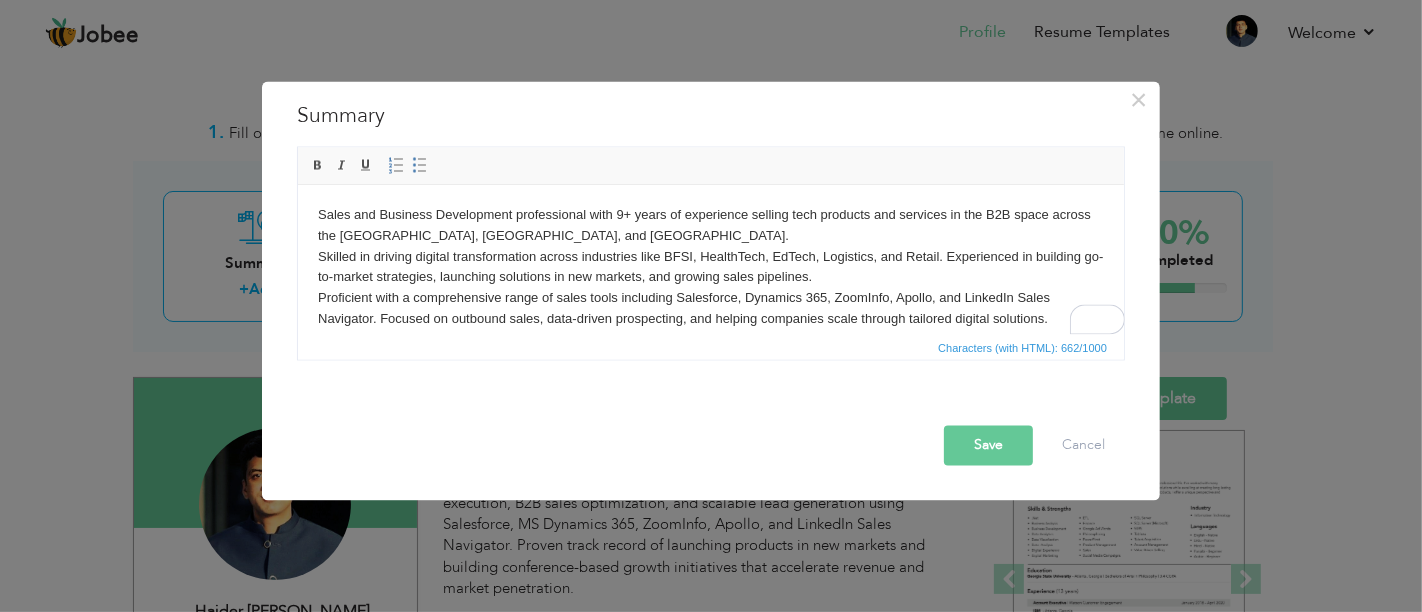 scroll, scrollTop: 12, scrollLeft: 0, axis: vertical 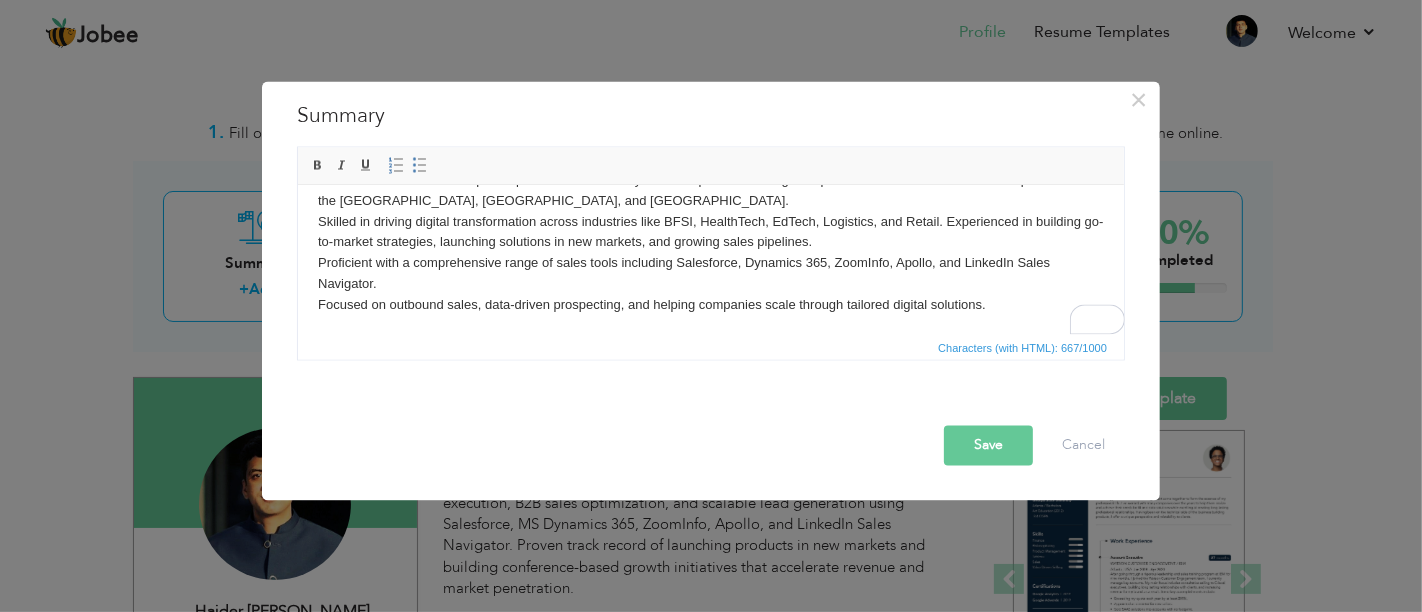 click on "Sales and Business Development professional with 9+ years of experience selling tech products and services in the B2B space across the US, MENA, and Southeast Asia.  Skilled in driving digital transformation across industries like BFSI, HealthTech, EdTech, Logistics, and Retail. Experienced in building go-to-market strategies, launching solutions in new markets, and growing sales pipelines.  Proficient with a comprehensive range of sales tools including Salesforce, Dynamics 365, ZoomInfo, Apollo, and LinkedIn Sales Navigator.  ​​​​​​​ Focused on outbound sales, data-driven prospecting, and helping companies scale through tailored digital solutions." at bounding box center (710, 243) 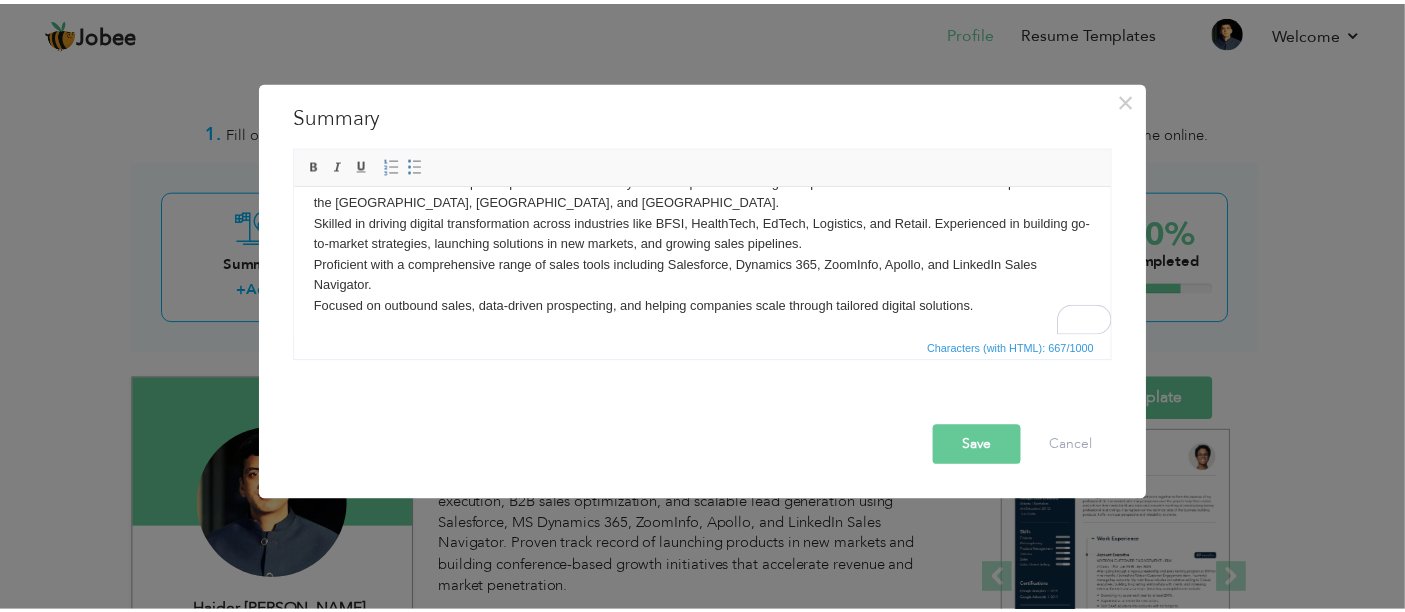 scroll, scrollTop: 0, scrollLeft: 0, axis: both 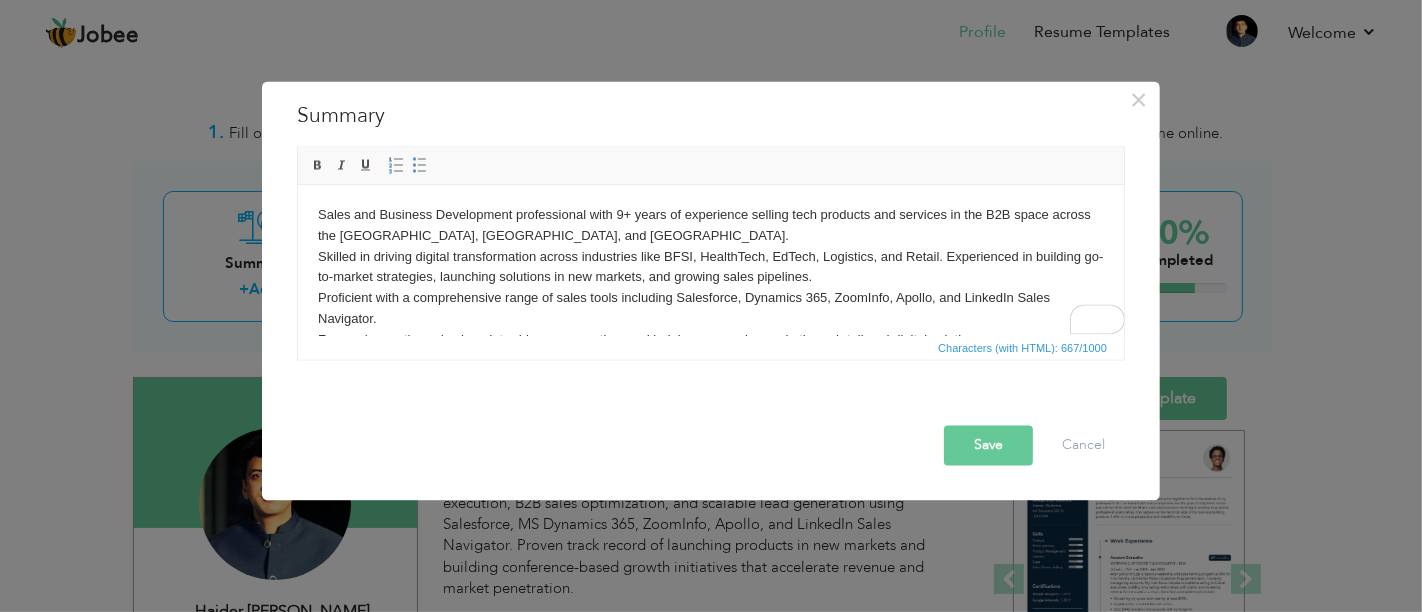 click on "Save" at bounding box center [988, 446] 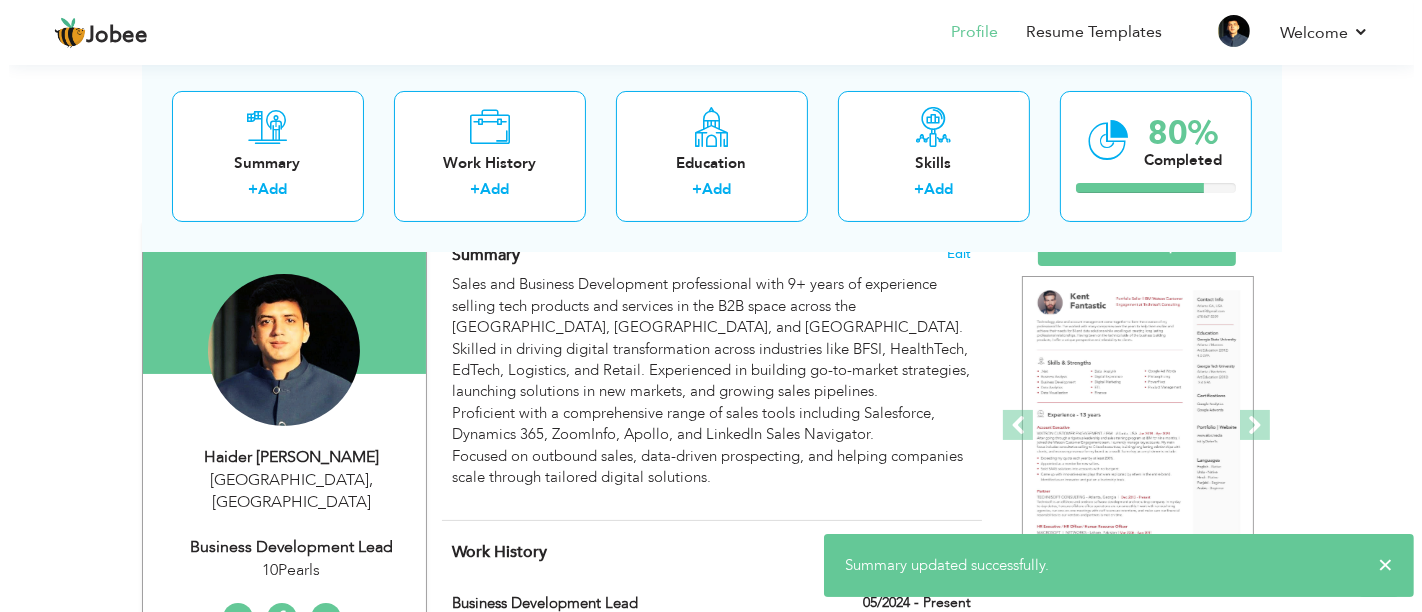 scroll, scrollTop: 148, scrollLeft: 0, axis: vertical 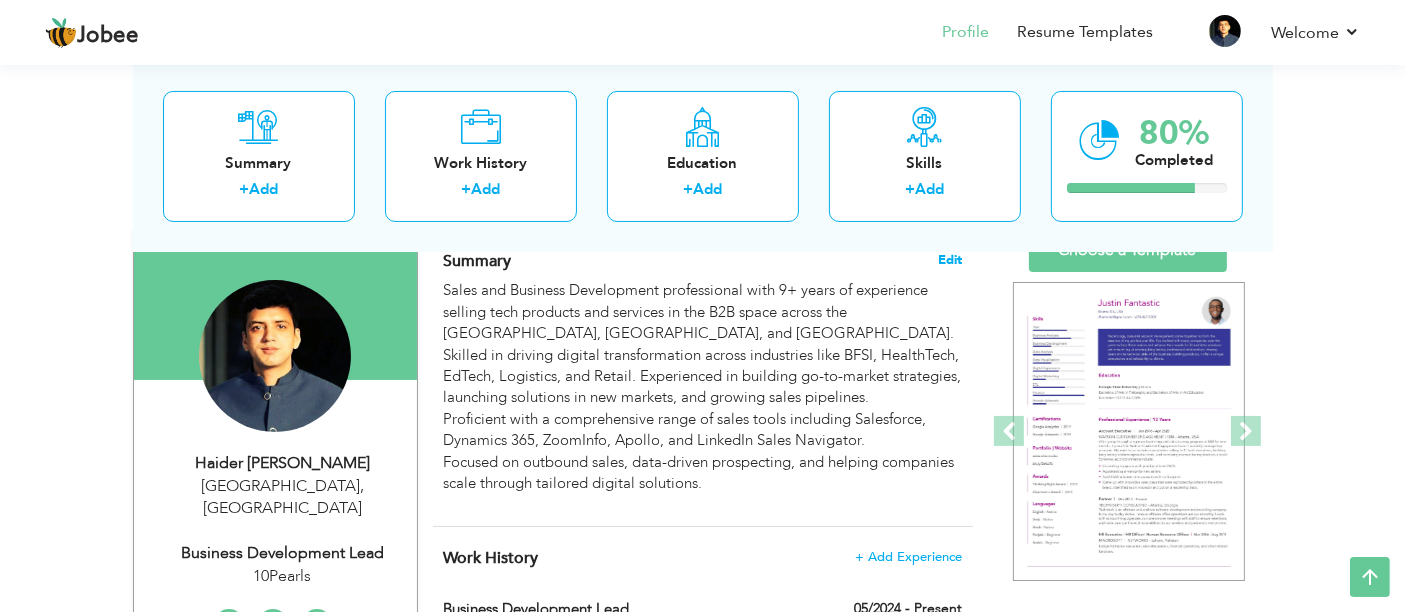click on "Edit" at bounding box center (950, 260) 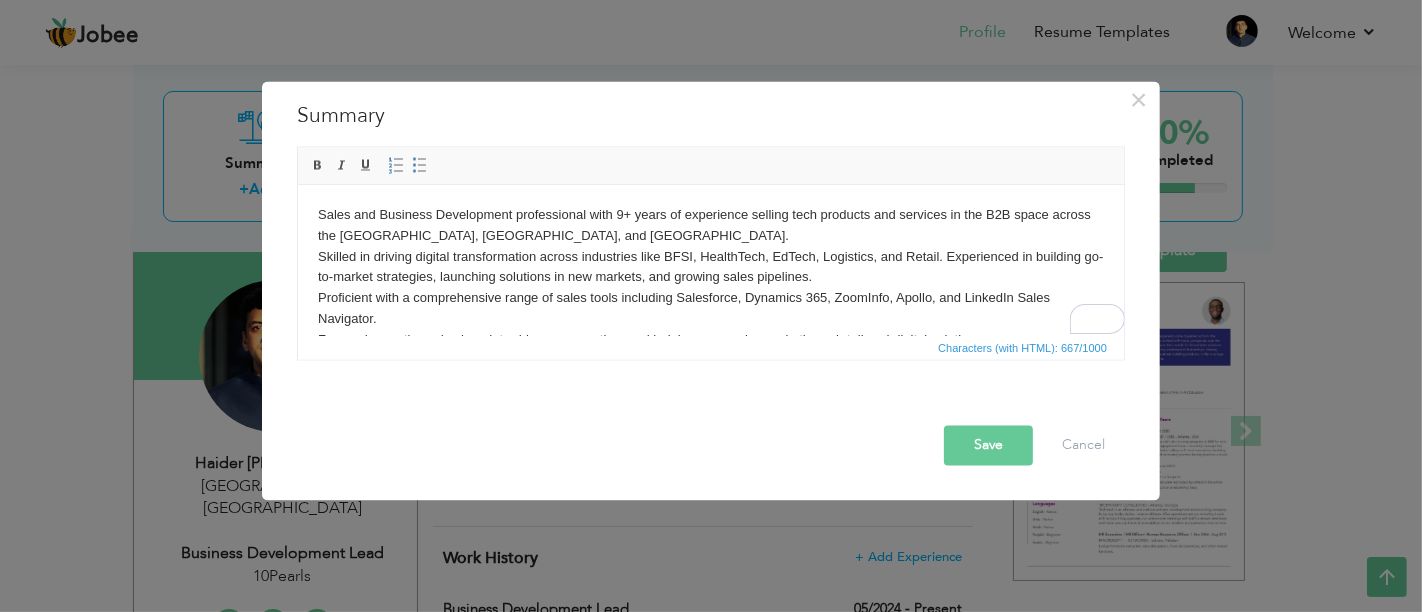 click on "Sales and Business Development professional with 9+ years of experience selling tech products and services in the B2B space across the US, MENA, and Southeast Asia. Skilled in driving digital transformation across industries like BFSI, HealthTech, EdTech, Logistics, and Retail. Experienced in building go-to-market strategies, launching solutions in new markets, and growing sales pipelines. Proficient with a comprehensive range of sales tools including Salesforce, Dynamics 365, ZoomInfo, Apollo, and LinkedIn Sales Navigator. Focused on outbound sales, data-driven prospecting, and helping companies scale through tailored digital solutions." at bounding box center [710, 278] 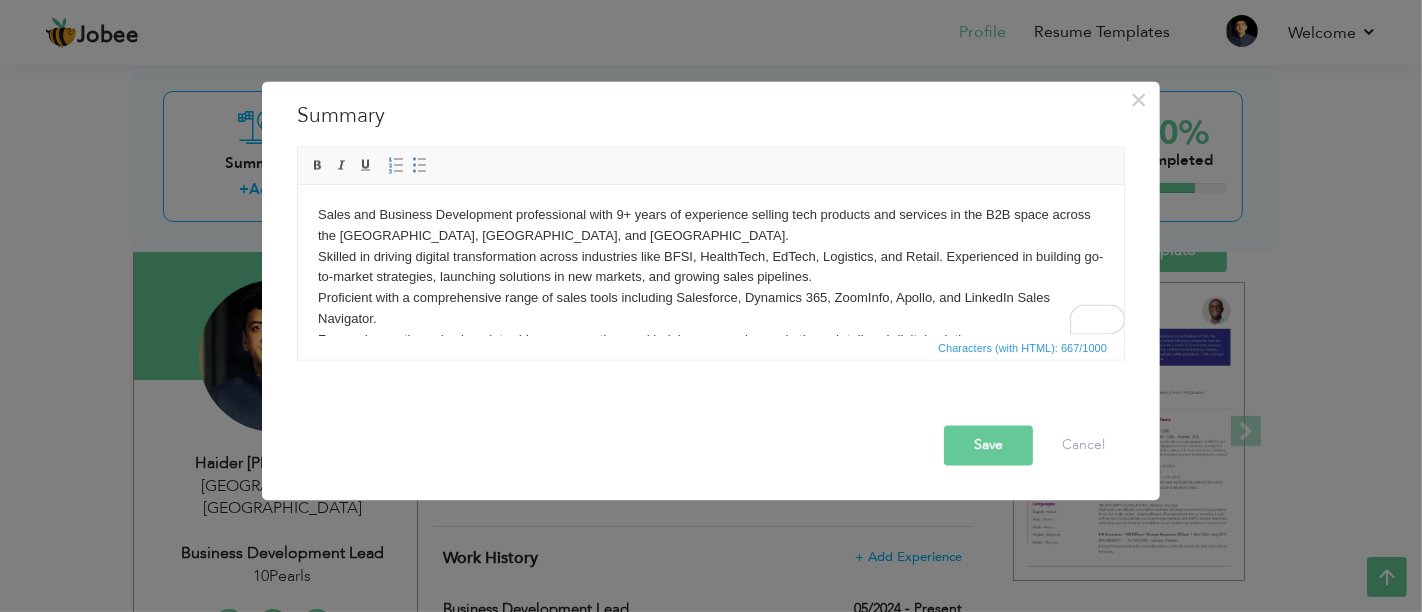 type 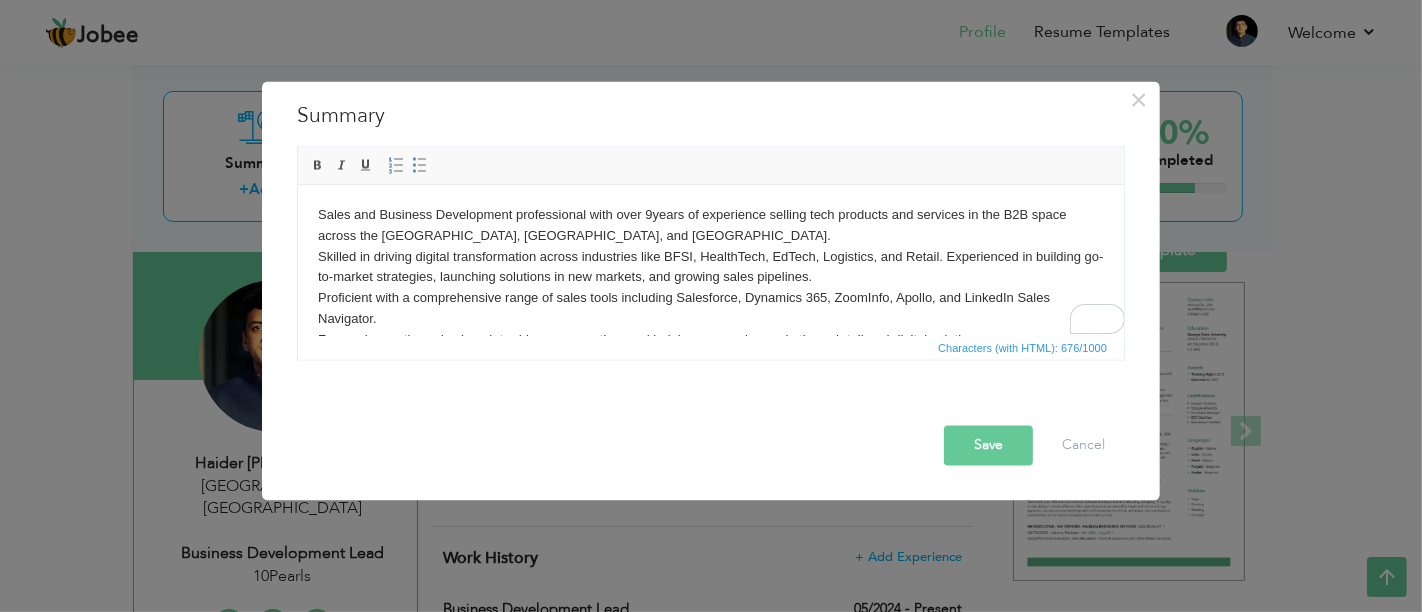 scroll, scrollTop: 35, scrollLeft: 0, axis: vertical 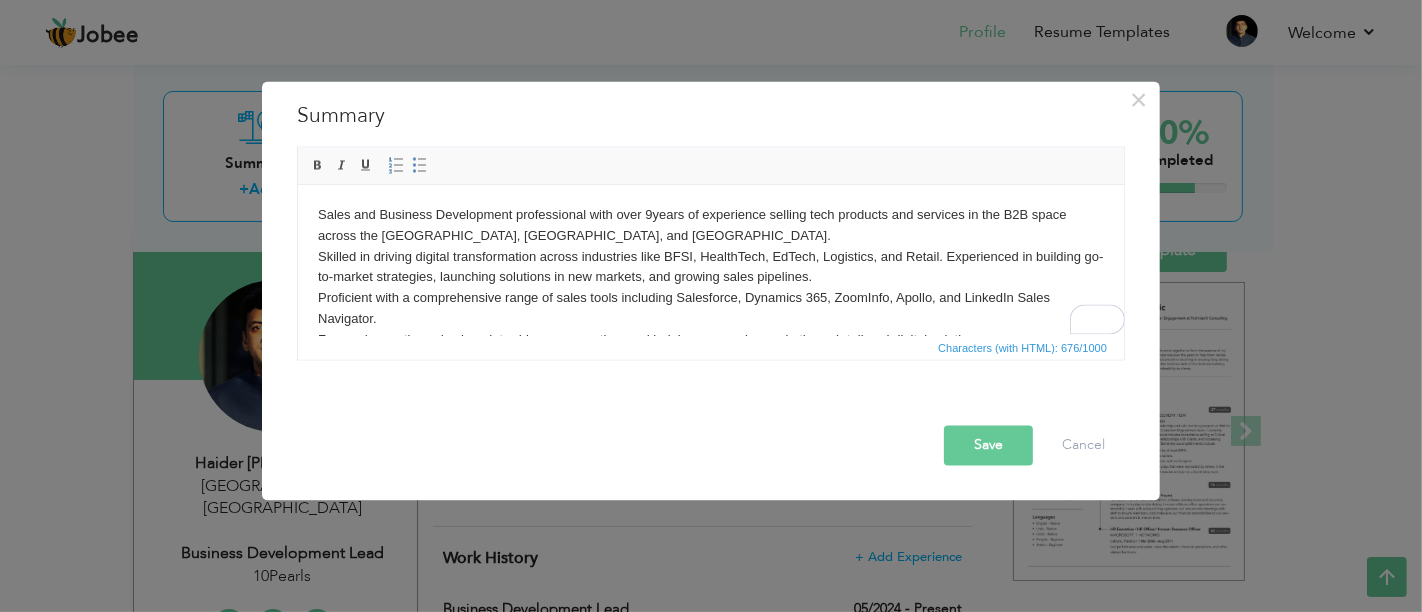 click on "Sales and Business Development professional with over 9  years of experience selling tech products and services in the B2B space across the US, MENA, and Southeast Asia. Skilled in driving digital transformation across industries like BFSI, HealthTech, EdTech, Logistics, and Retail. Experienced in building go-to-market strategies, launching solutions in new markets, and growing sales pipelines. Proficient with a comprehensive range of sales tools including Salesforce, Dynamics 365, ZoomInfo, Apollo, and LinkedIn Sales Navigator. Focused on outbound sales, data-driven prospecting, and helping companies scale through tailored digital solutions." at bounding box center (710, 278) 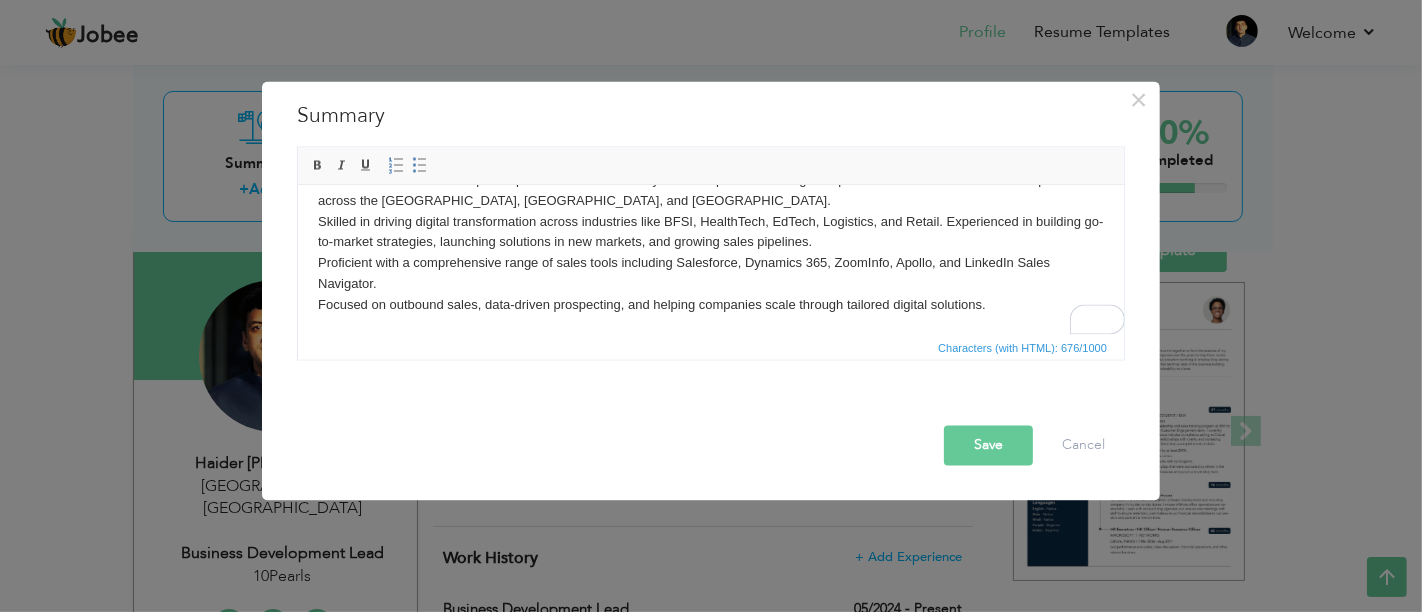 click on "Sales and Business Development professional with over 9  years of experience selling tech products and services in the B2B space across the US, MENA, and Southeast Asia. Skilled in driving digital transformation across industries like BFSI, HealthTech, EdTech, Logistics, and Retail. Experienced in building go-to-market strategies, launching solutions in new markets, and growing sales pipelines. Proficient with a comprehensive range of sales tools including Salesforce, Dynamics 365, ZoomInfo, Apollo, and LinkedIn Sales Navigator. Focused on outbound sales, data-driven prospecting, and helping companies scale through tailored digital solutions." at bounding box center [710, 243] 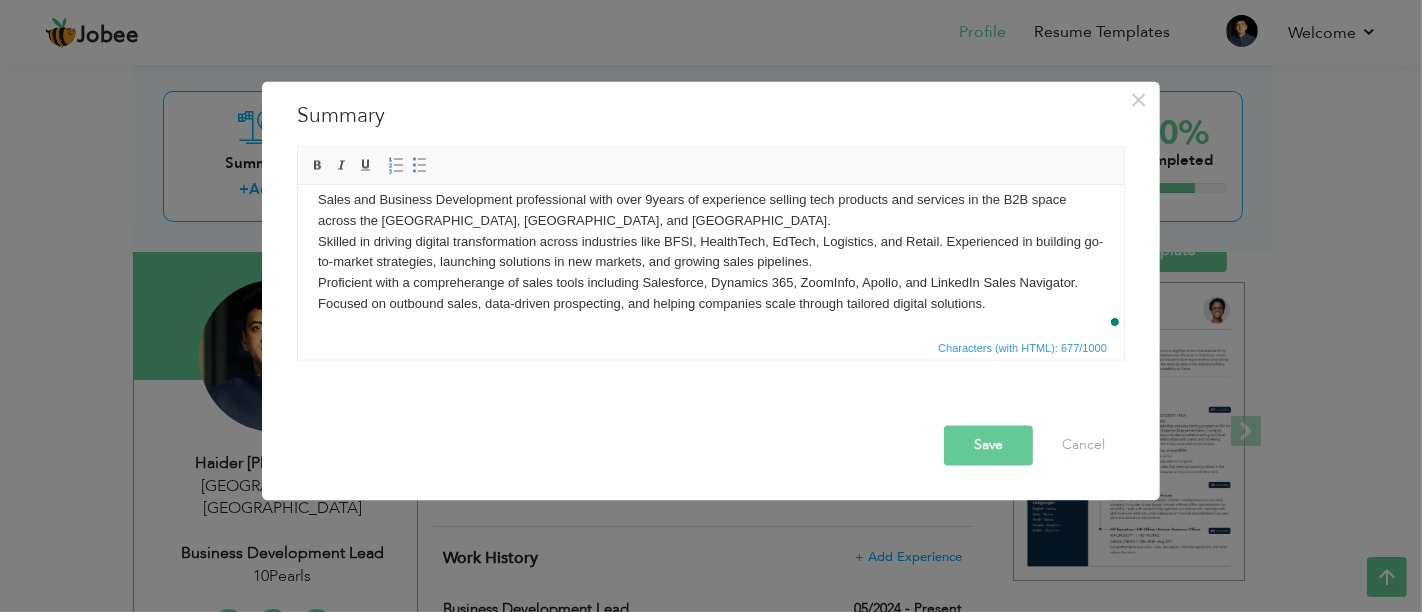 scroll, scrollTop: 14, scrollLeft: 0, axis: vertical 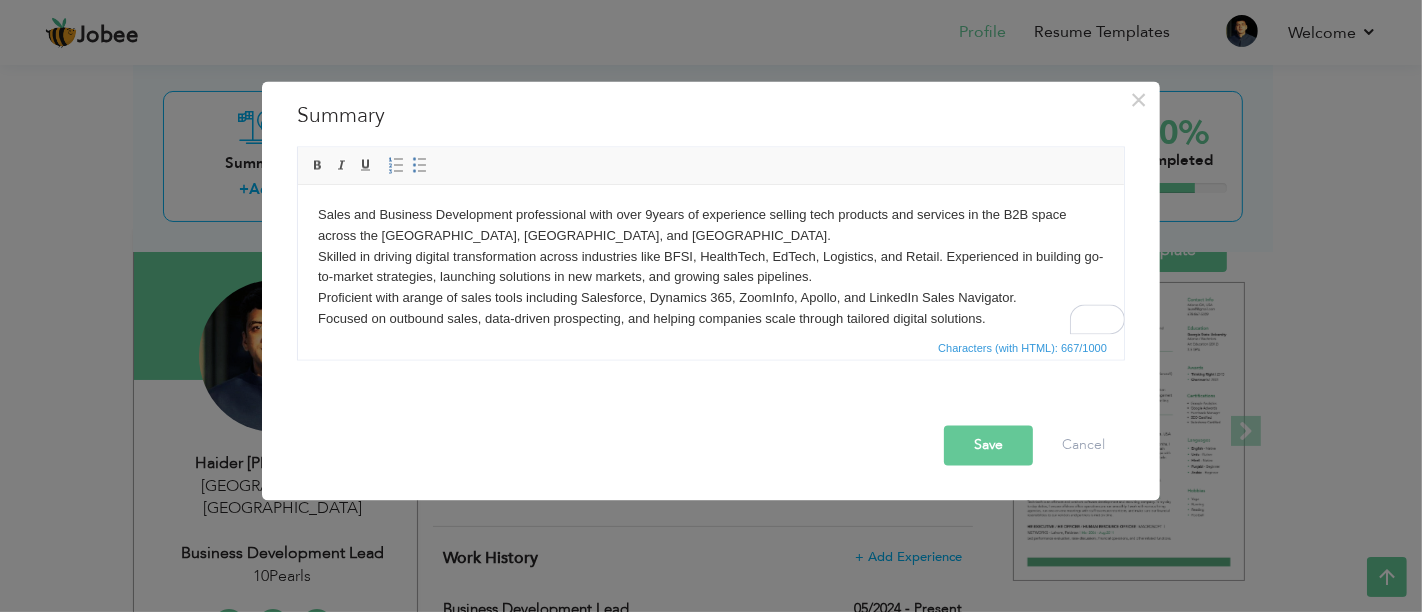 click on "Save" at bounding box center (988, 446) 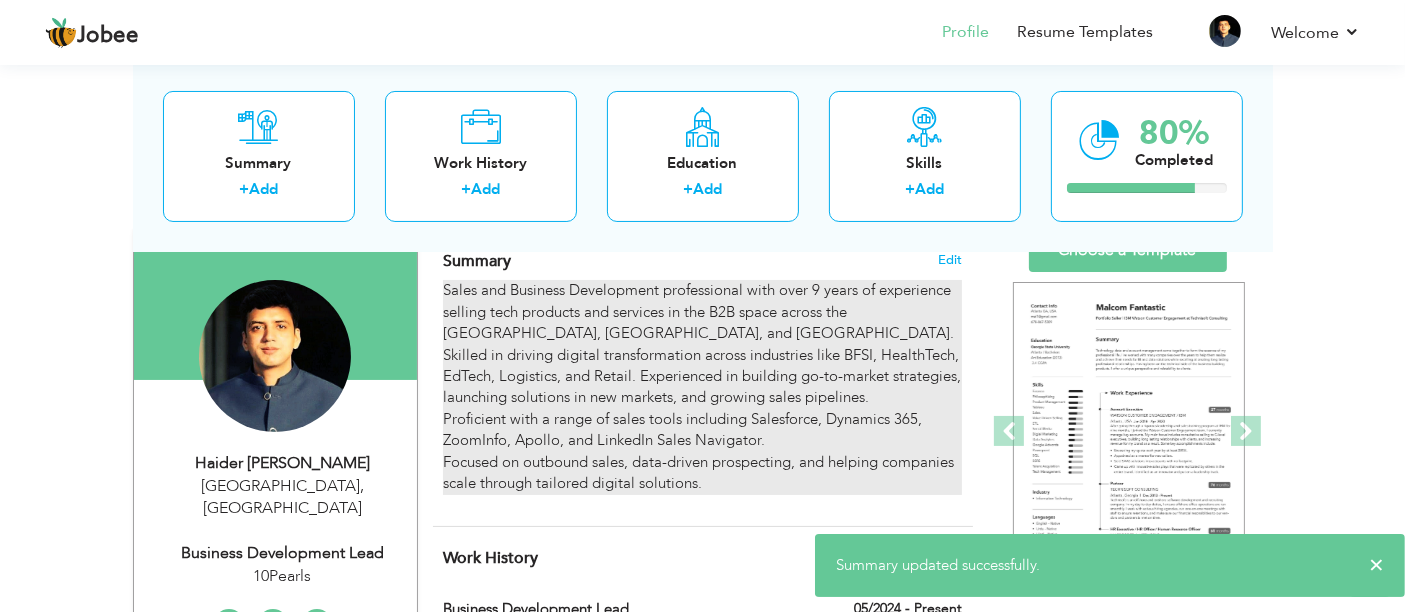 click on "Sales and Business Development professional with over 9 years of experience selling tech products and services in the B2B space across the US, MENA, and Southeast Asia.
Skilled in driving digital transformation across industries like BFSI, HealthTech, EdTech, Logistics, and Retail. Experienced in building go-to-market strategies, launching solutions in new markets, and growing sales pipelines.
Proficient with a range of sales tools including Salesforce, Dynamics 365, ZoomInfo, Apollo, and LinkedIn Sales Navigator.
Focused on outbound sales, data-driven prospecting, and helping companies scale through tailored digital solutions." at bounding box center [702, 387] 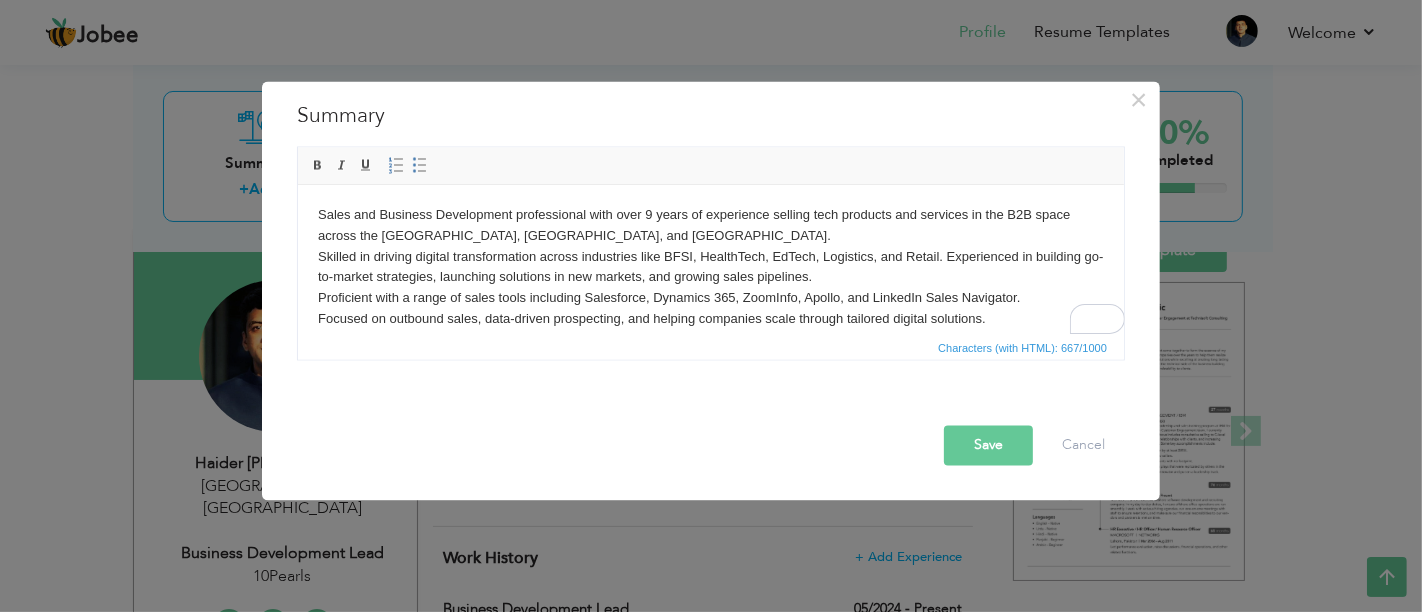 click on "Sales and Business Development professional with over 9 years of experience selling tech products and services in the B2B space across the US, MENA, and Southeast Asia. Skilled in driving digital transformation across industries like BFSI, HealthTech, EdTech, Logistics, and Retail. Experienced in building go-to-market strategies, launching solutions in new markets, and growing sales pipelines. Proficient with a range of sales tools including Salesforce, Dynamics 365, ZoomInfo, Apollo, and LinkedIn Sales Navigator. Focused on outbound sales, data-driven prospecting, and helping companies scale through tailored digital solutions." at bounding box center [710, 267] 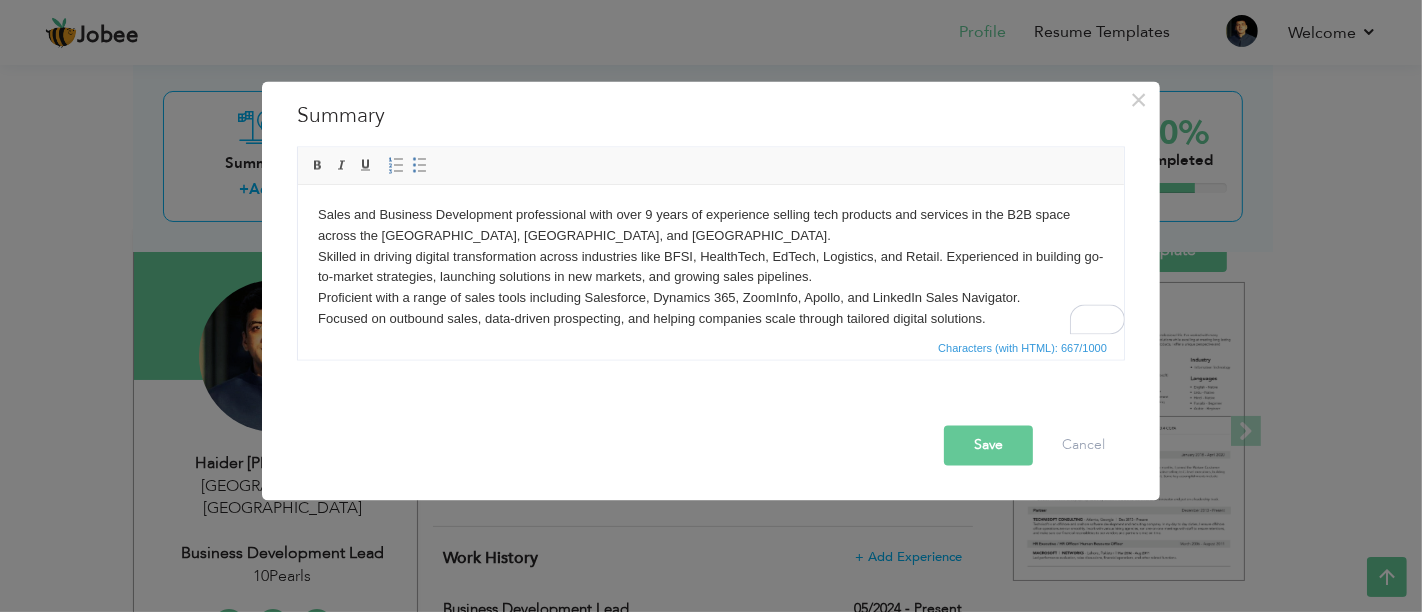 click on "Sales and Business Development professional with over 9 years of experience selling tech products and services in the B2B space across the US, MENA, and Southeast Asia. Skilled in driving digital transformation across industries like BFSI, HealthTech, EdTech, Logistics, and Retail. Experienced in building go-to-market strategies, launching solutions in new markets, and growing sales pipelines. Proficient with a range of sales tools including Salesforce, Dynamics 365, ZoomInfo, Apollo, and LinkedIn Sales Navigator. Focused on outbound sales, data-driven prospecting, and helping companies scale through tailored digital solutions." at bounding box center [710, 267] 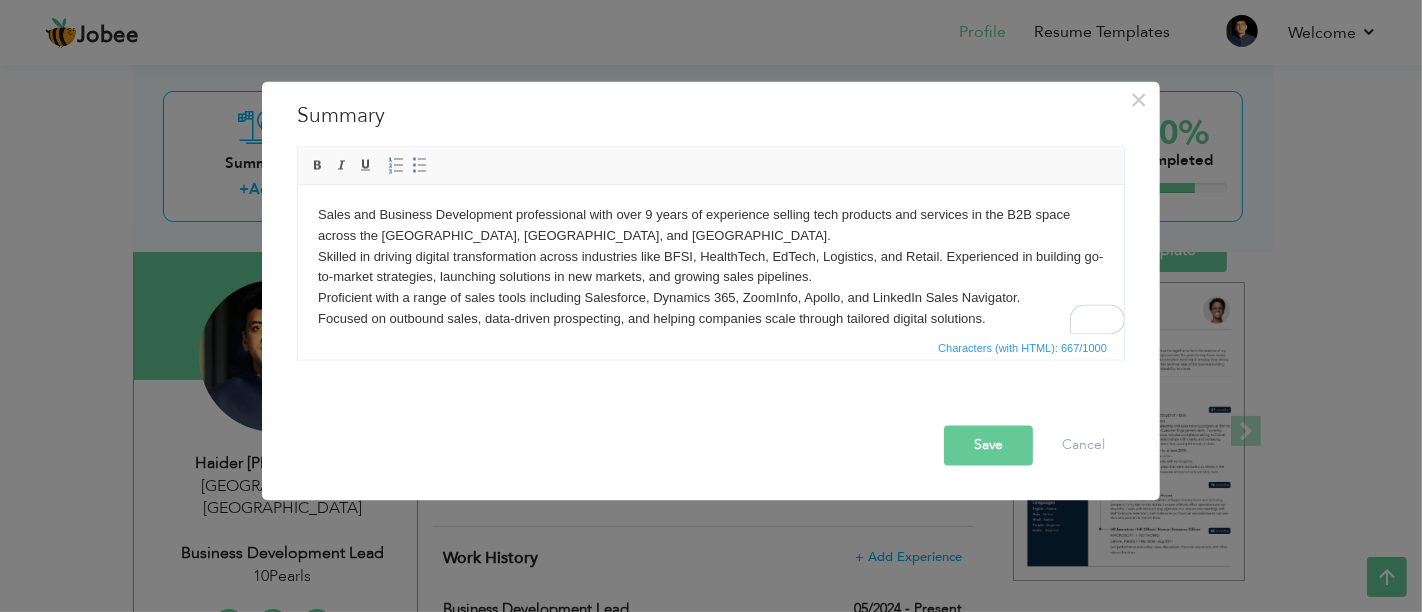 click on "Sales and Business Development professional with over 9 years of experience selling tech products and services in the B2B space across the US, MENA, and Southeast Asia. Skilled in driving digital transformation across industries like BFSI, HealthTech, EdTech, Logistics, and Retail. Experienced in building go-to-market strategies, launching solutions in new markets, and growing sales pipelines. Proficient with a range of sales tools including Salesforce, Dynamics 365, ZoomInfo, Apollo, and LinkedIn Sales Navigator. Focused on outbound sales, data-driven prospecting, and helping companies scale through tailored digital solutions." at bounding box center (710, 267) 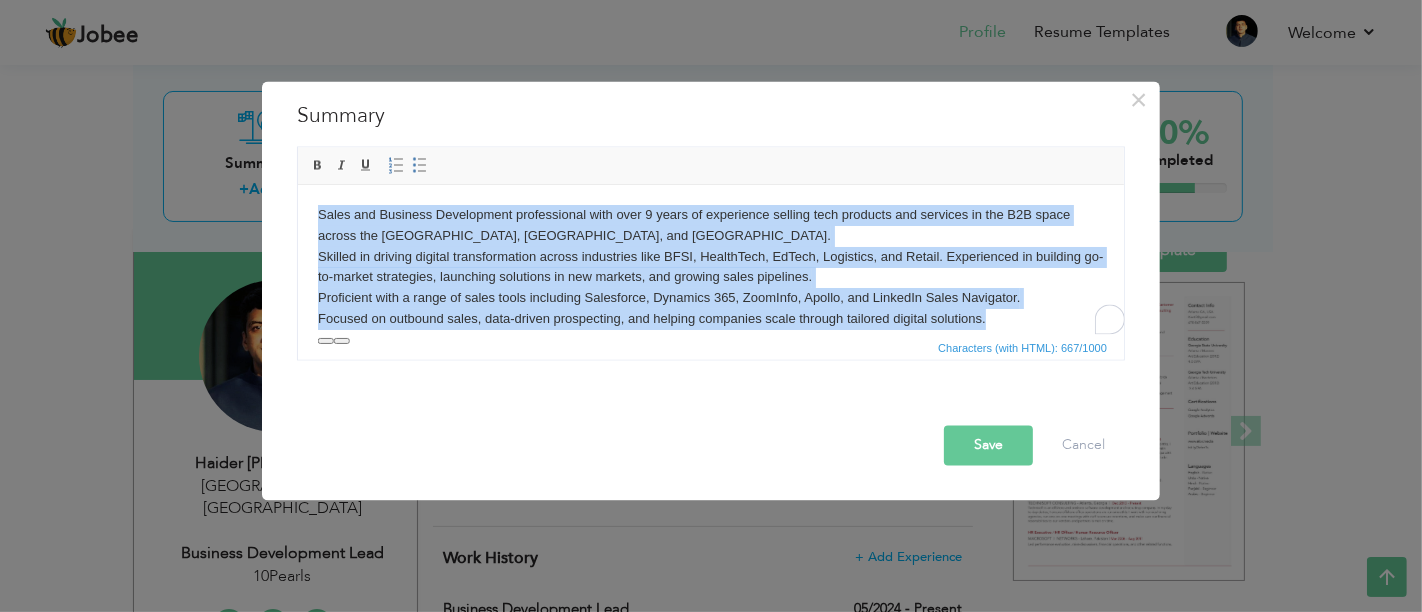 type 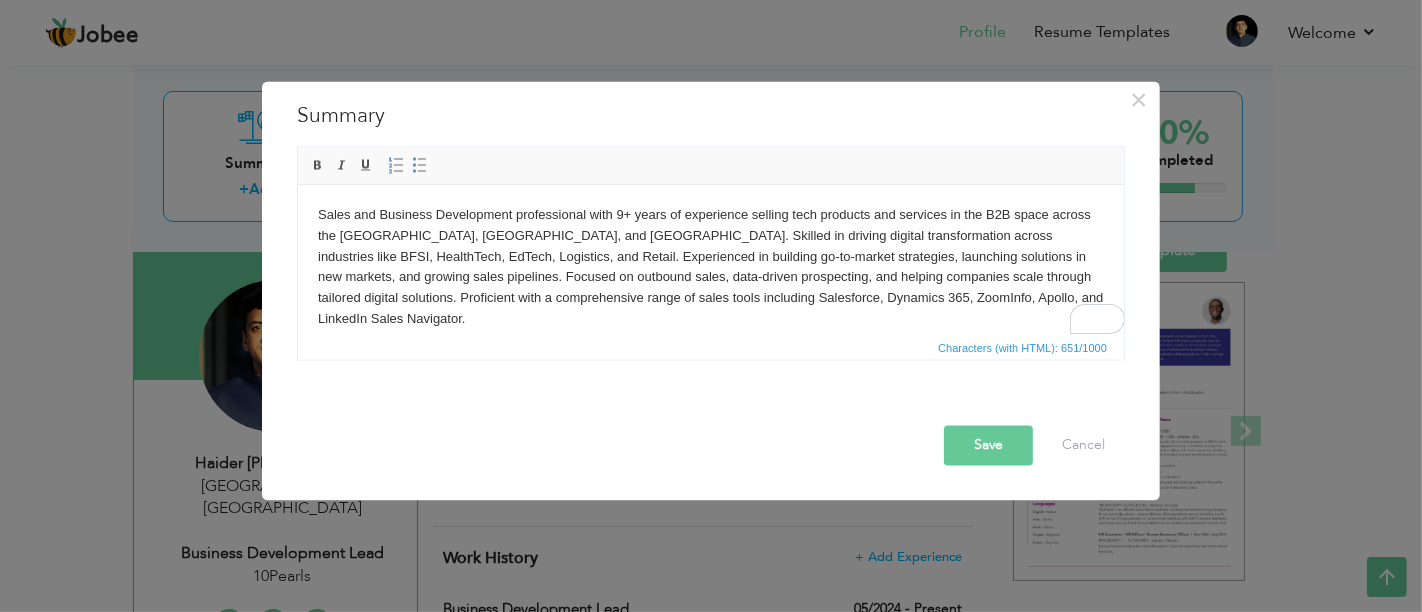 click on "Sales and Business Development professional with 9+ years of experience selling tech products and services in the B2B space across the US, MENA, and Southeast Asia. Skilled in driving digital transformation across industries like BFSI, HealthTech, EdTech, Logistics, and Retail. Experienced in building go-to-market strategies, launching solutions in new markets, and growing sales pipelines. Focused on outbound sales, data-driven prospecting, and helping companies scale through tailored digital solutions. Proficient with a comprehensive range of sales tools including Salesforce, Dynamics 365, ZoomInfo, Apollo, and LinkedIn Sales Navigator." at bounding box center (710, 267) 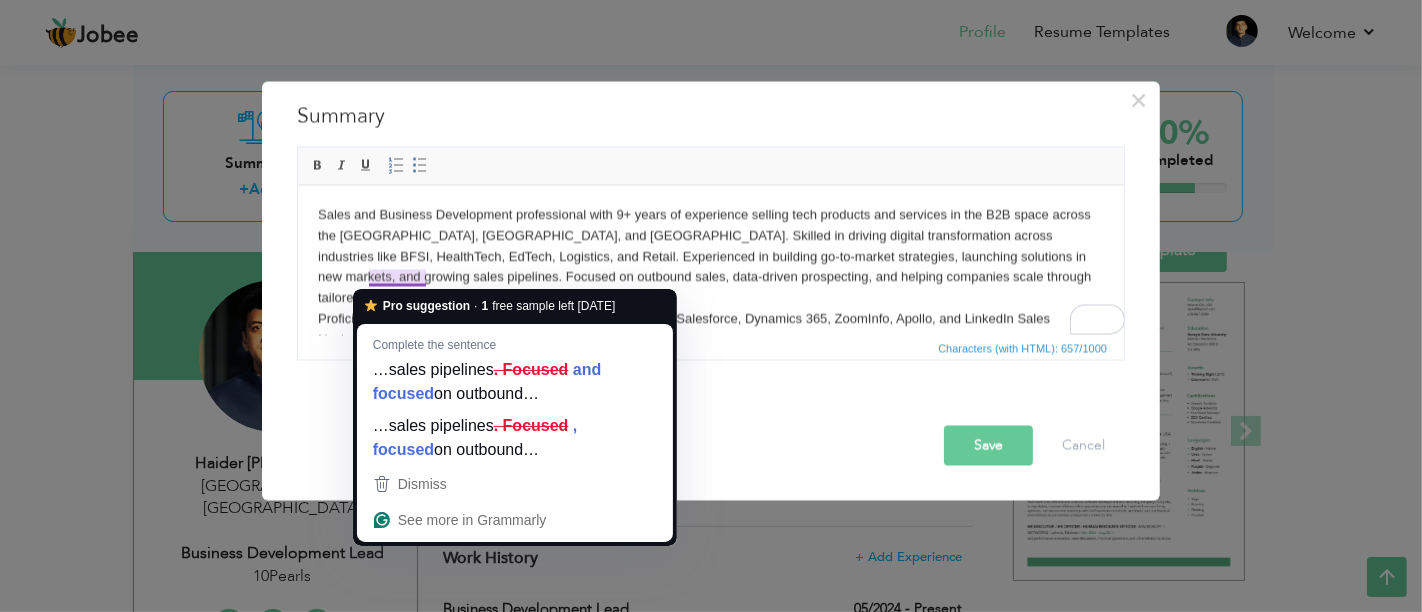 click on "Sales and Business Development professional with 9+ years of experience selling tech products and services in the B2B space across the US, MENA, and Southeast Asia. Skilled in driving digital transformation across industries like BFSI, HealthTech, EdTech, Logistics, and Retail. Experienced in building go-to-market strategies, launching solutions in new markets, and growing sales pipelines. Focused on outbound sales, data-driven prospecting, and helping companies scale through tailored digital solutions.  ​​​​​​​ Proficient with a comprehensive range of sales tools including Salesforce, Dynamics 365, ZoomInfo, Apollo, and LinkedIn Sales Navigator." at bounding box center (710, 278) 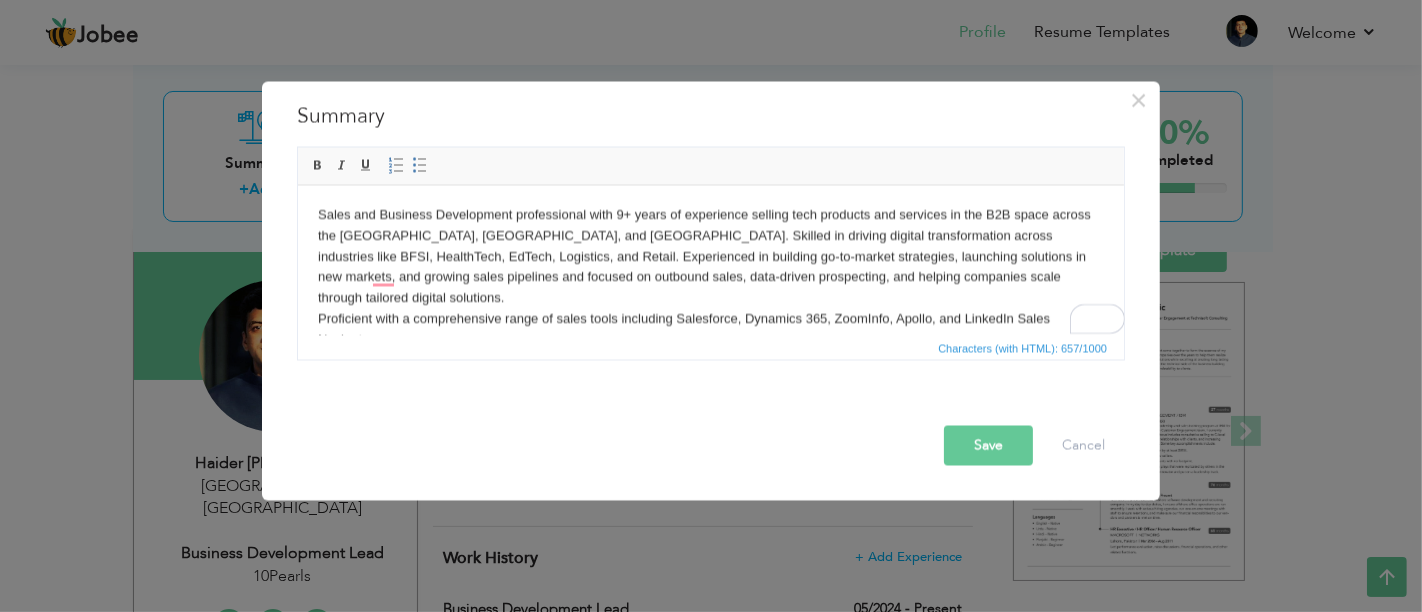 click on "Sales and Business Development professional with 9+ years of experience selling tech products and services in the B2B space across the US, MENA, and Southeast Asia. Skilled in driving digital transformation across industries like BFSI, HealthTech, EdTech, Logistics, and Retail. Experienced in building go-to-market strategies, launching solutions in new markets, and growing sales pipelines and focused on outbound sales, data-driven prospecting, and helping companies scale through tailored digital solutions.  ​​​​​​​ Proficient with a comprehensive range of sales tools including Salesforce, Dynamics 365, ZoomInfo, Apollo, and LinkedIn Sales Navigator." at bounding box center [710, 278] 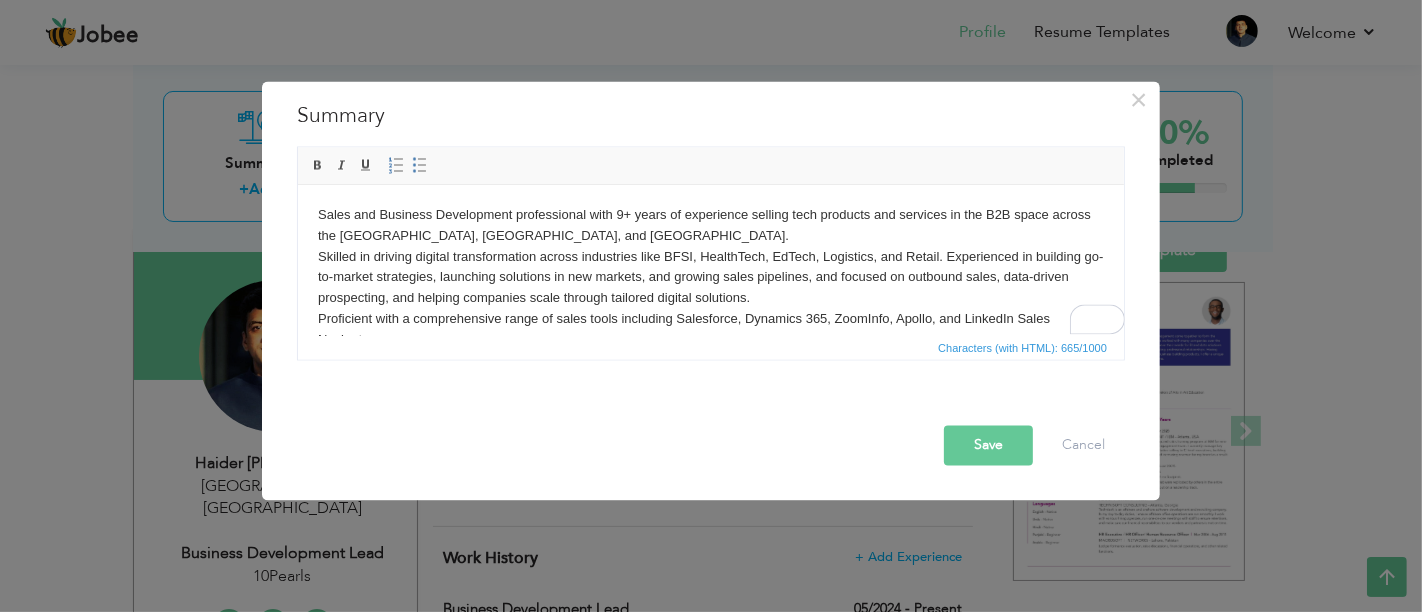 click on "Sales and Business Development professional with 9+ years of experience selling tech products and services in the B2B space across the US, MENA, and Southeast Asia.  ​​​​​​​ Skilled in driving digital transformation across industries like BFSI, HealthTech, EdTech, Logistics, and Retail. Experienced in building go-to-market strategies, launching solutions in new markets, and growing sales pipelines, and focused on outbound sales, data-driven prospecting, and helping companies scale through tailored digital solutions.  Proficient with a comprehensive range of sales tools including Salesforce, Dynamics 365, ZoomInfo, Apollo, and LinkedIn Sales Navigator." at bounding box center (710, 278) 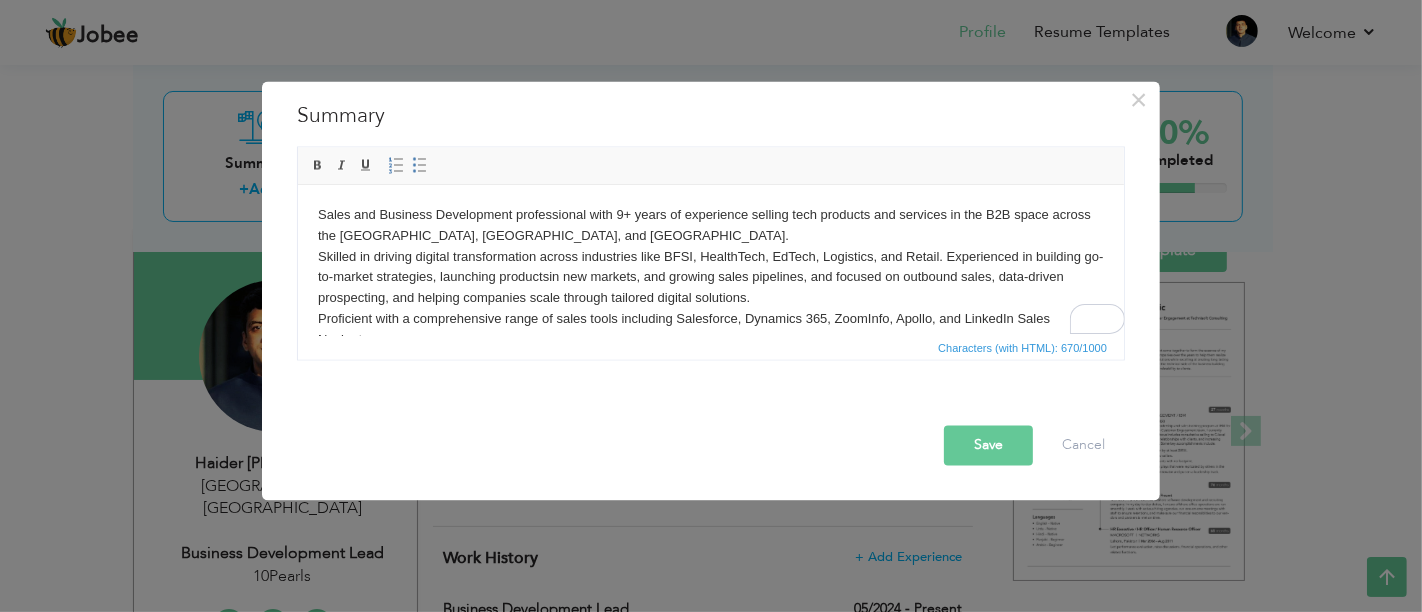 click on "Sales and Business Development professional with 9+ years of experience selling tech products and services in the B2B space across the US, MENA, and Southeast Asia.  Skilled in driving digital transformation across industries like BFSI, HealthTech, EdTech, Logistics, and Retail. Experienced in building go-to-market strategies, launching products  in new markets, and growing sales pipelines, and focused on outbound sales, data-driven prospecting, and helping companies scale through tailored digital solutions.  Proficient with a comprehensive range of sales tools including Salesforce, Dynamics 365, ZoomInfo, Apollo, and LinkedIn Sales Navigator." at bounding box center [710, 278] 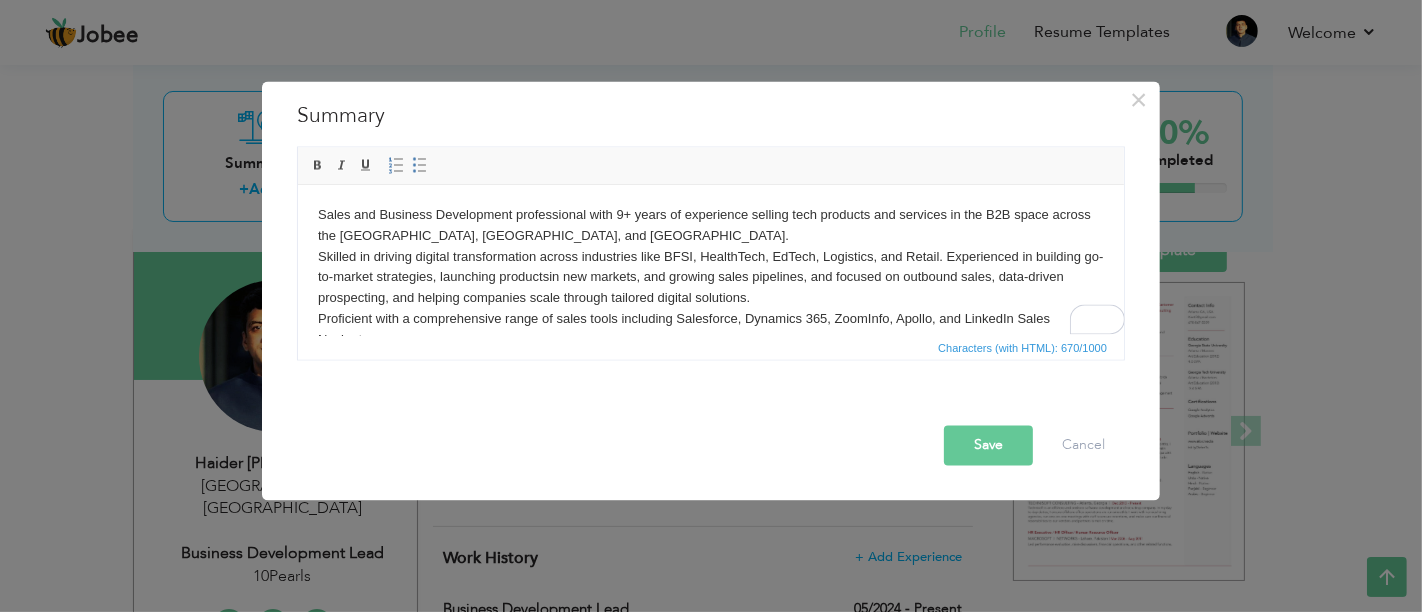 click on "Save" at bounding box center [988, 446] 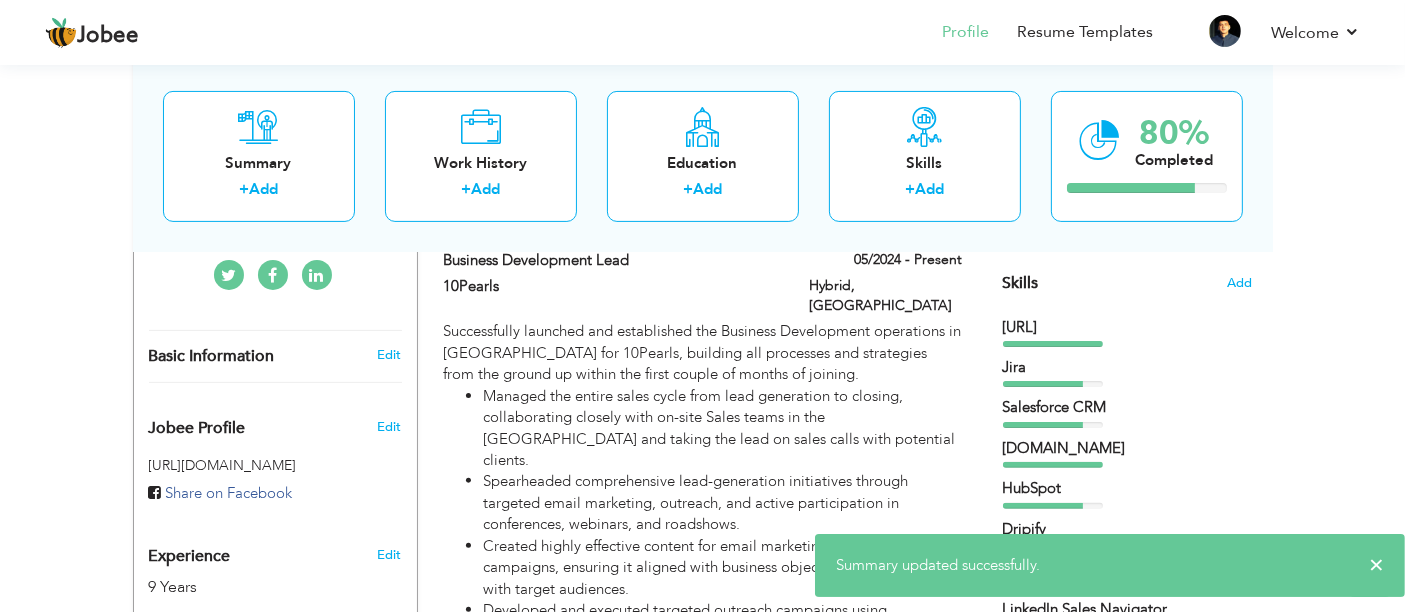 scroll, scrollTop: 0, scrollLeft: 0, axis: both 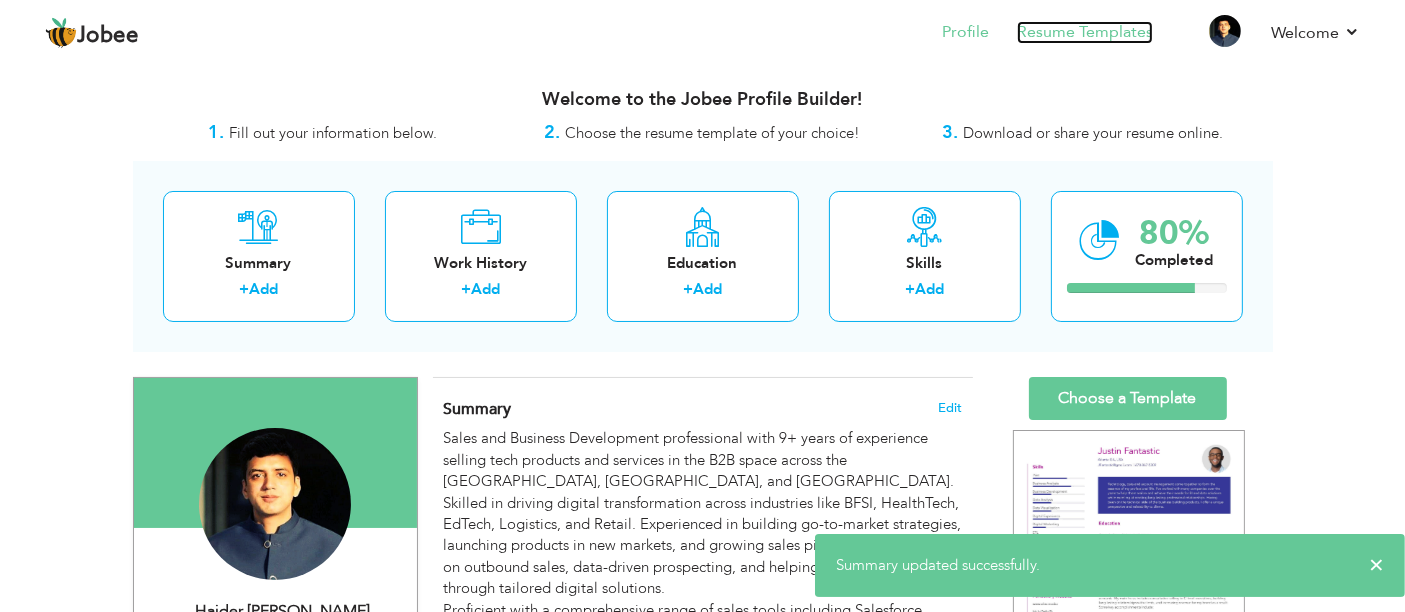 click on "Resume Templates" at bounding box center (1085, 32) 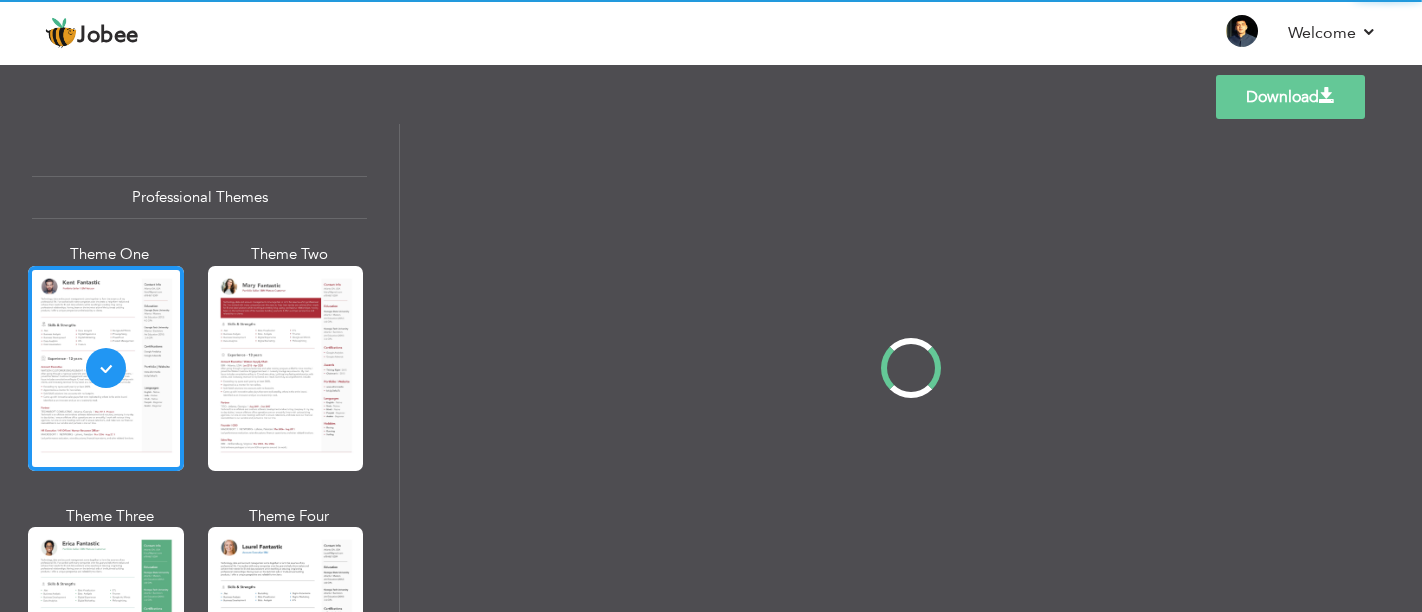 scroll, scrollTop: 0, scrollLeft: 0, axis: both 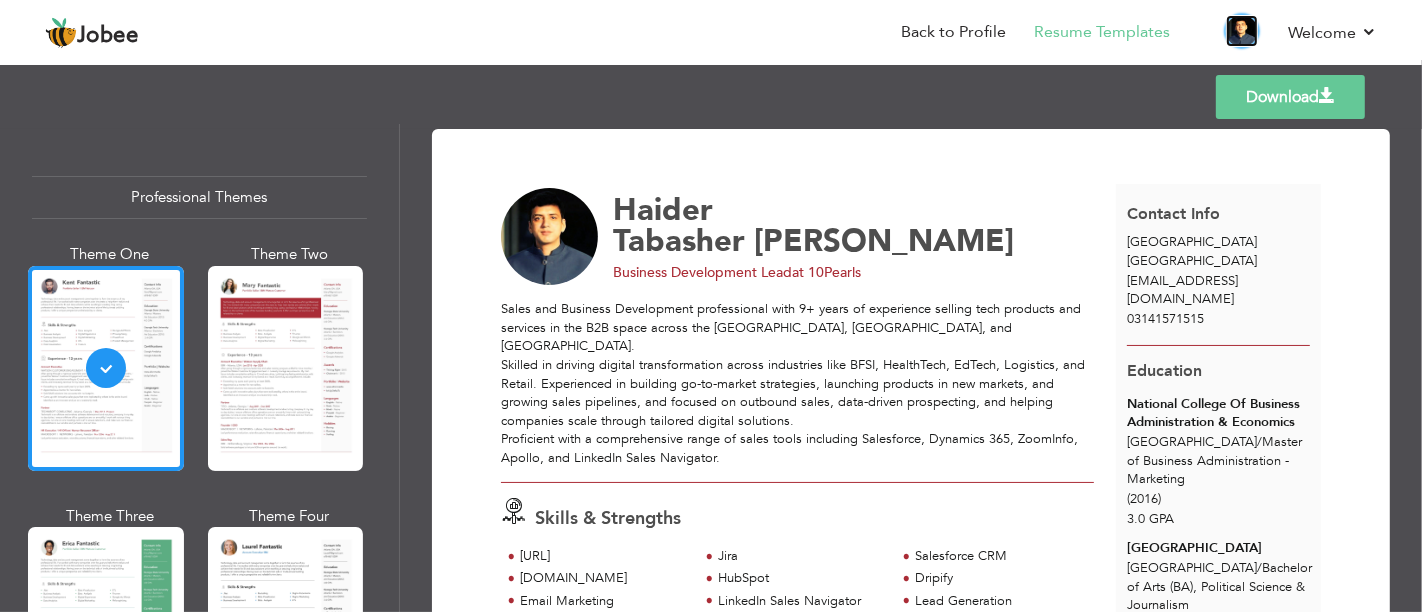 click at bounding box center (1242, 31) 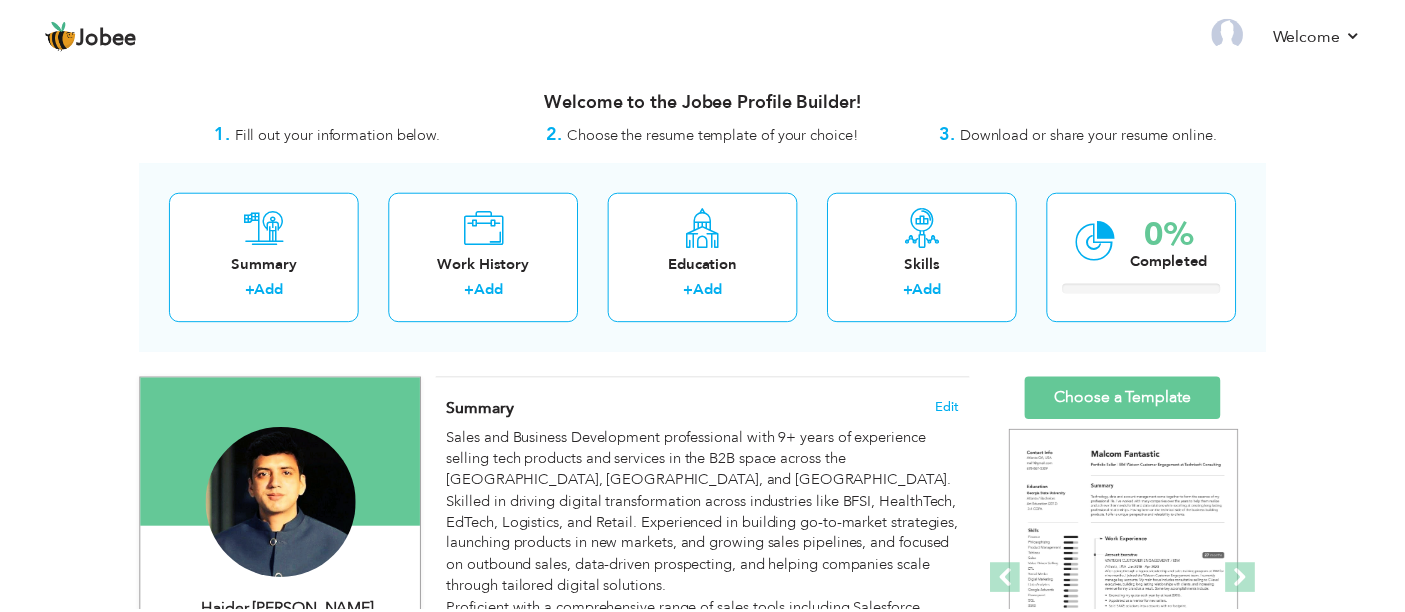 scroll, scrollTop: 0, scrollLeft: 0, axis: both 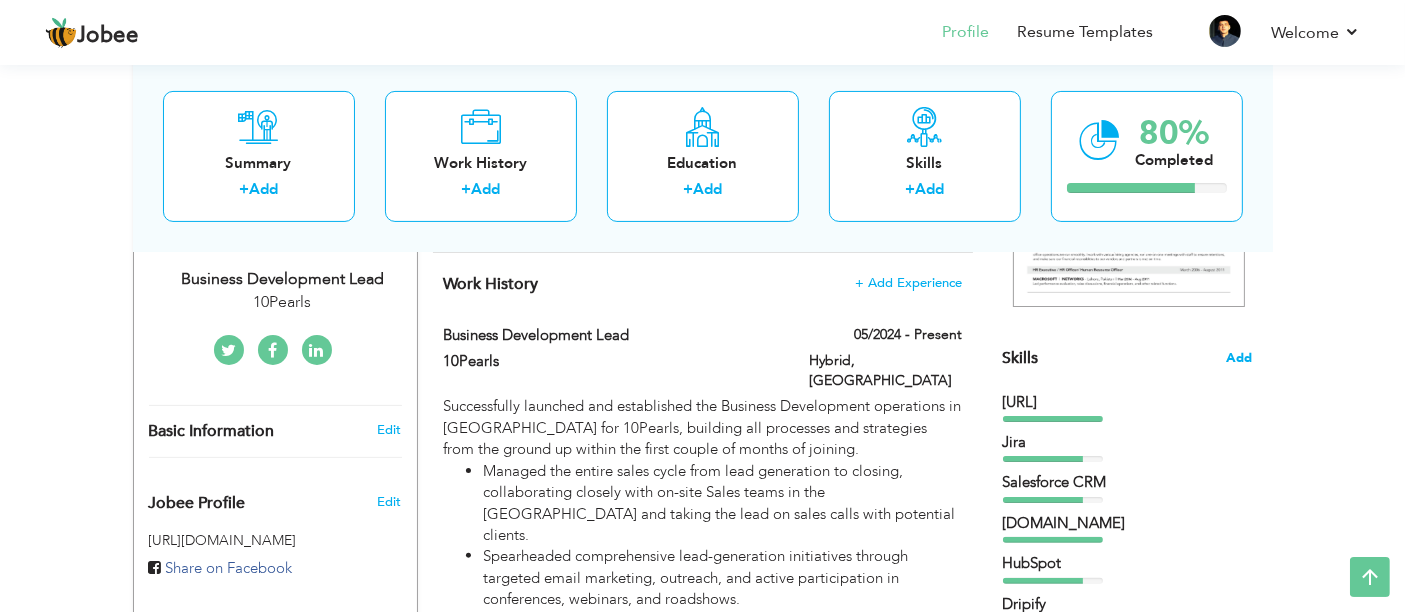 click on "Add" at bounding box center [1240, 358] 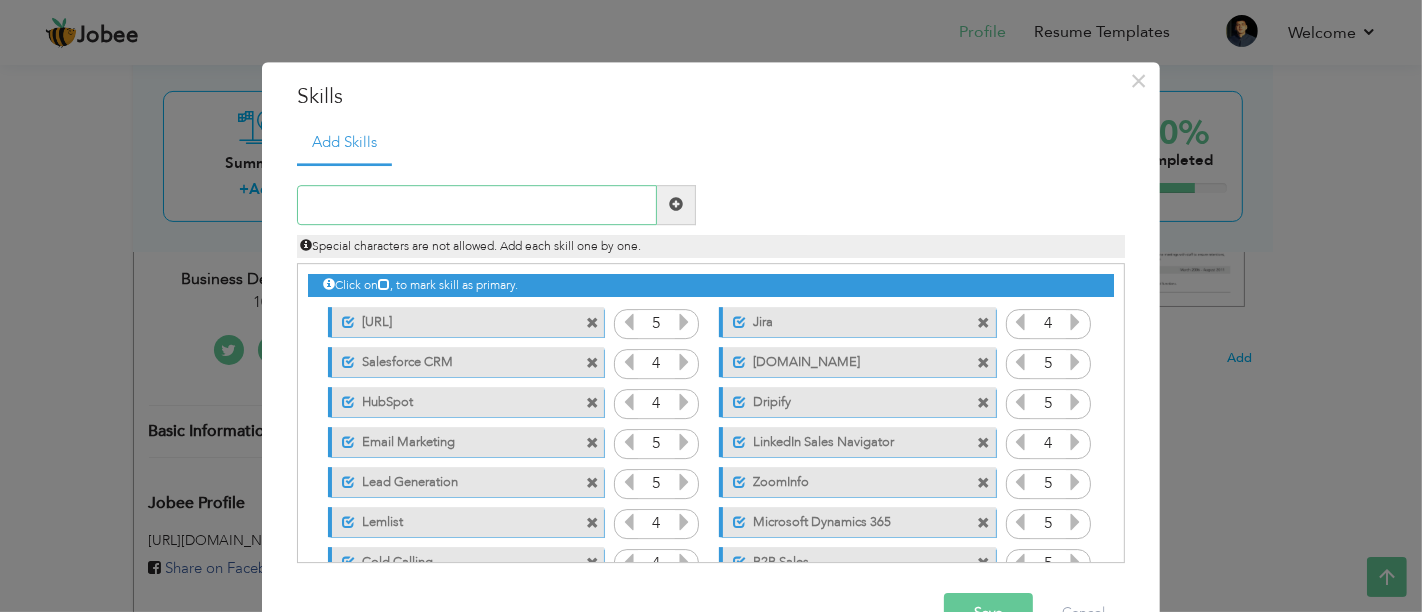 scroll, scrollTop: 43, scrollLeft: 0, axis: vertical 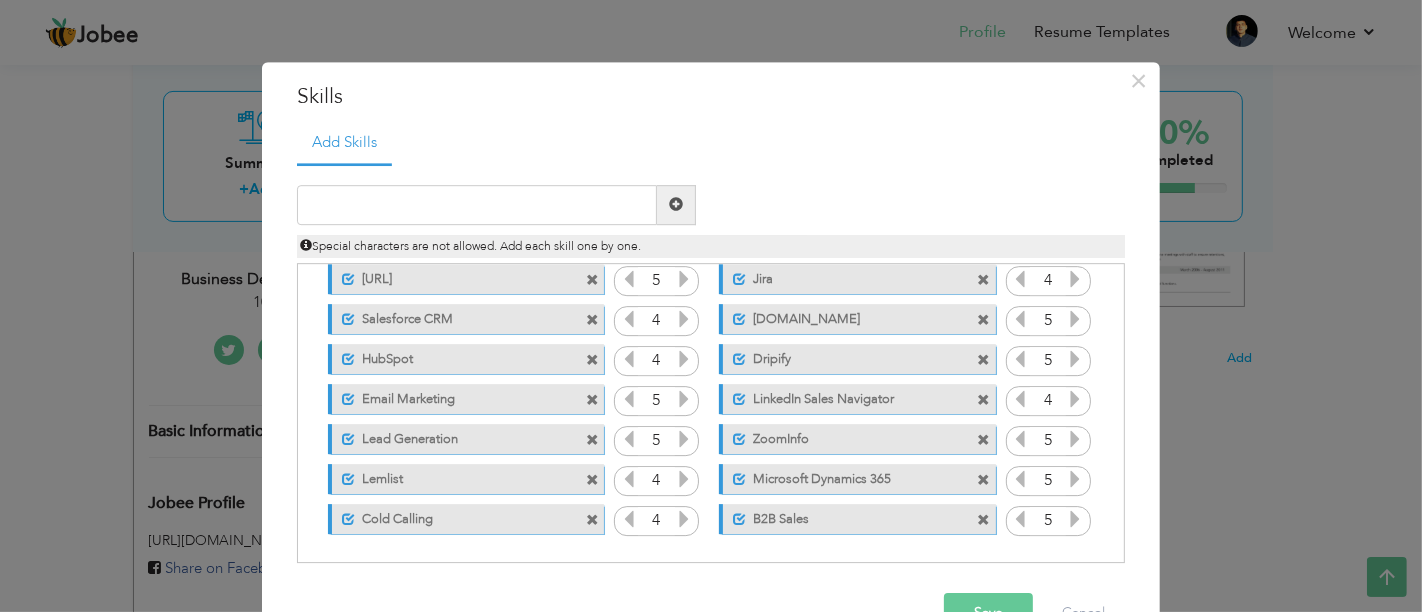 click at bounding box center (592, 520) 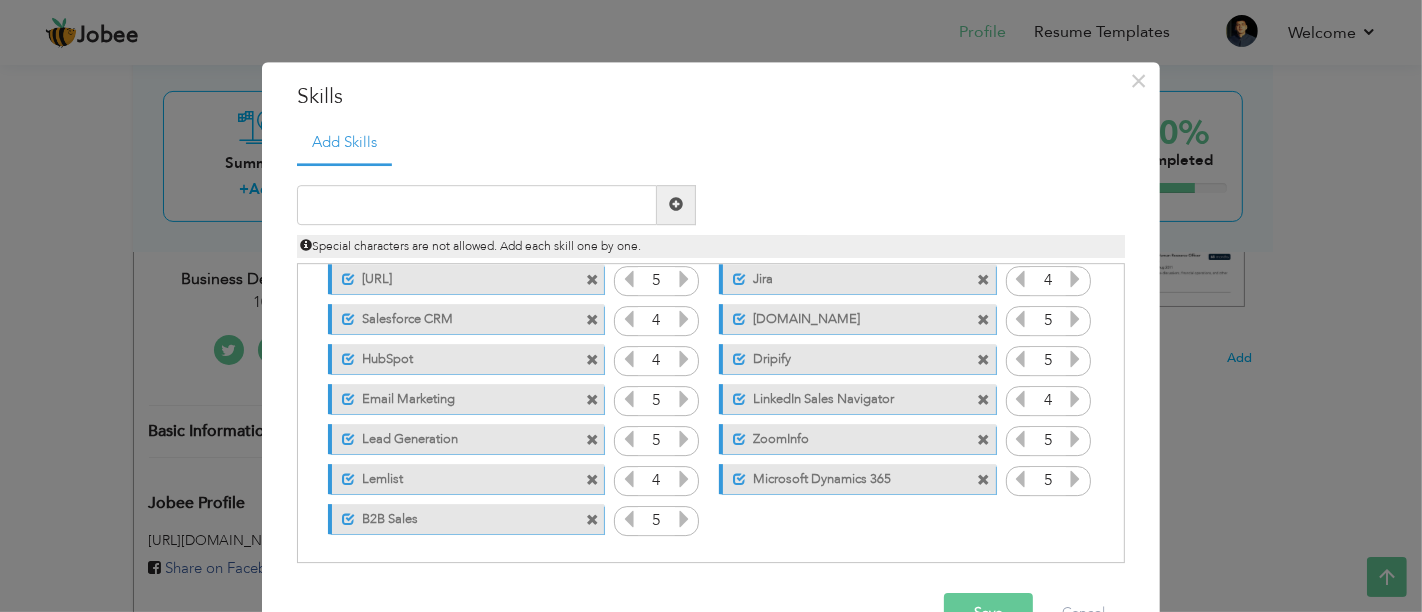 click at bounding box center [592, 520] 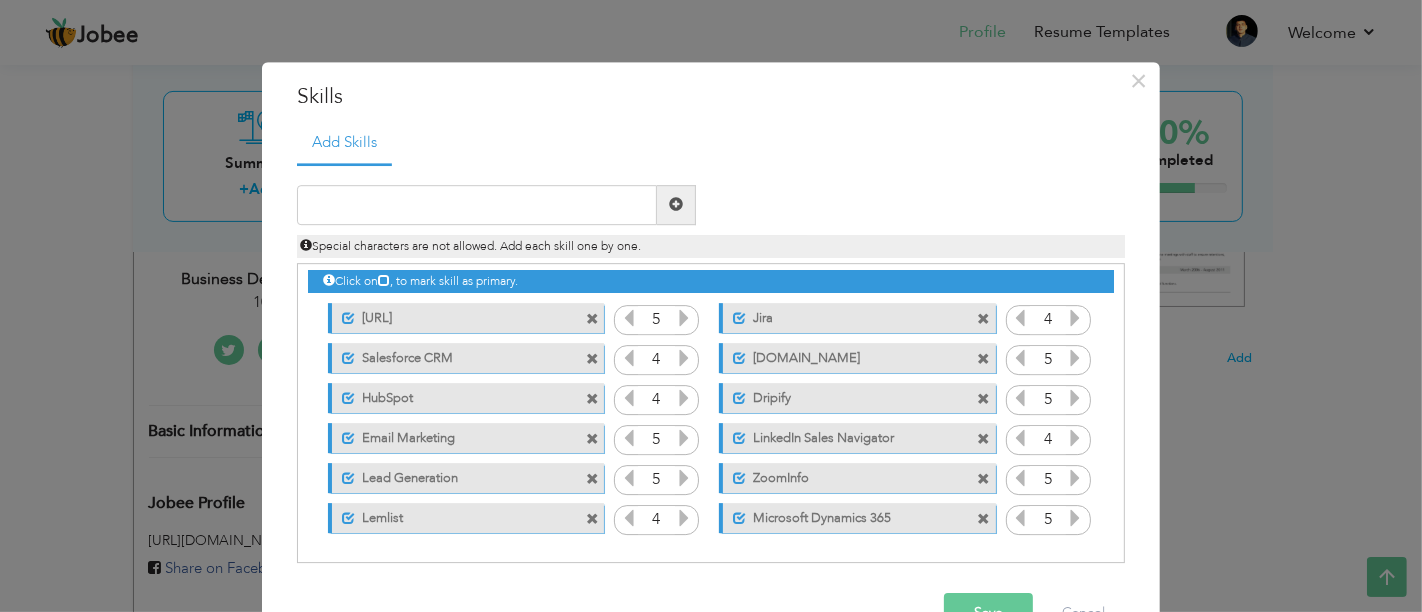 scroll, scrollTop: 3, scrollLeft: 0, axis: vertical 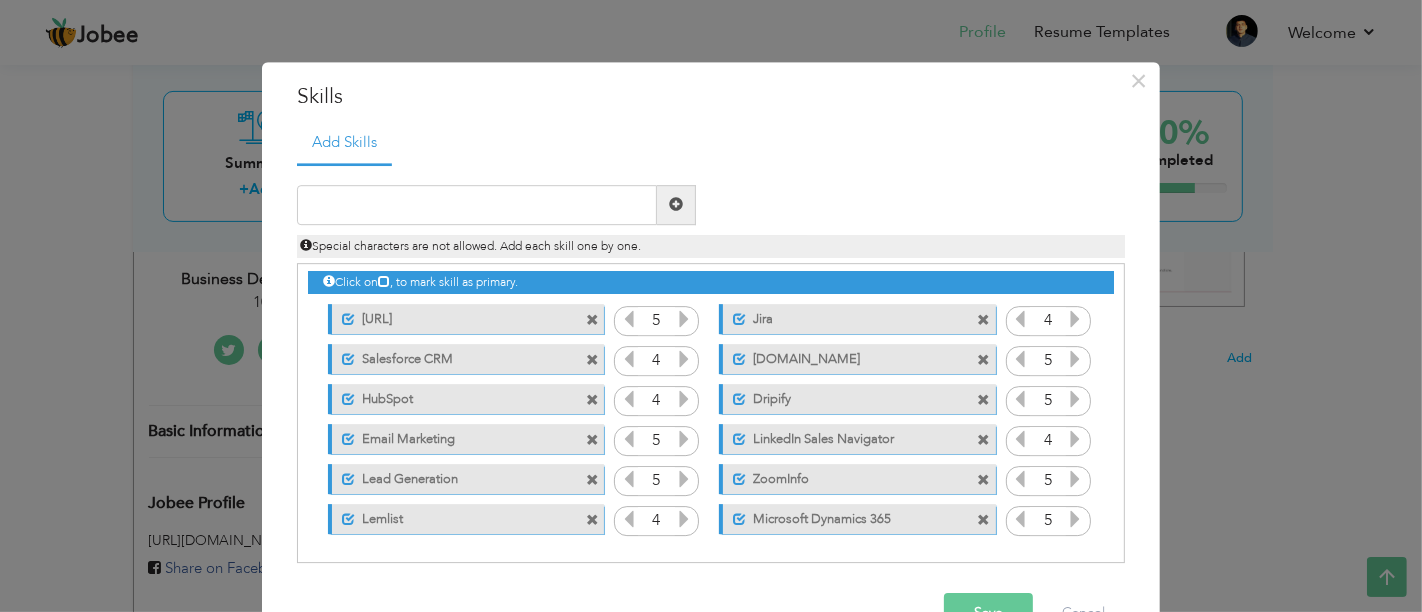 click at bounding box center (984, 320) 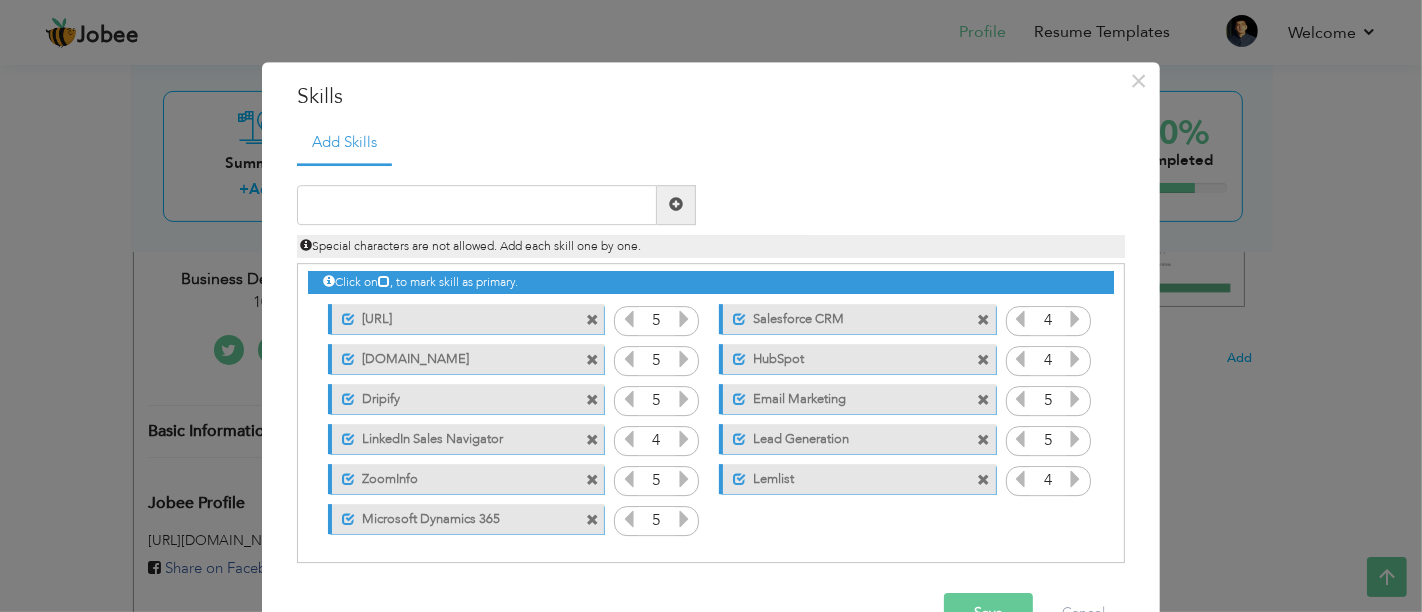 click at bounding box center (592, 320) 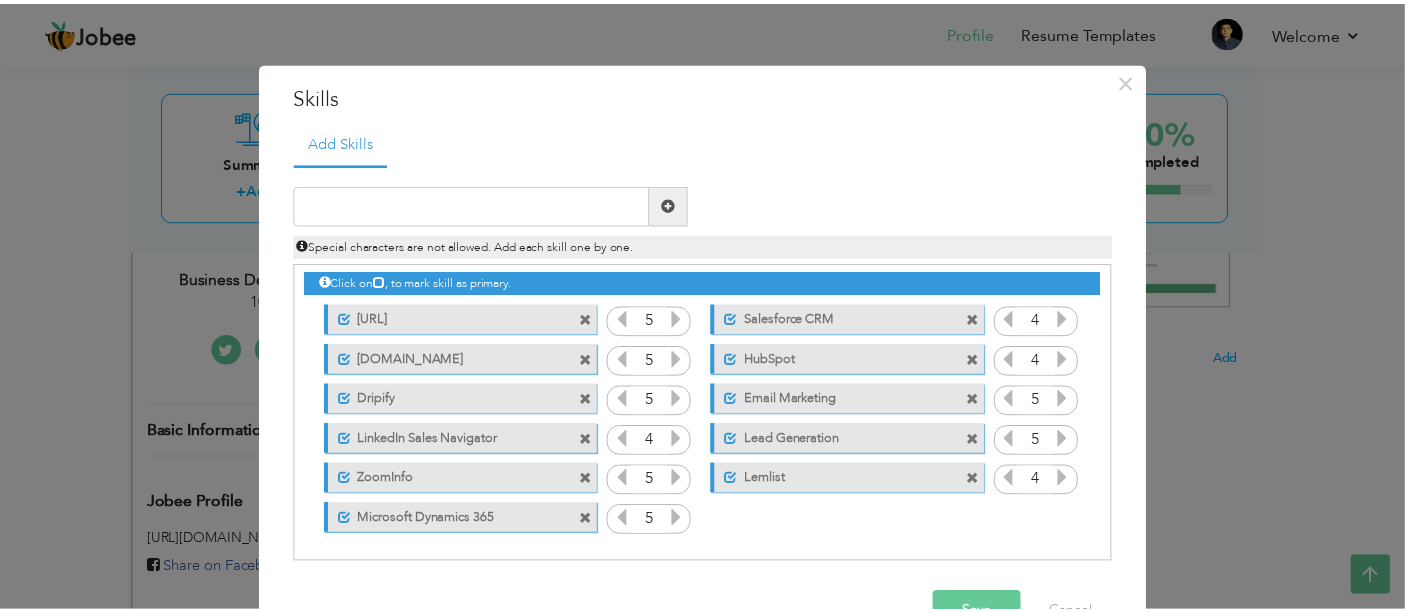 scroll, scrollTop: 0, scrollLeft: 0, axis: both 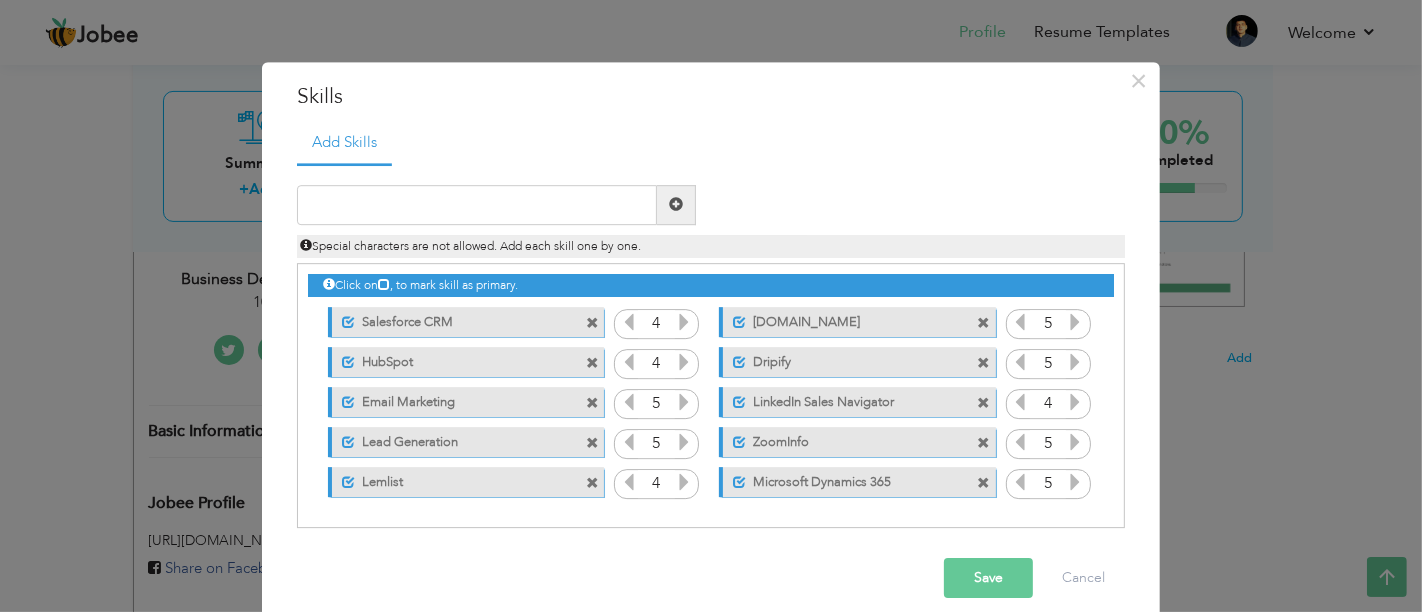 click at bounding box center [592, 323] 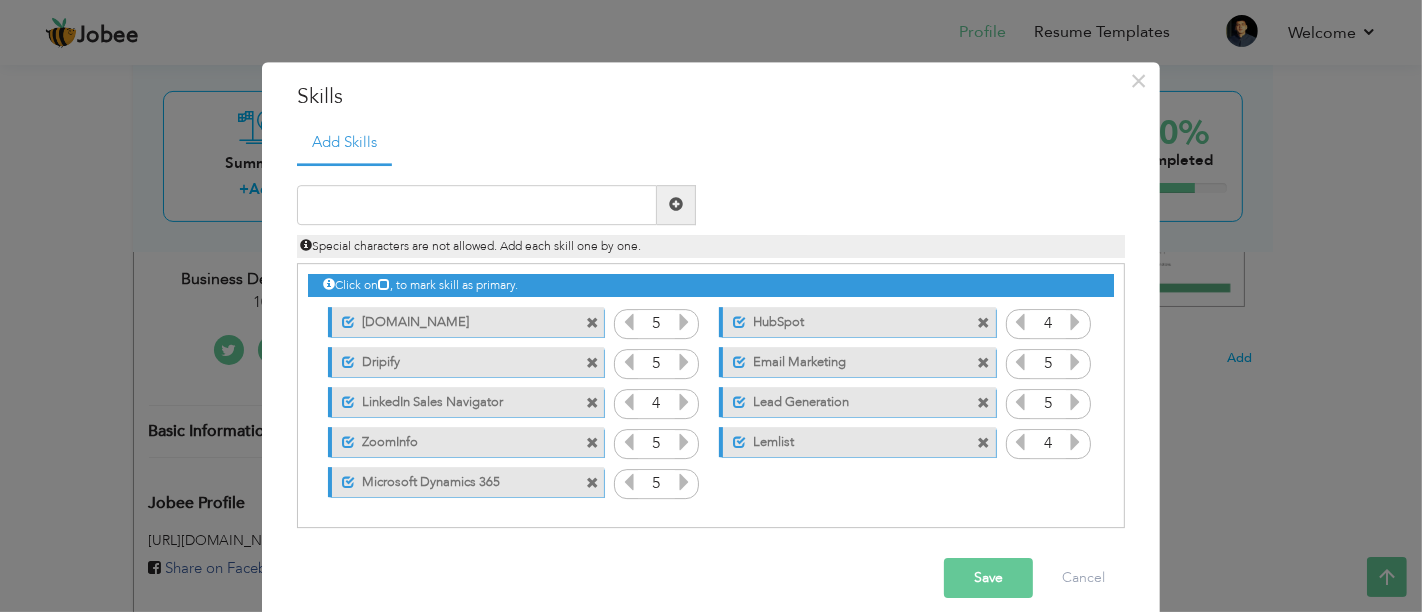 click at bounding box center (592, 323) 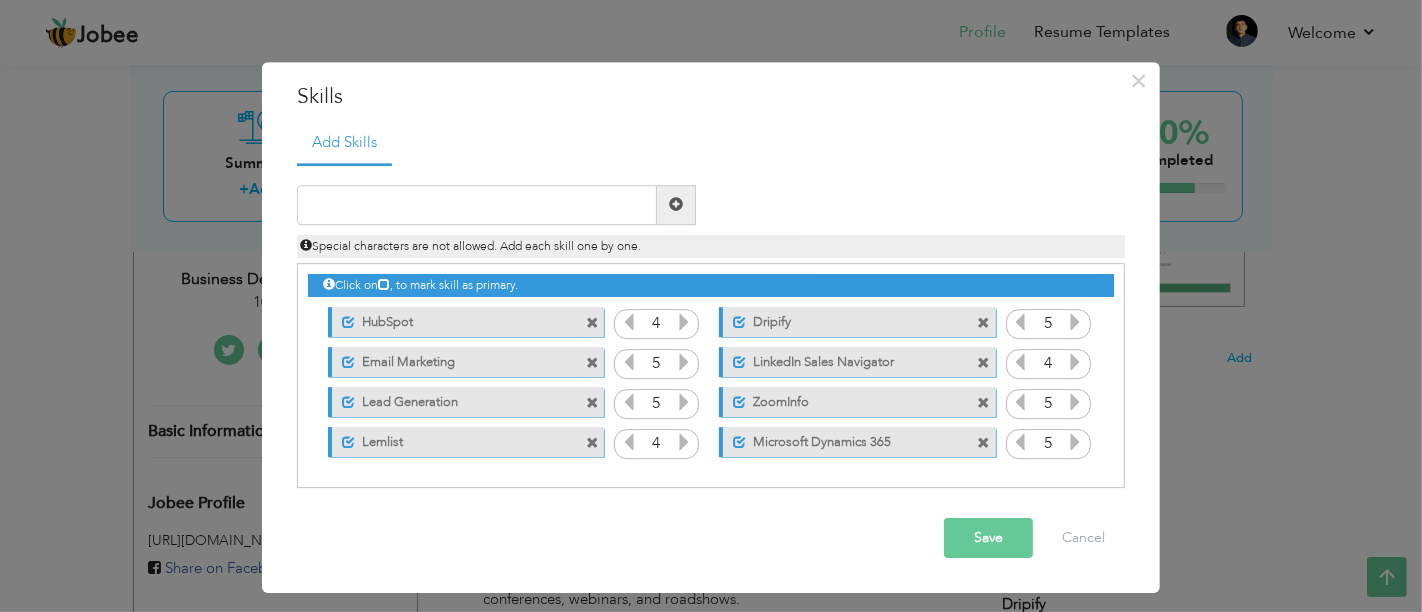 click on "Unmark as primary skill.
HubSpot" at bounding box center [466, 322] 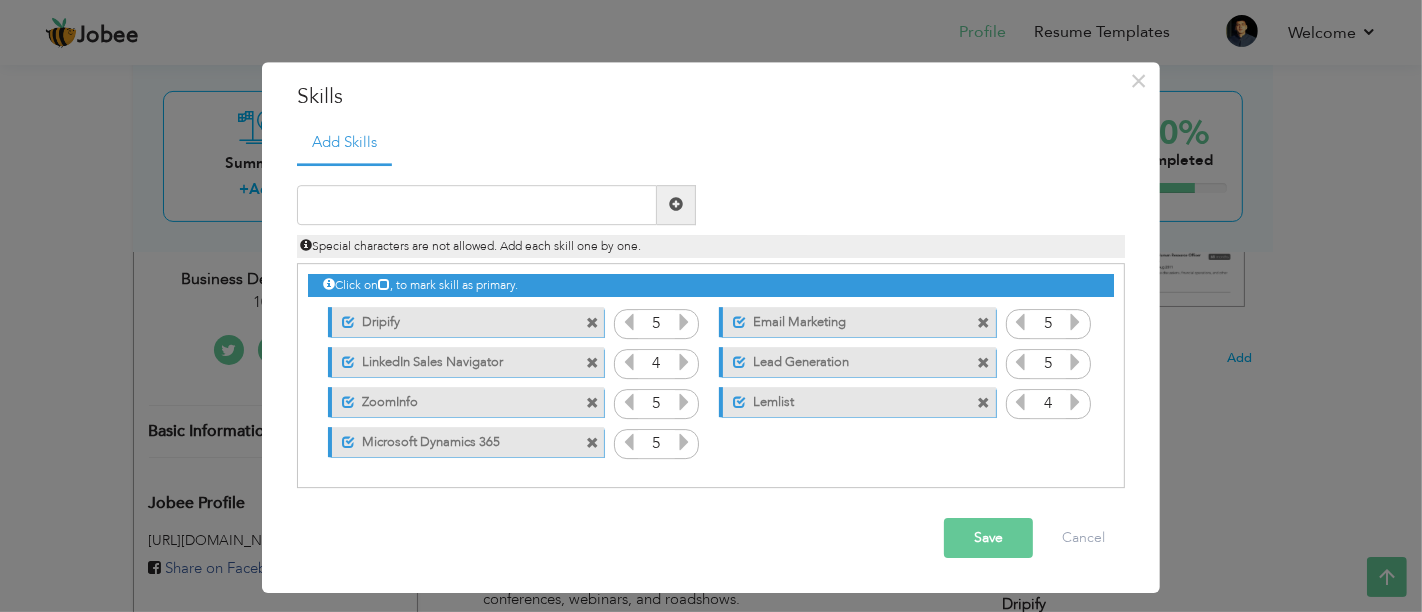 click at bounding box center (592, 323) 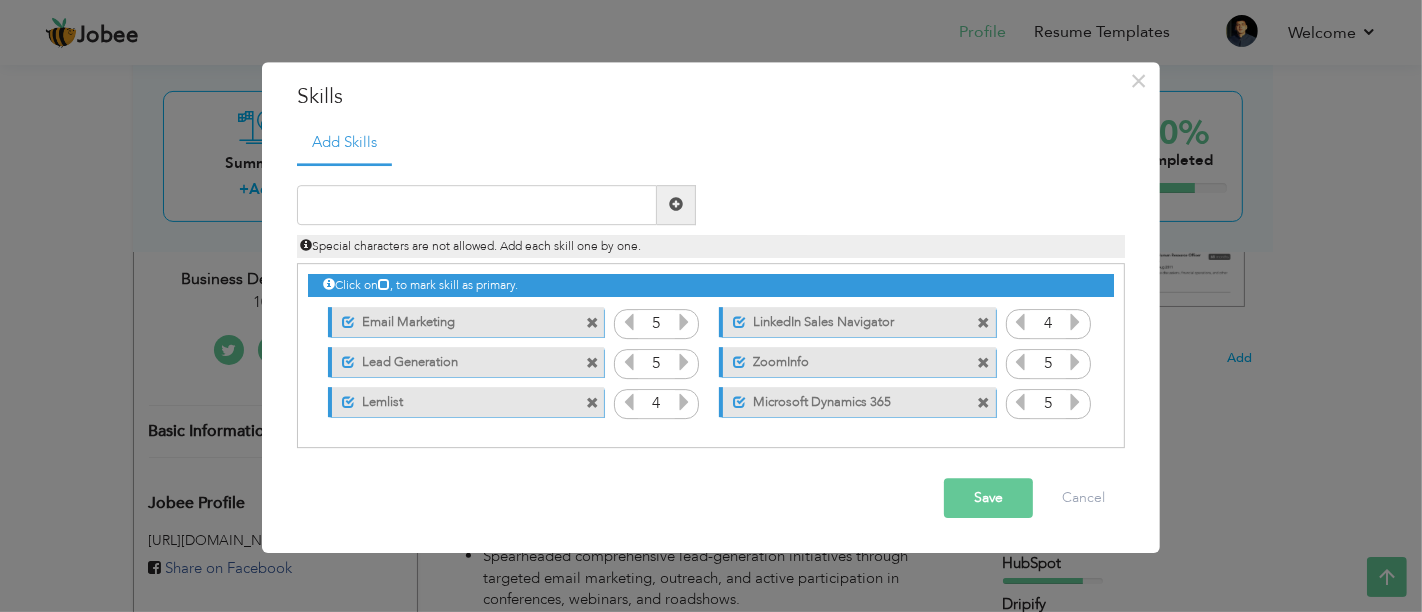 click at bounding box center (592, 323) 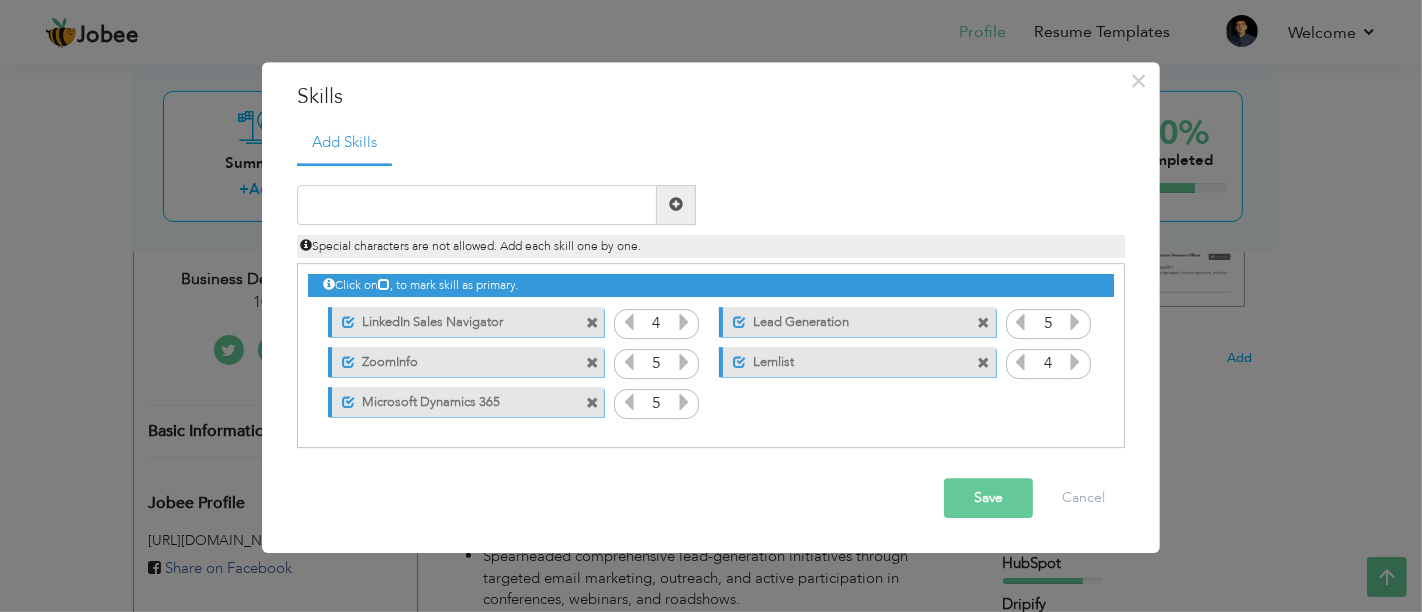 click at bounding box center [592, 323] 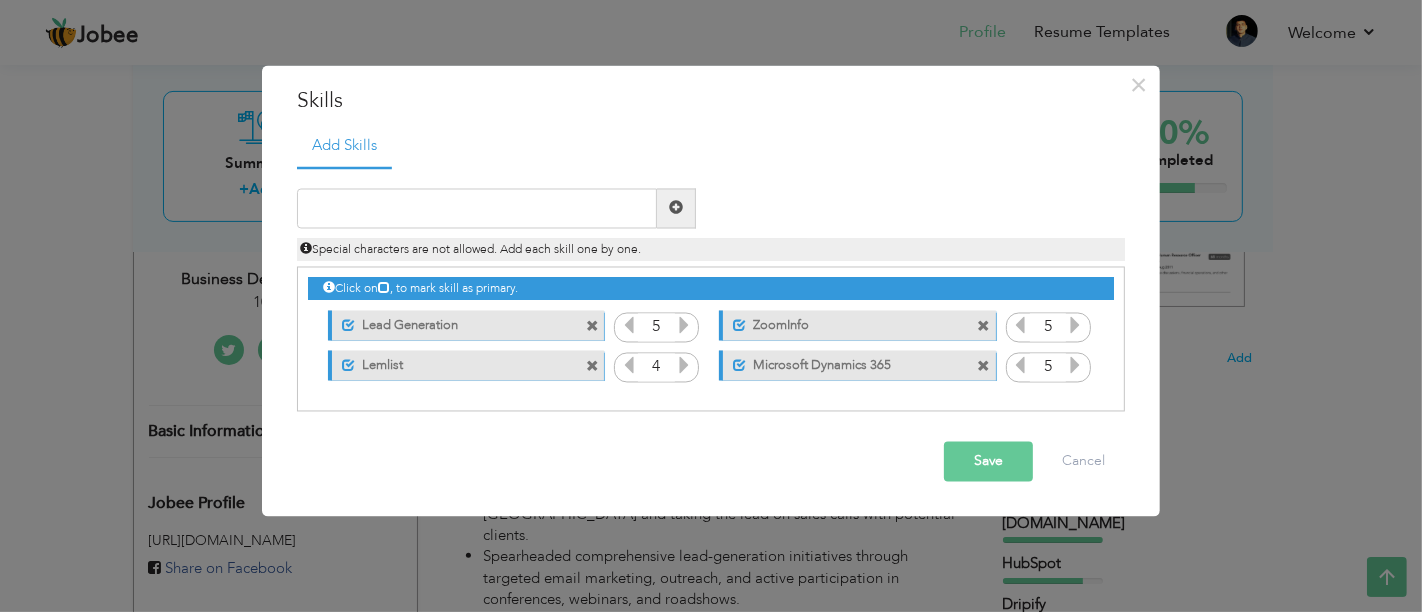 click at bounding box center (592, 327) 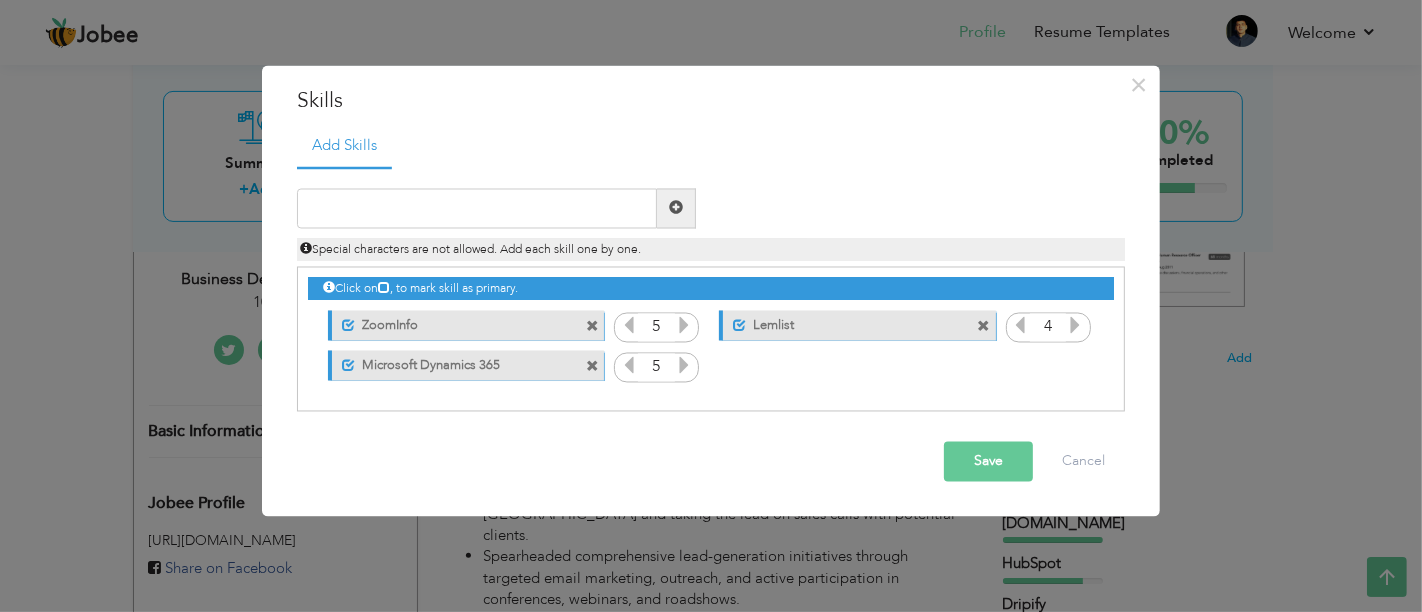 click at bounding box center [592, 327] 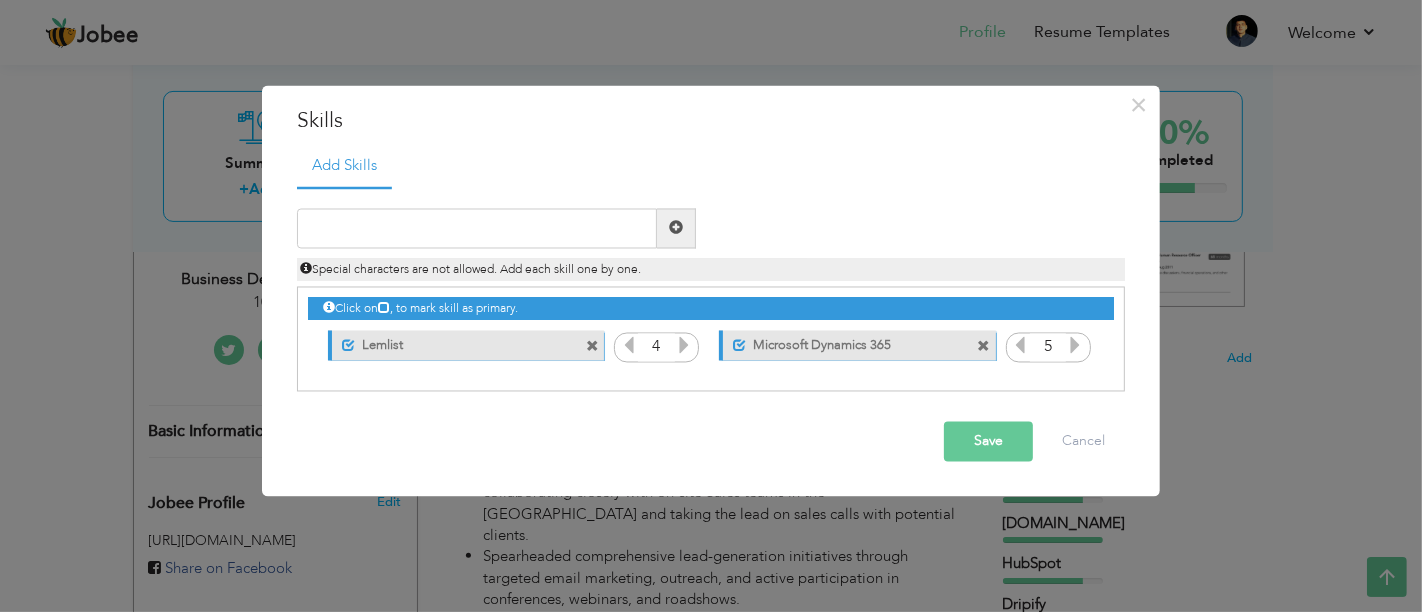 click on "Click on  , to mark skill as primary.
Unmark as primary skill. Seamless.ai 5 Jira 4 4 5" at bounding box center (711, 327) 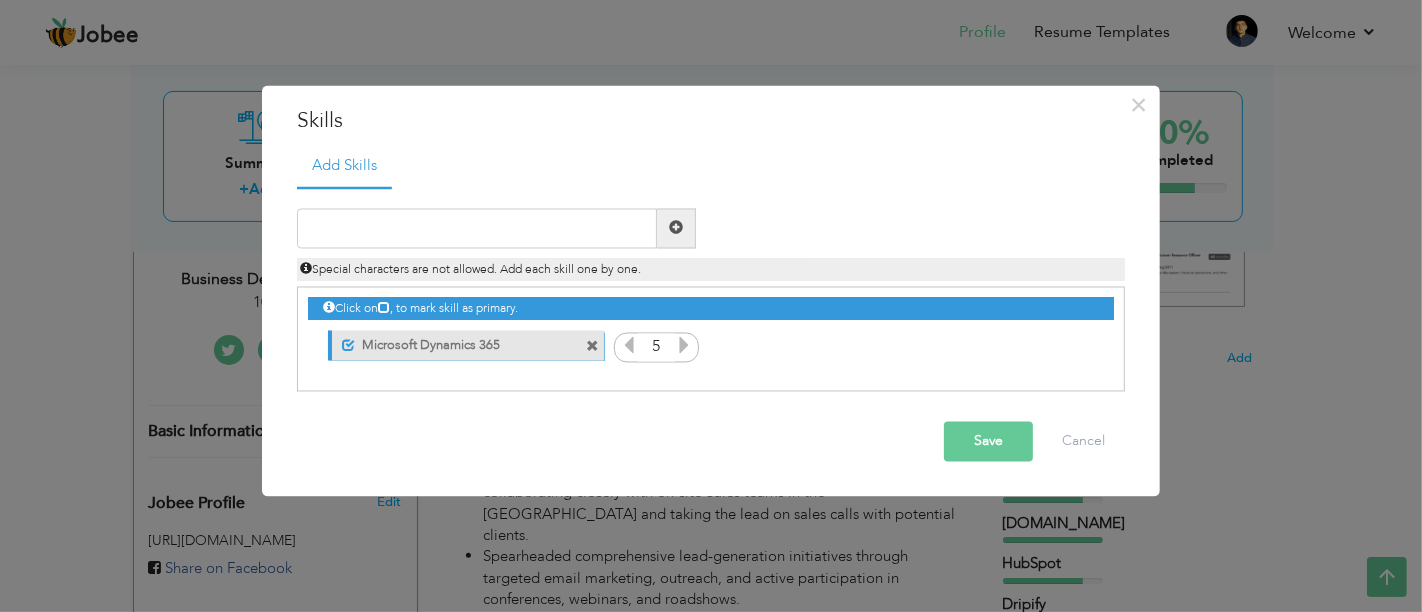 click on "Unmark as primary skill.
Microsoft Dynamics 365" at bounding box center [466, 346] 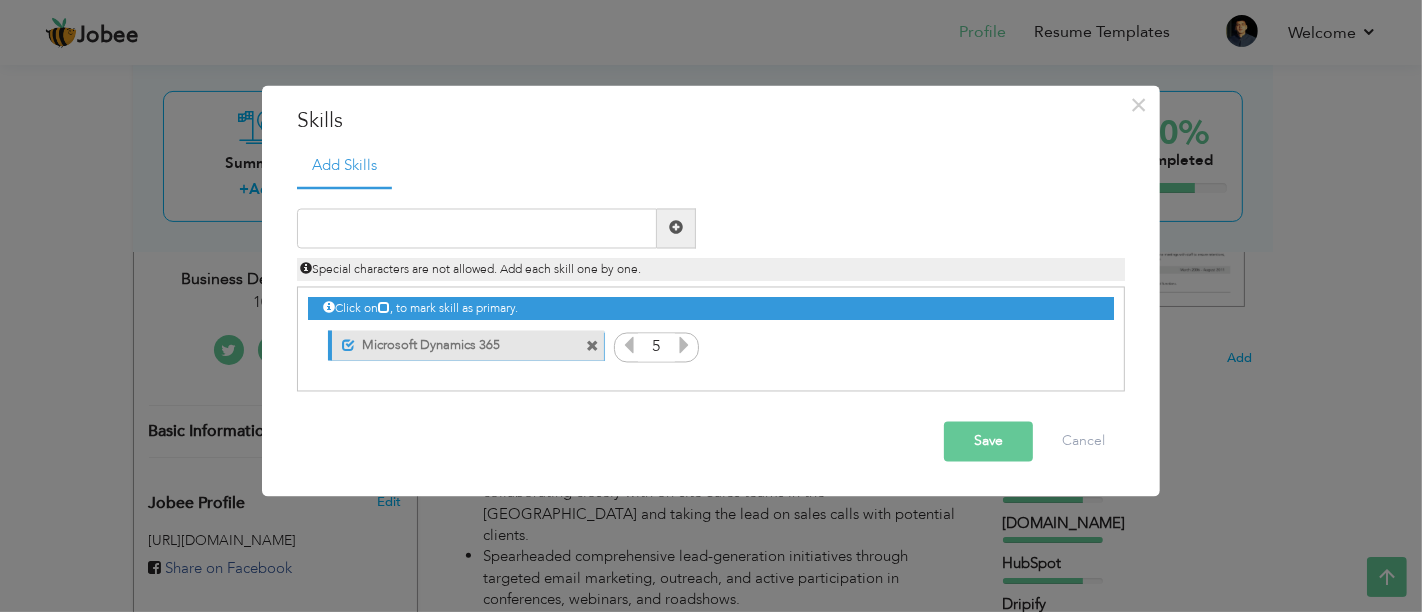 click at bounding box center (595, 341) 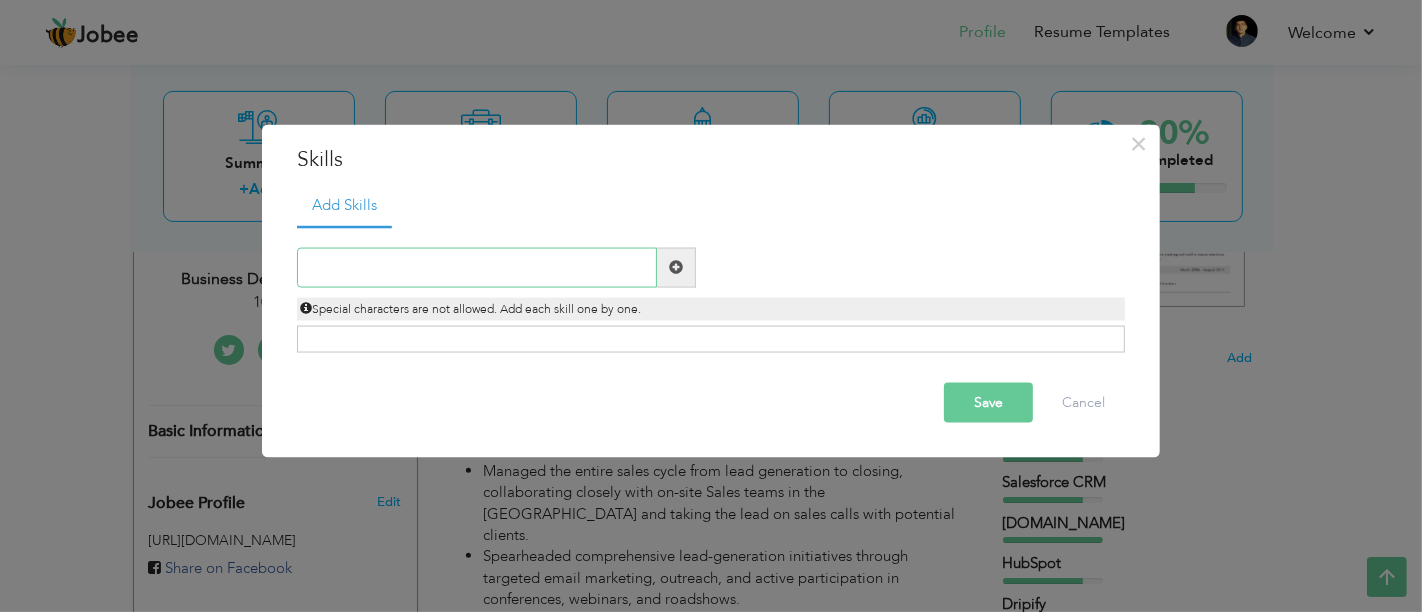 click at bounding box center (477, 267) 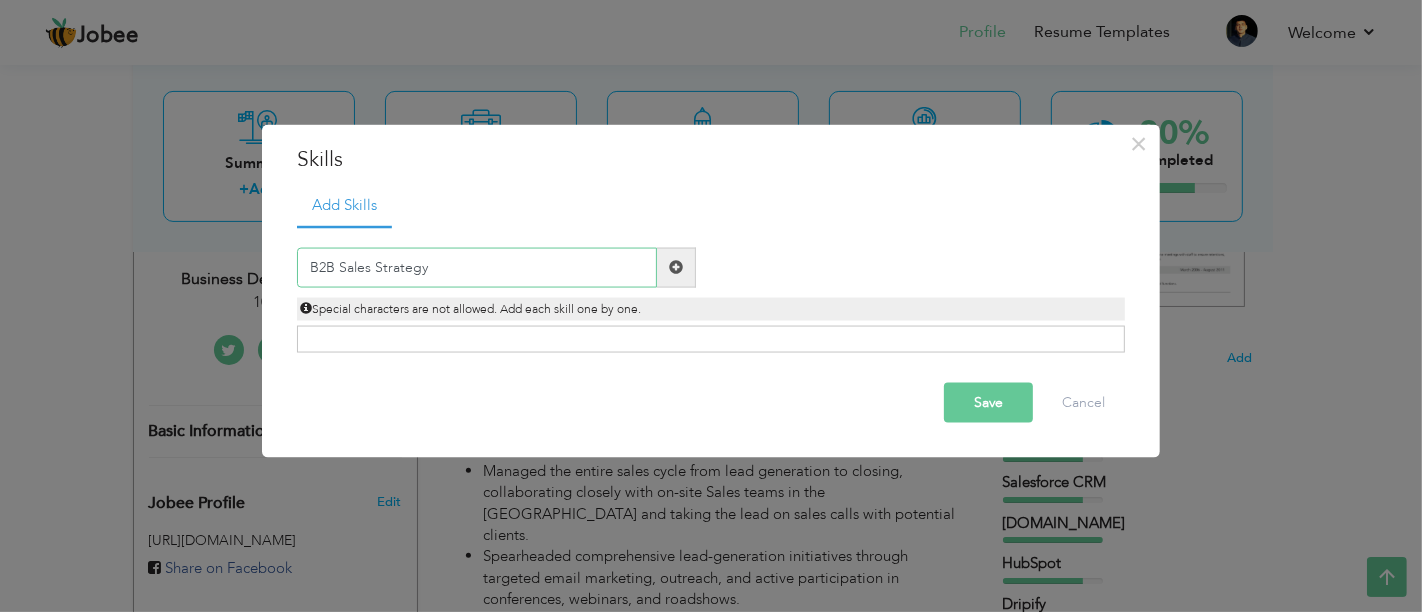 type on "B2B Sales Strategy" 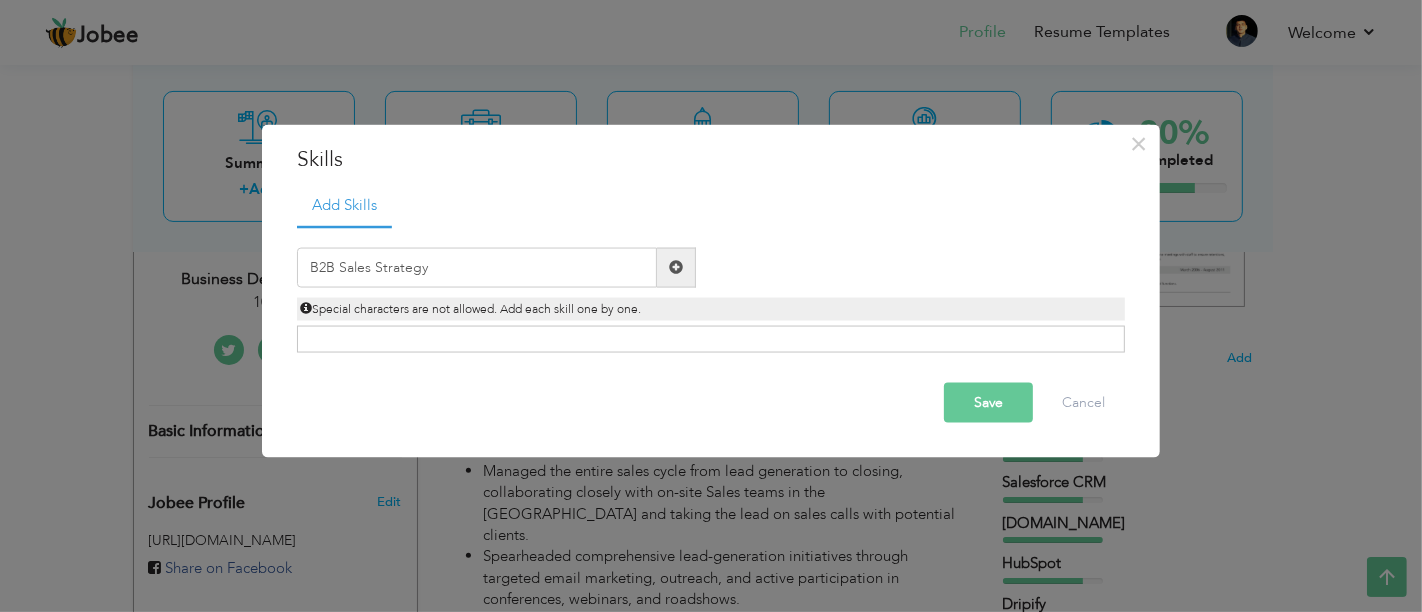 click at bounding box center (676, 267) 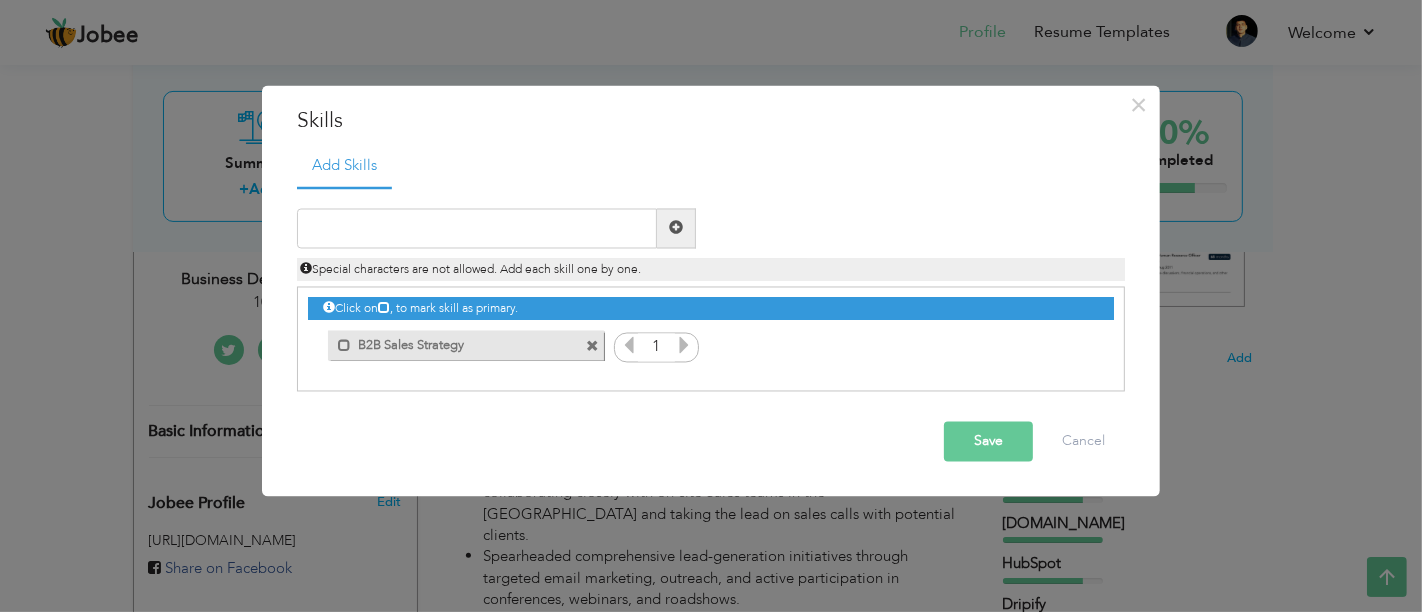 click at bounding box center [684, 345] 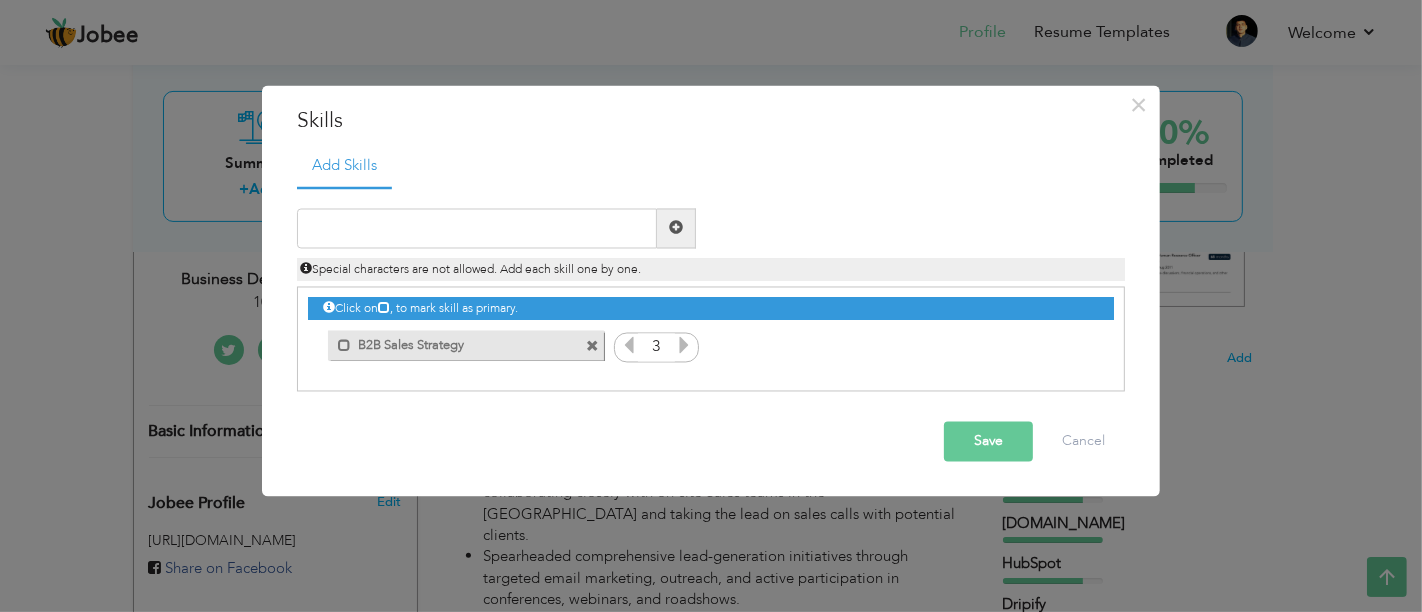 click at bounding box center (684, 345) 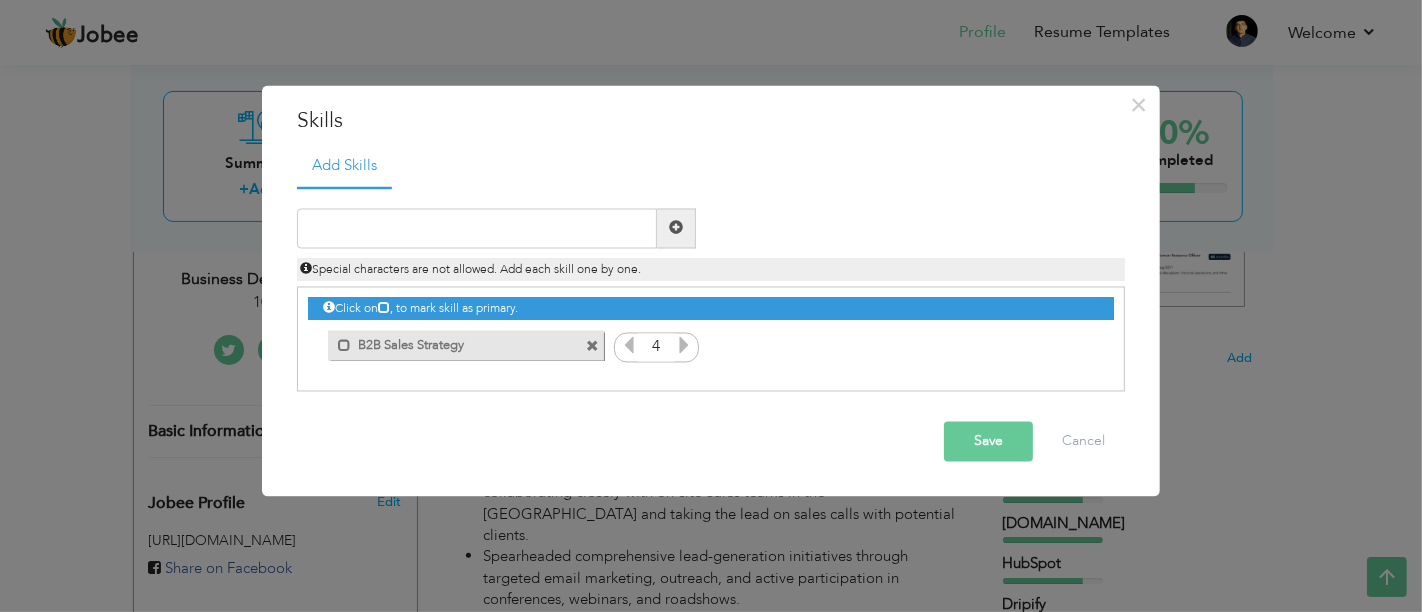 click at bounding box center [684, 345] 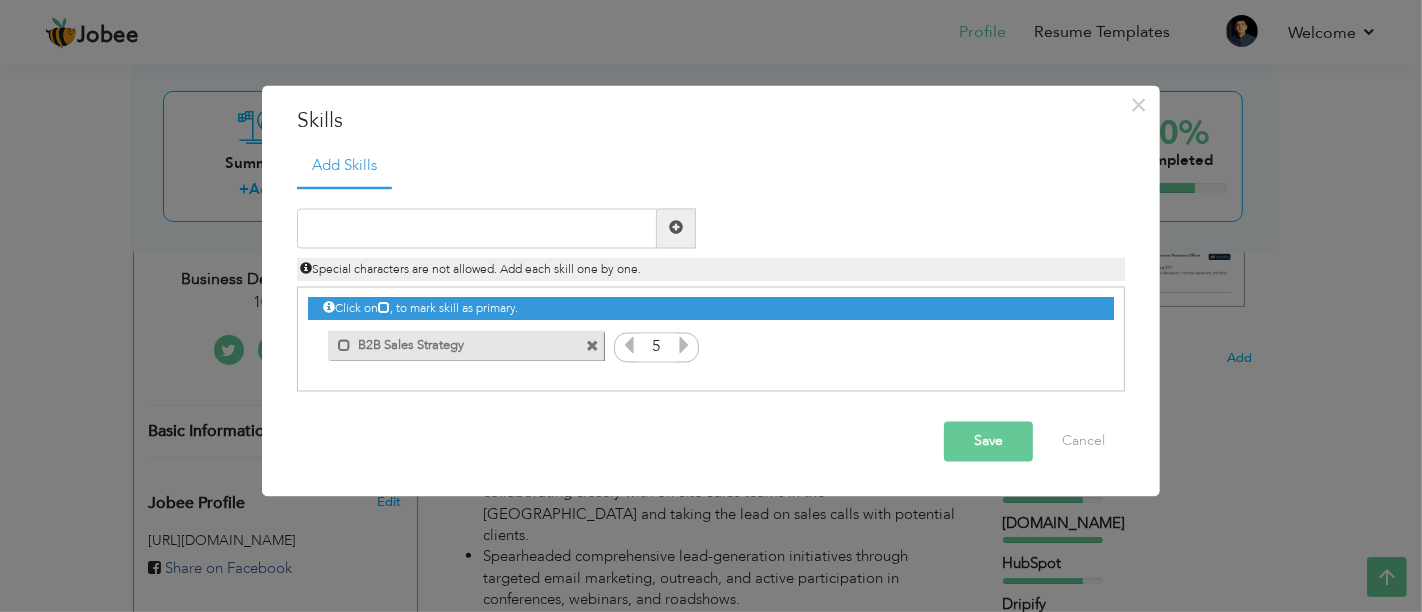 click at bounding box center (684, 345) 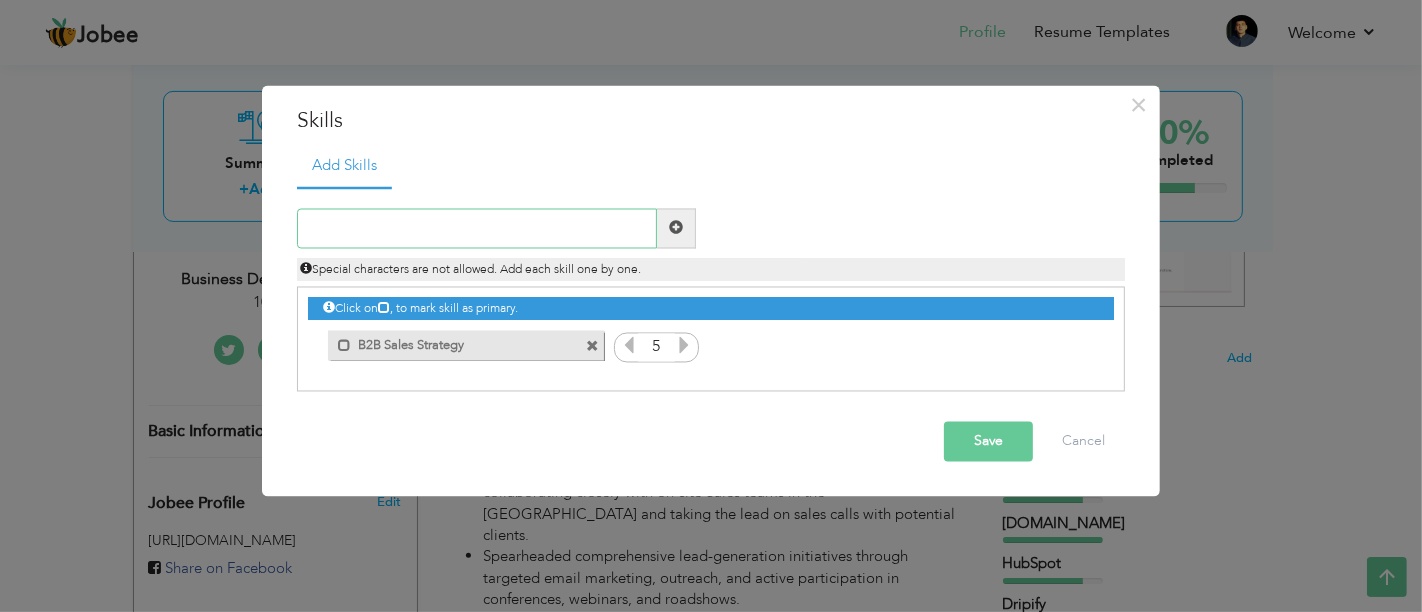paste on "Outbound Lead Generation" 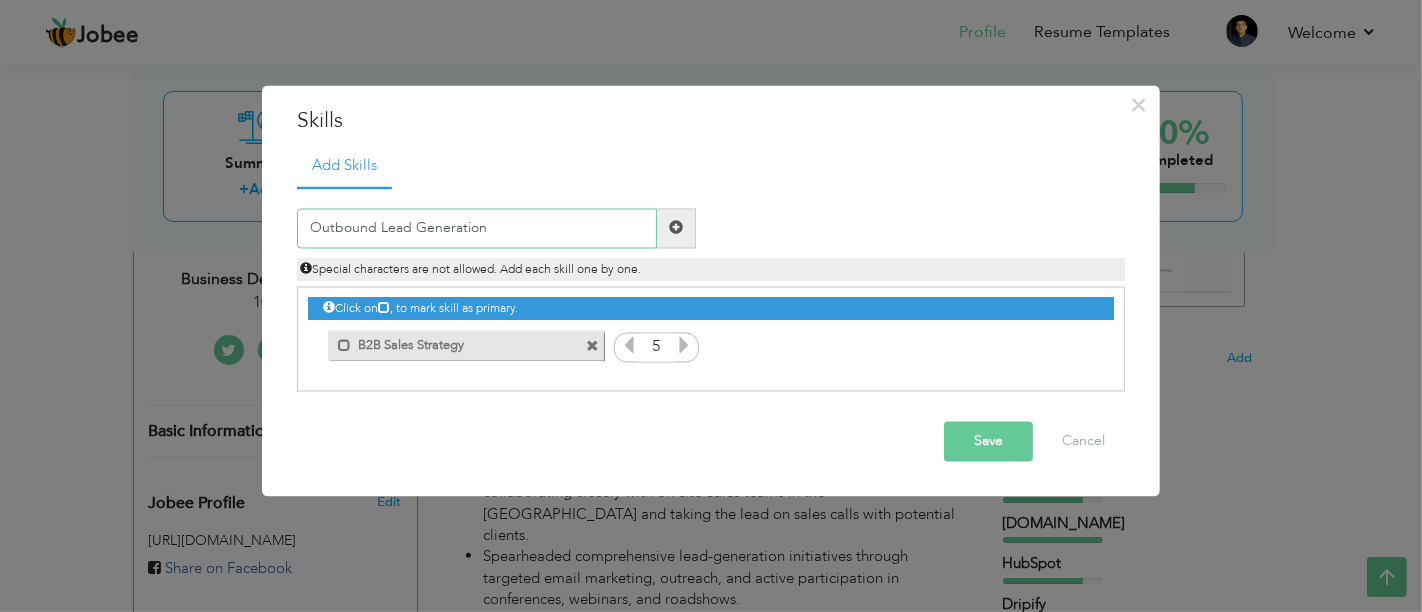 click on "Outbound Lead Generation" at bounding box center [477, 228] 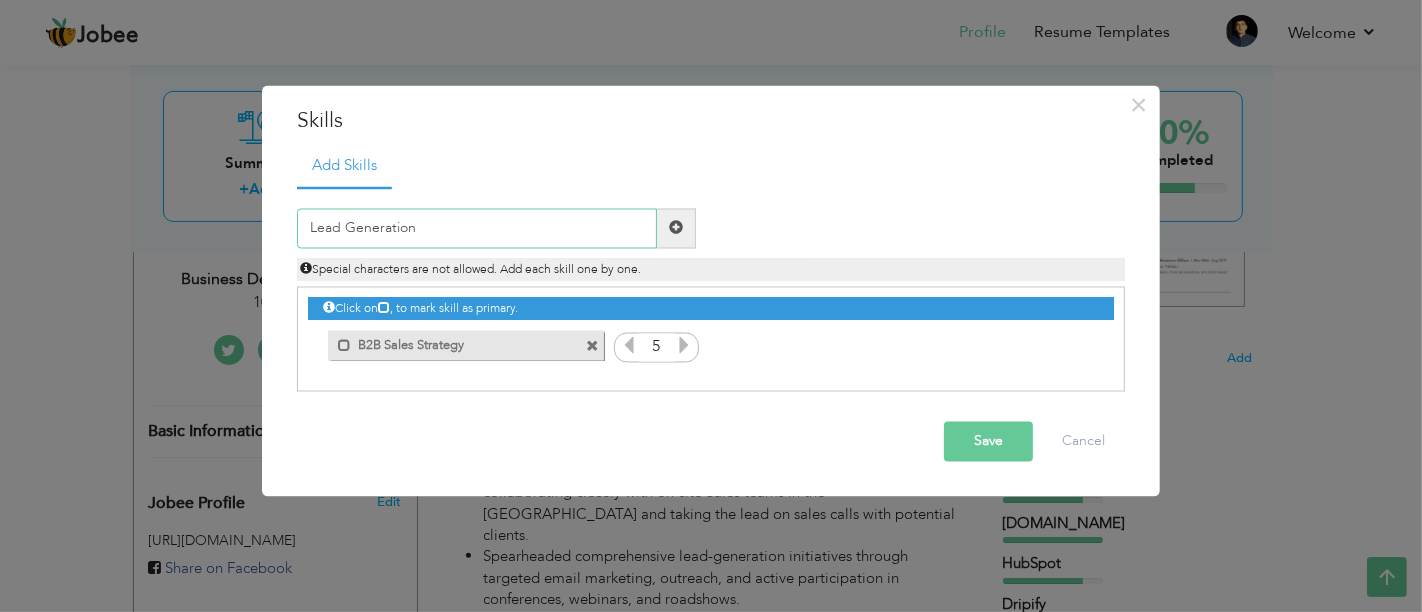 type on "Lead Generation" 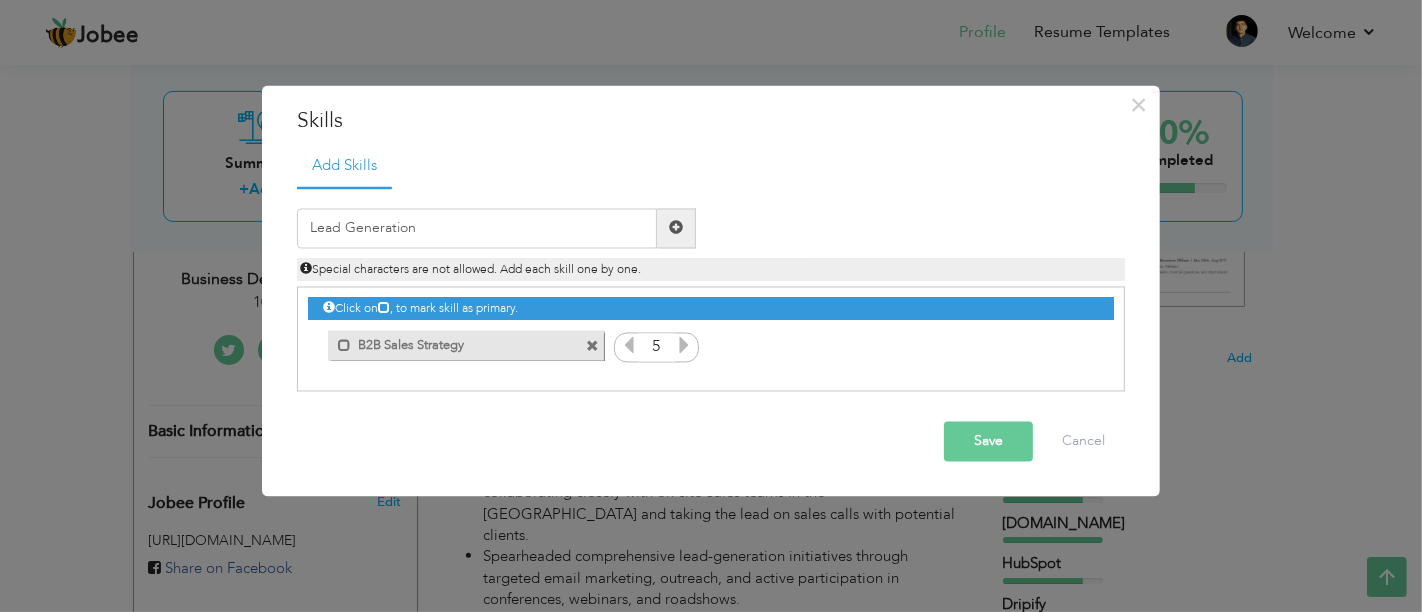 click at bounding box center [676, 228] 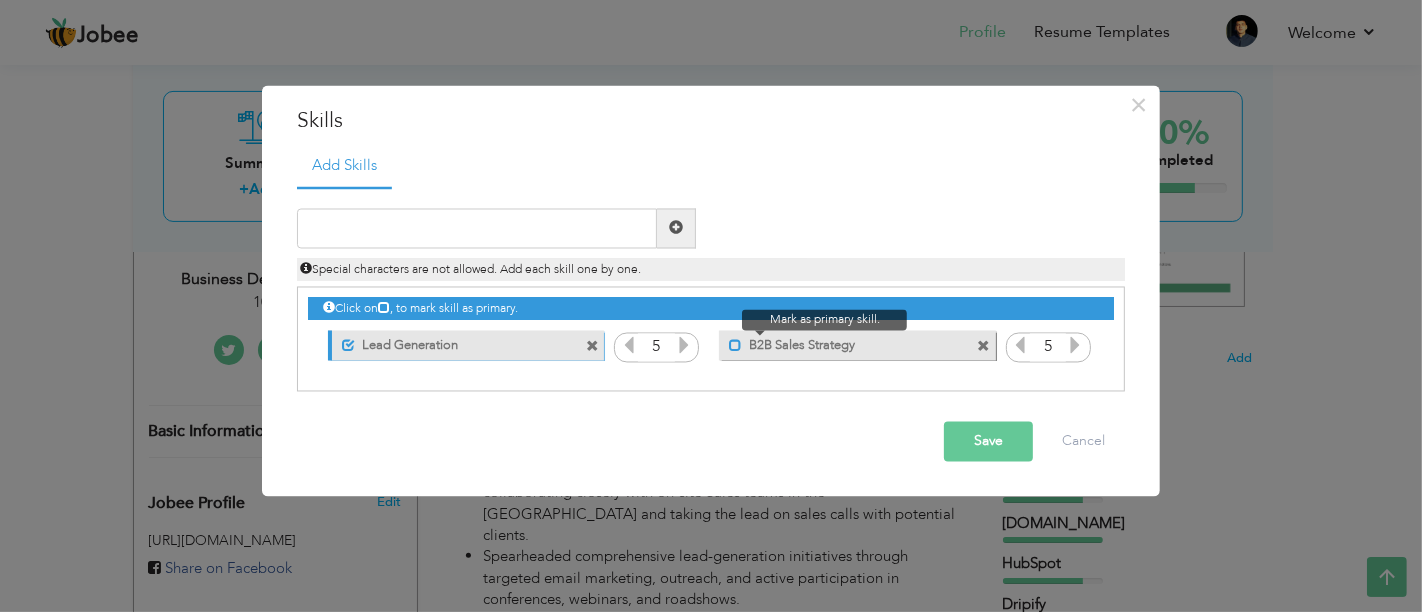 click at bounding box center (735, 346) 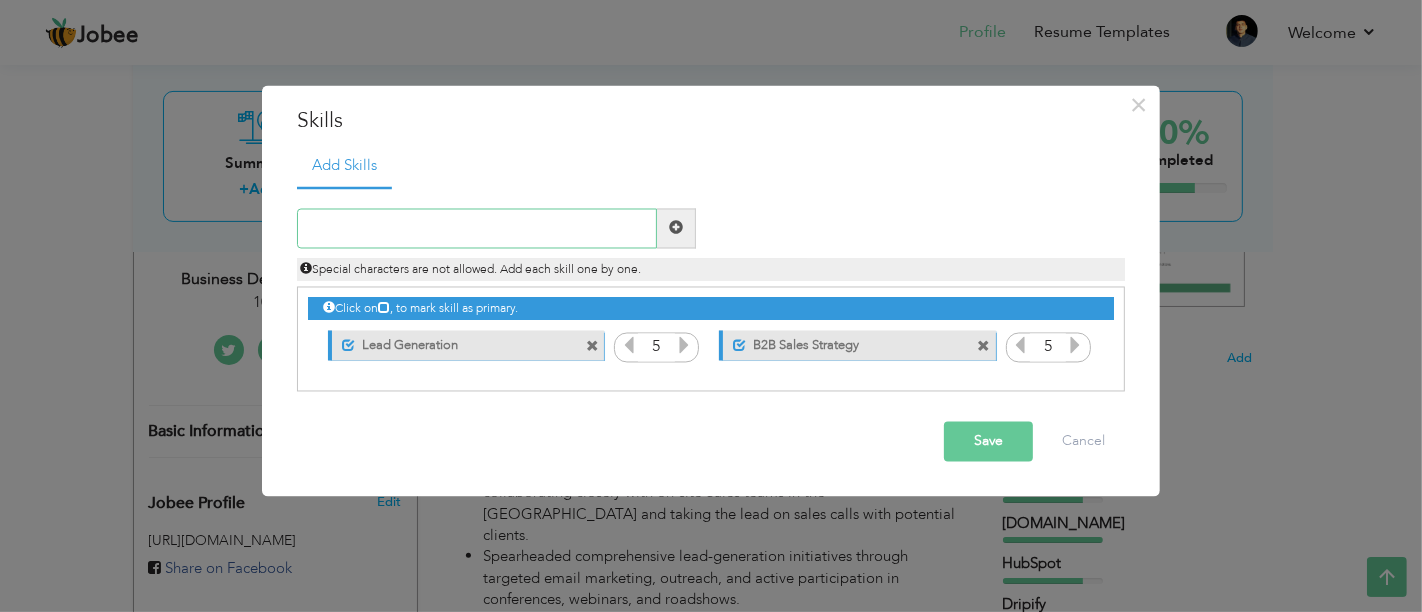 click at bounding box center (477, 228) 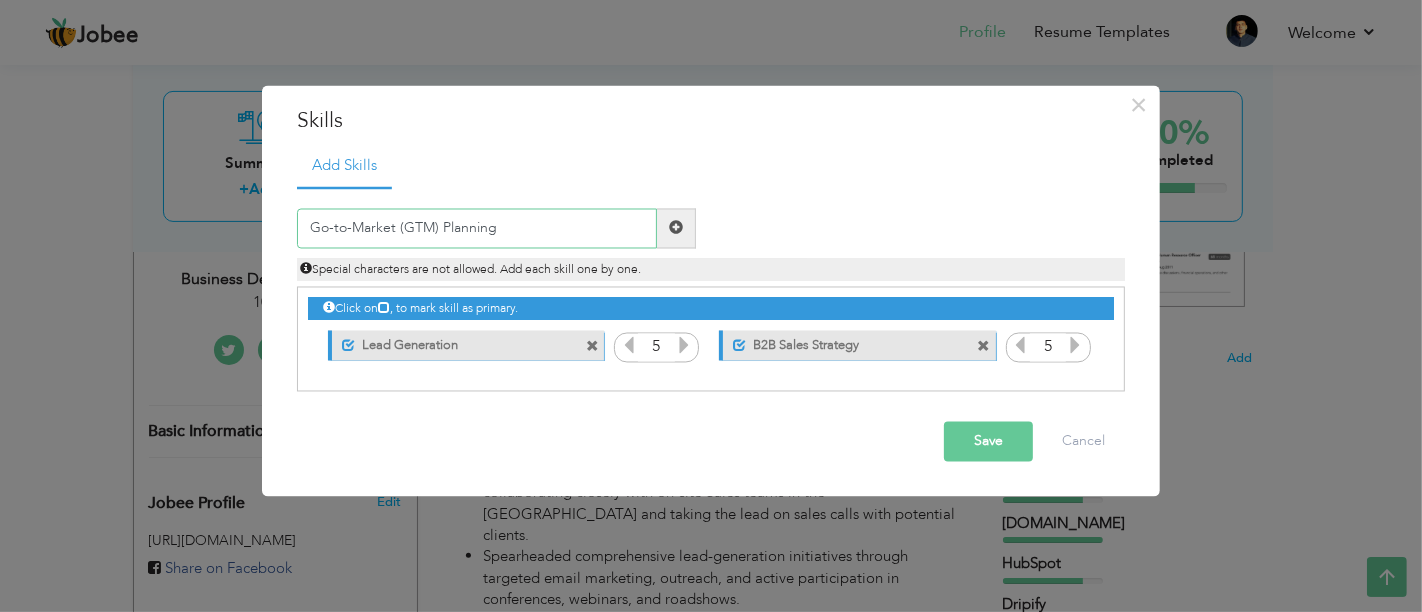 type on "Go-to-Market (GTM) Planning" 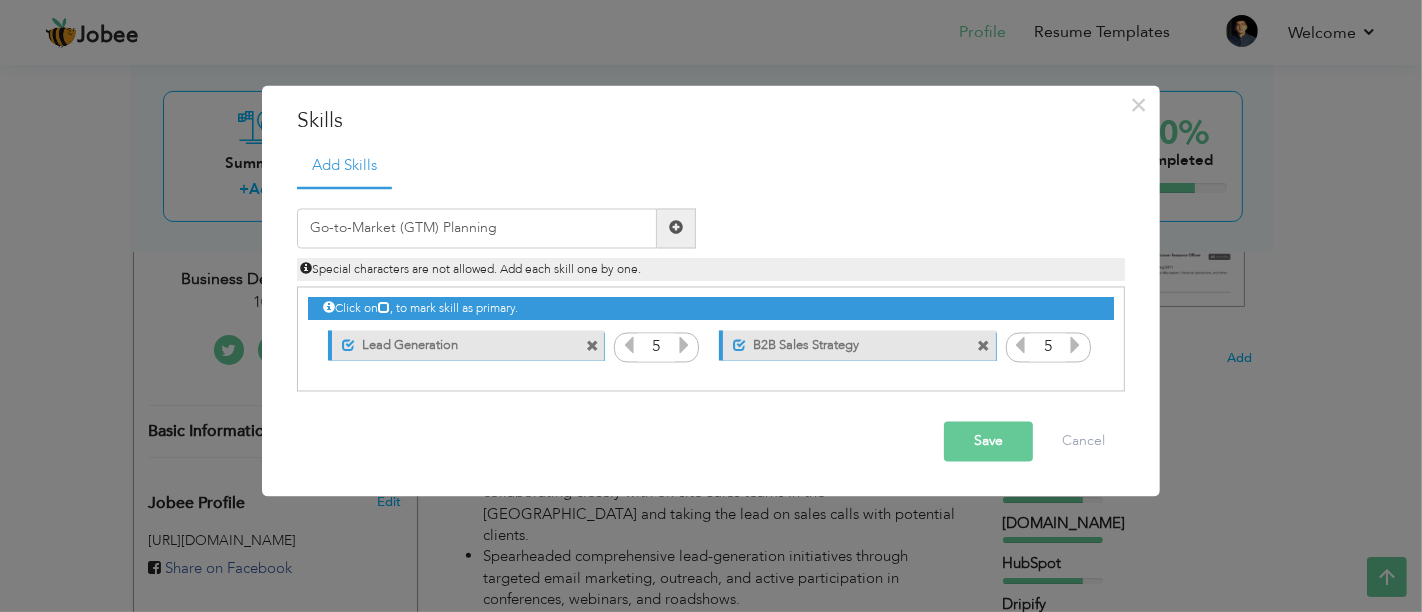 click at bounding box center [676, 228] 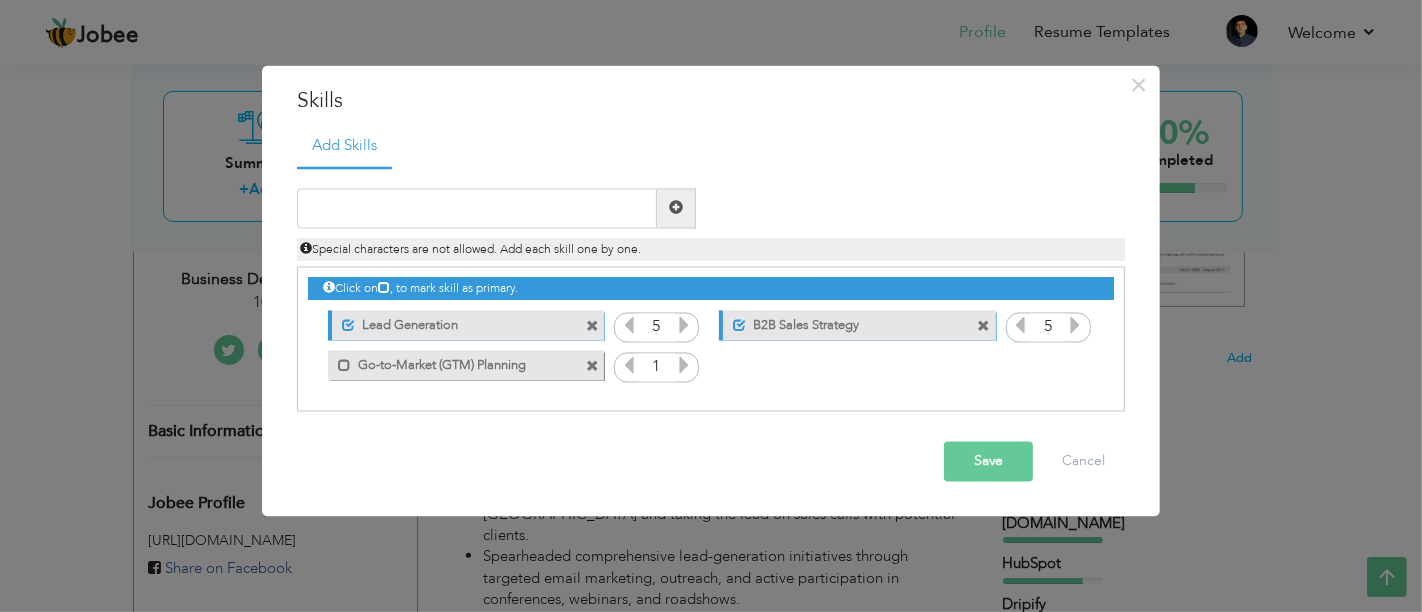 click on "Go-to-Market (GTM) Planning" at bounding box center [452, 363] 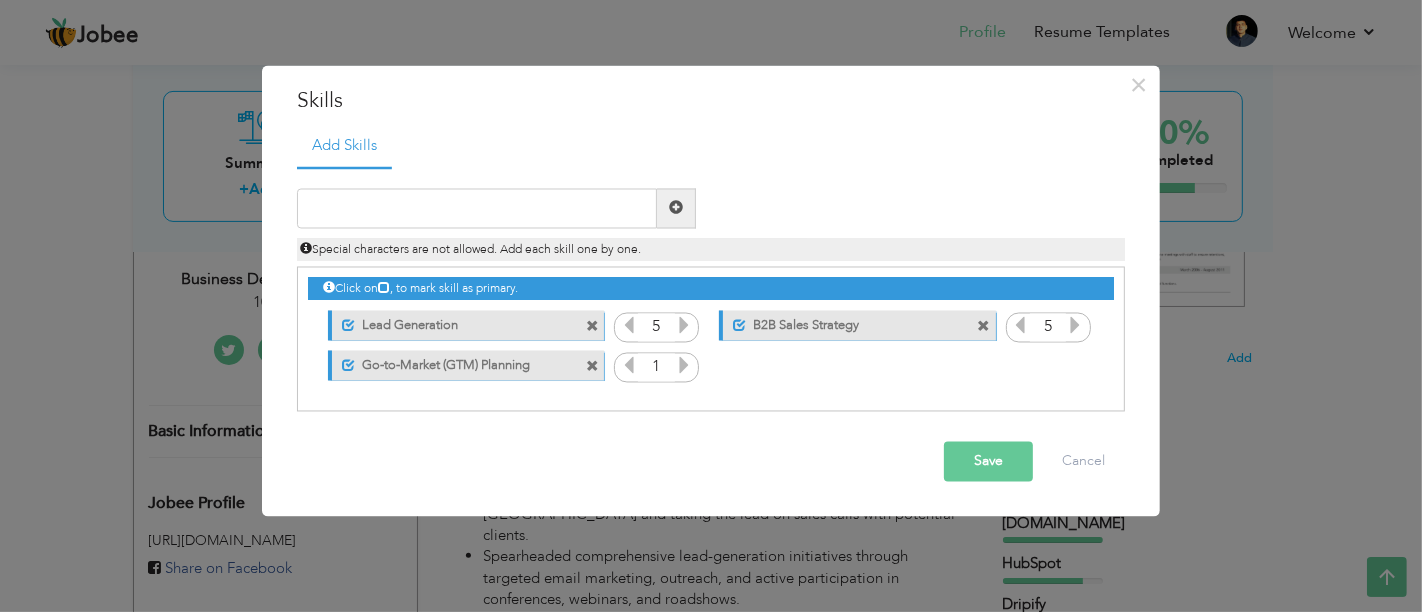 click at bounding box center [684, 365] 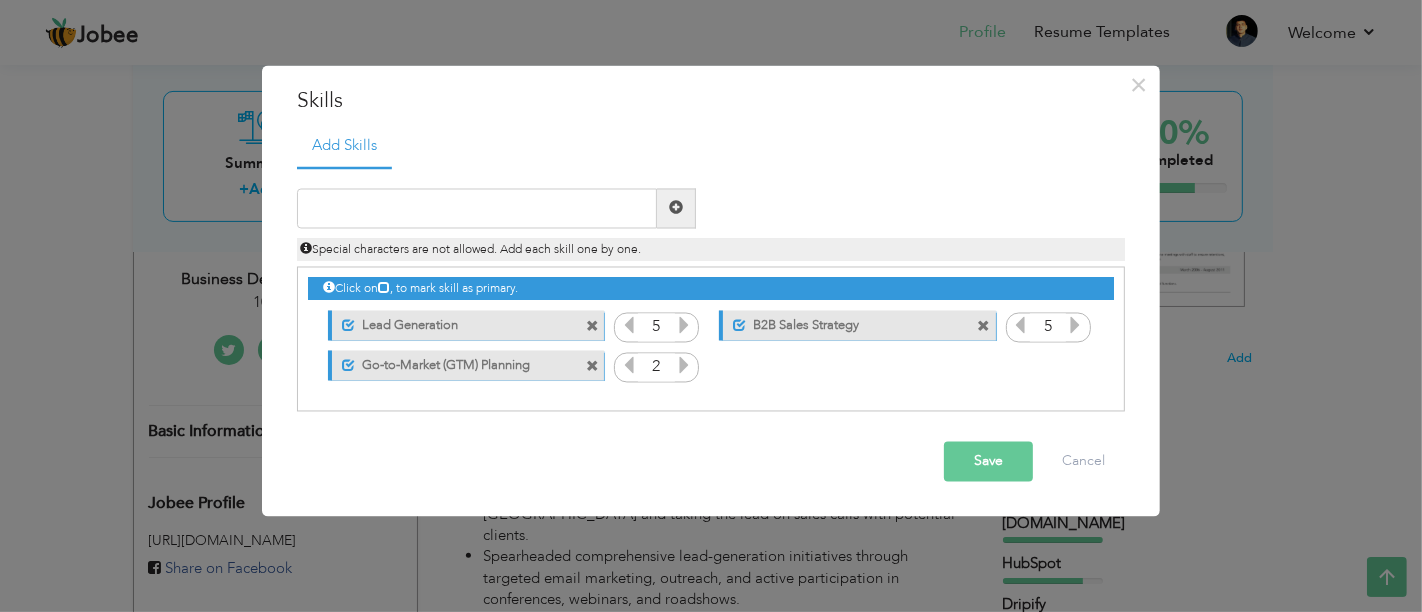 click at bounding box center (684, 365) 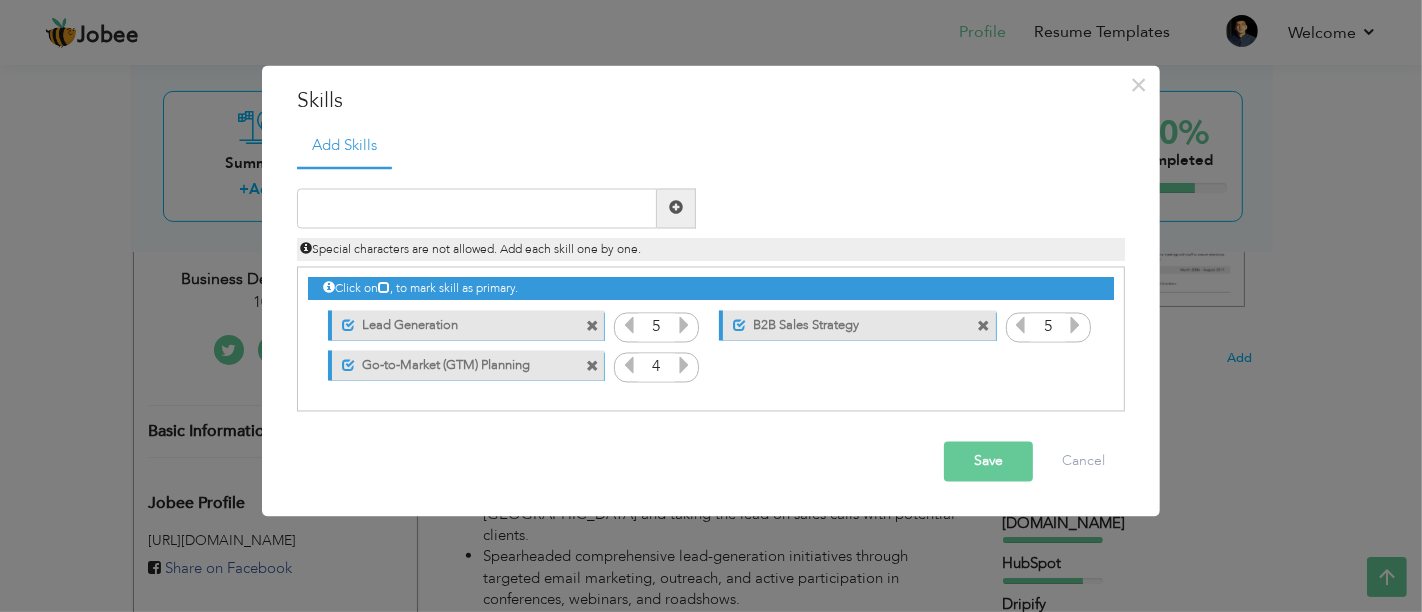 click at bounding box center (684, 365) 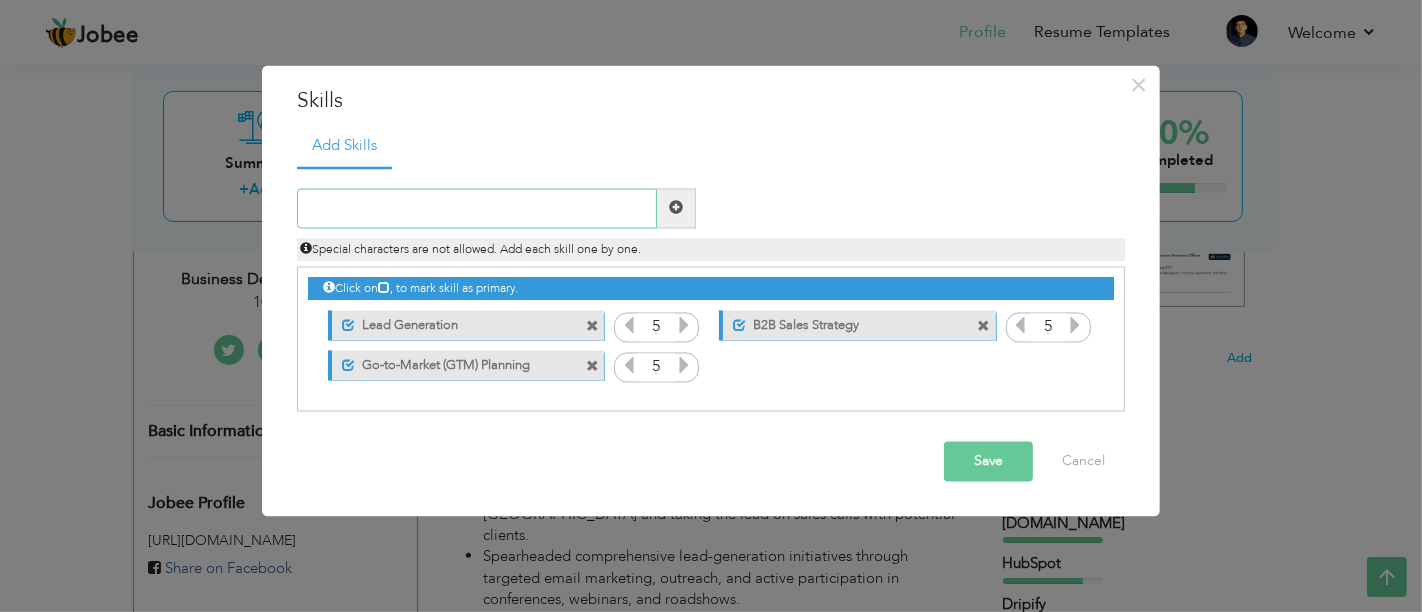 click at bounding box center [477, 208] 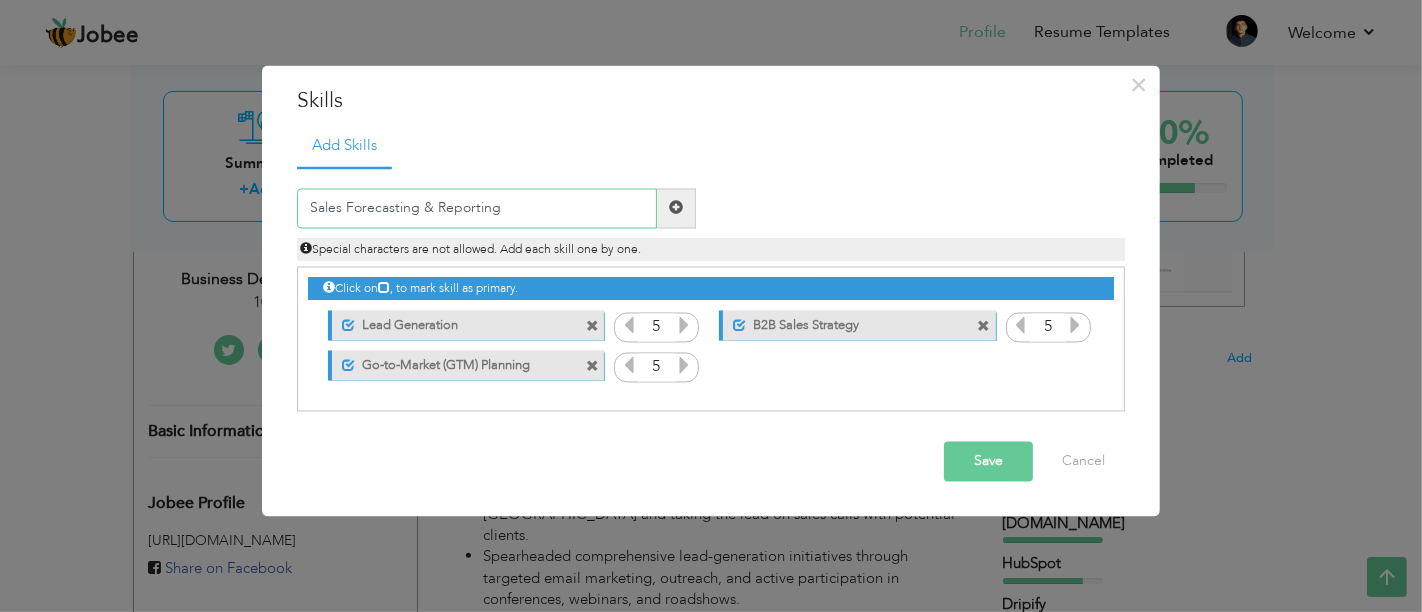 type on "Sales Forecasting & Reporting" 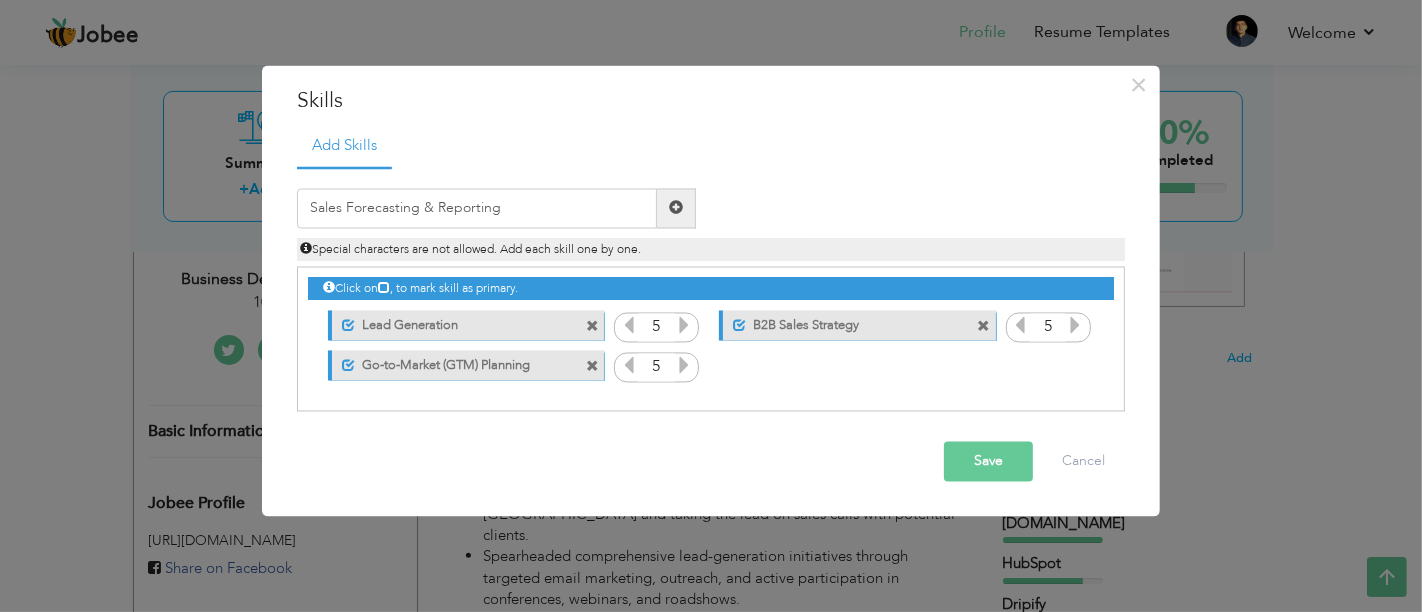 click at bounding box center (676, 208) 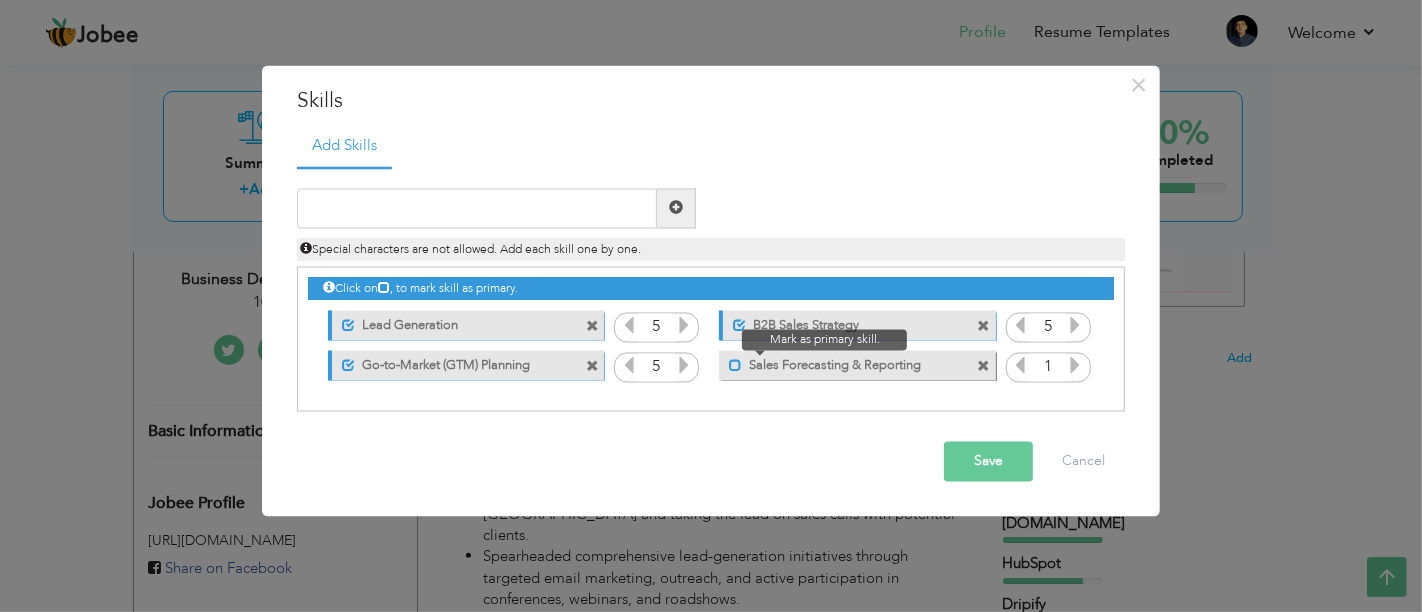 click at bounding box center [735, 366] 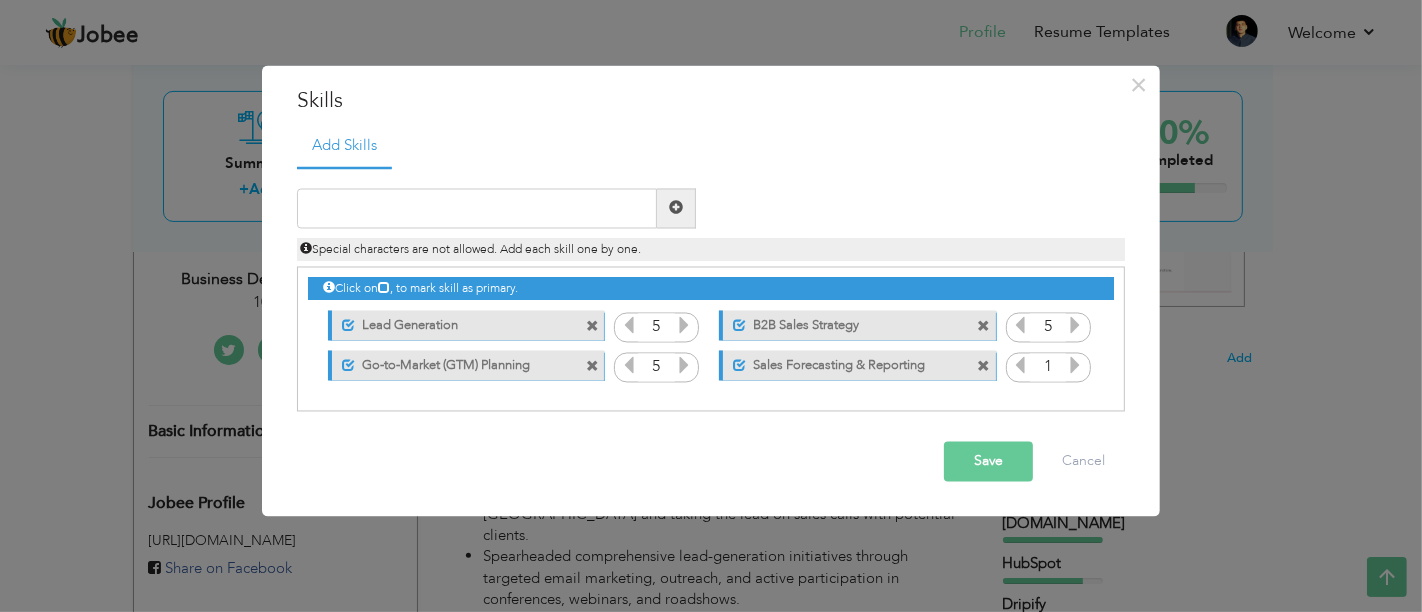 click at bounding box center [1075, 365] 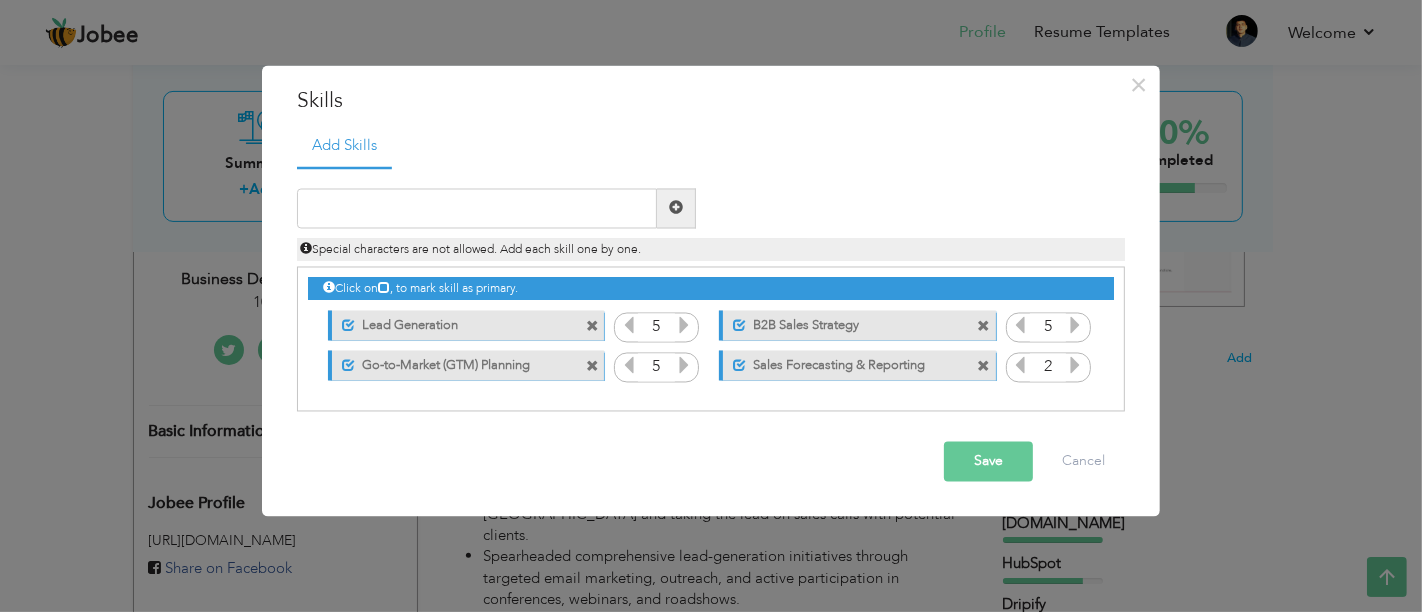 click at bounding box center [1075, 365] 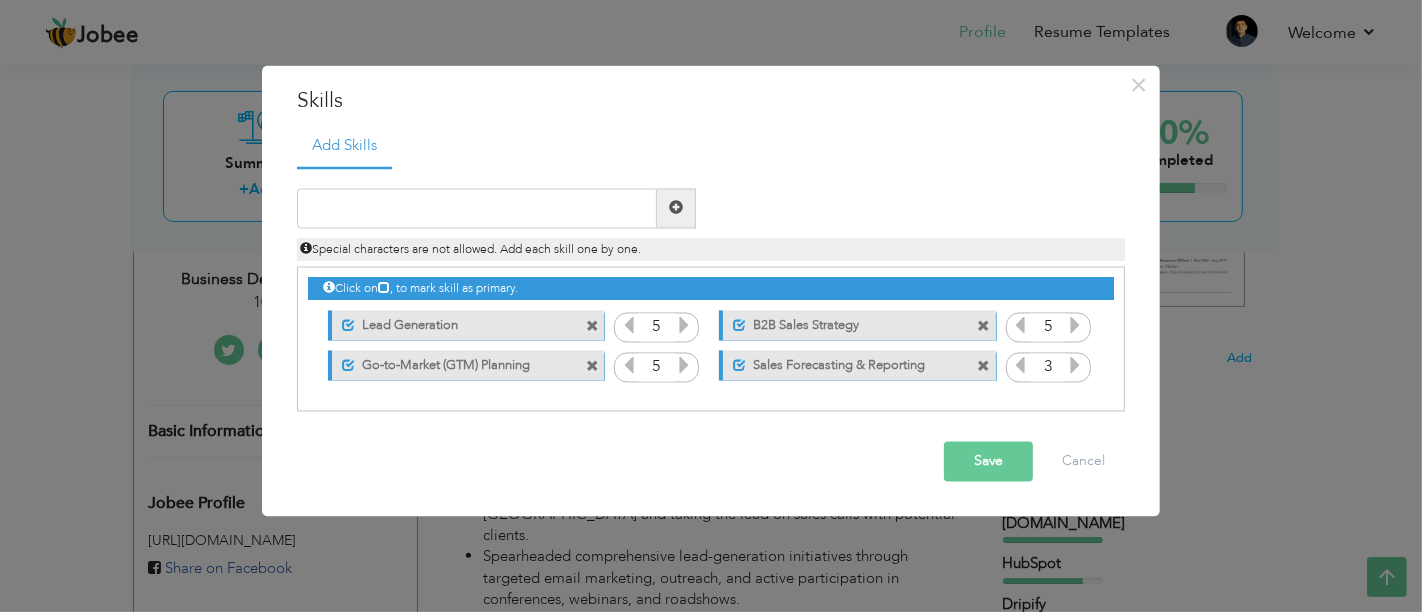 click at bounding box center [1075, 365] 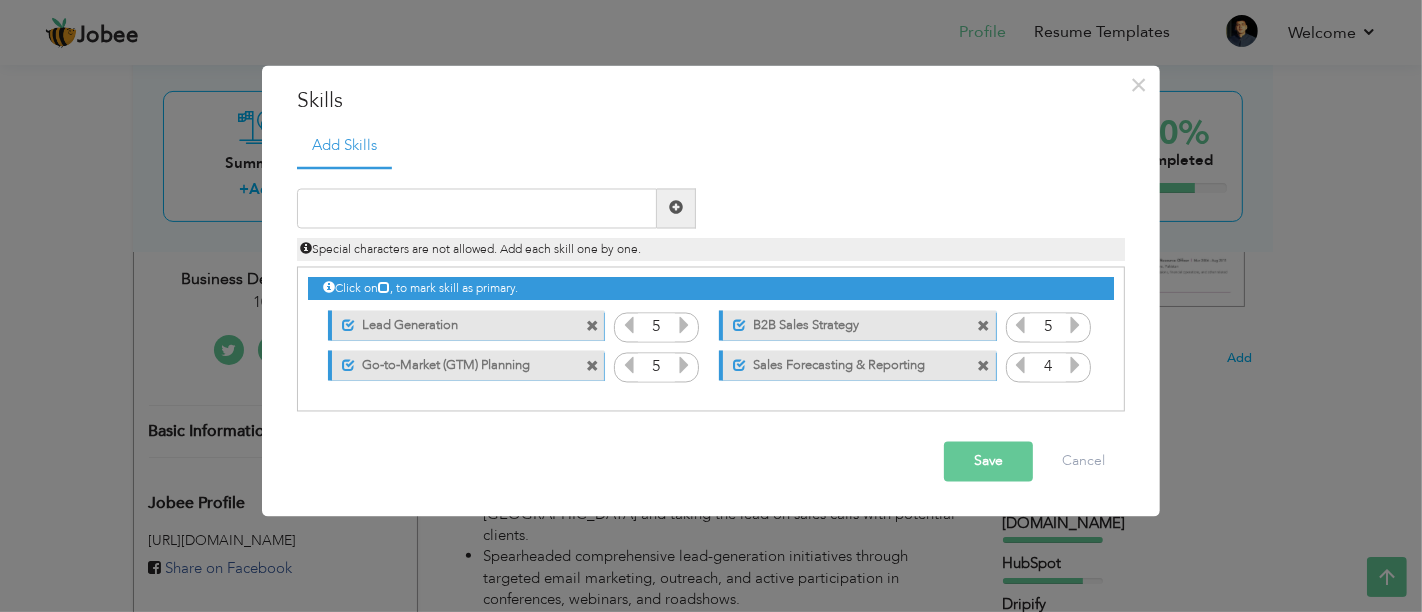 click at bounding box center [592, 367] 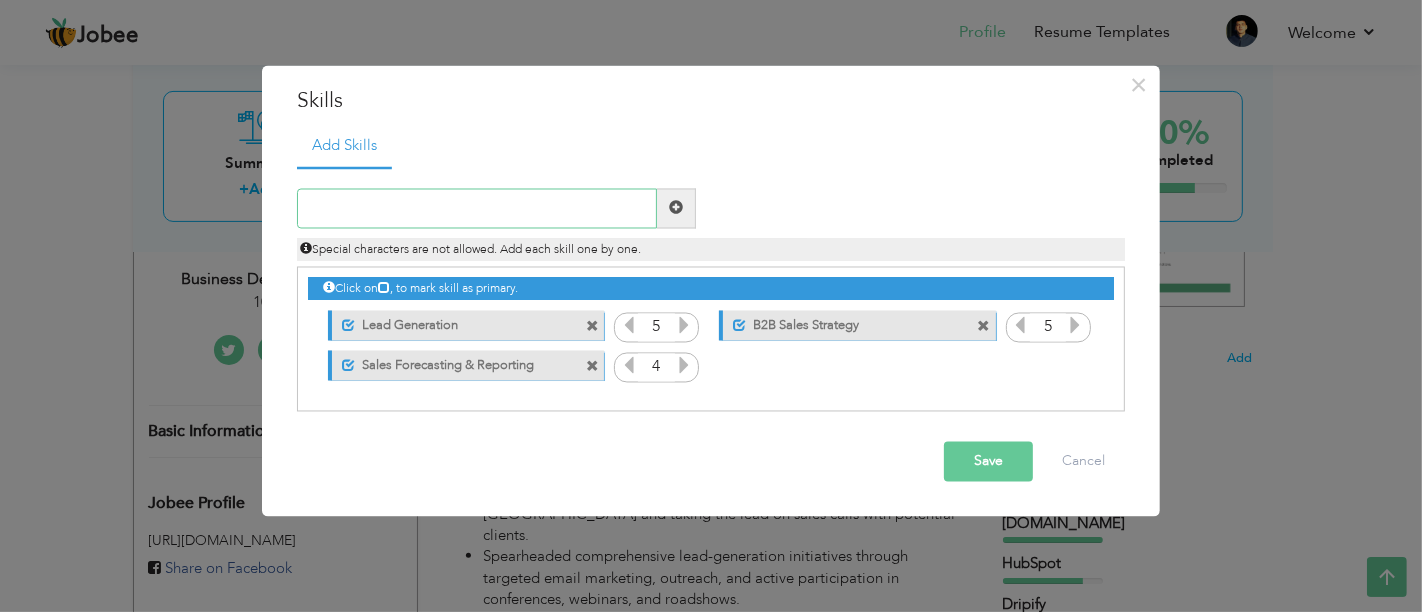click at bounding box center (477, 208) 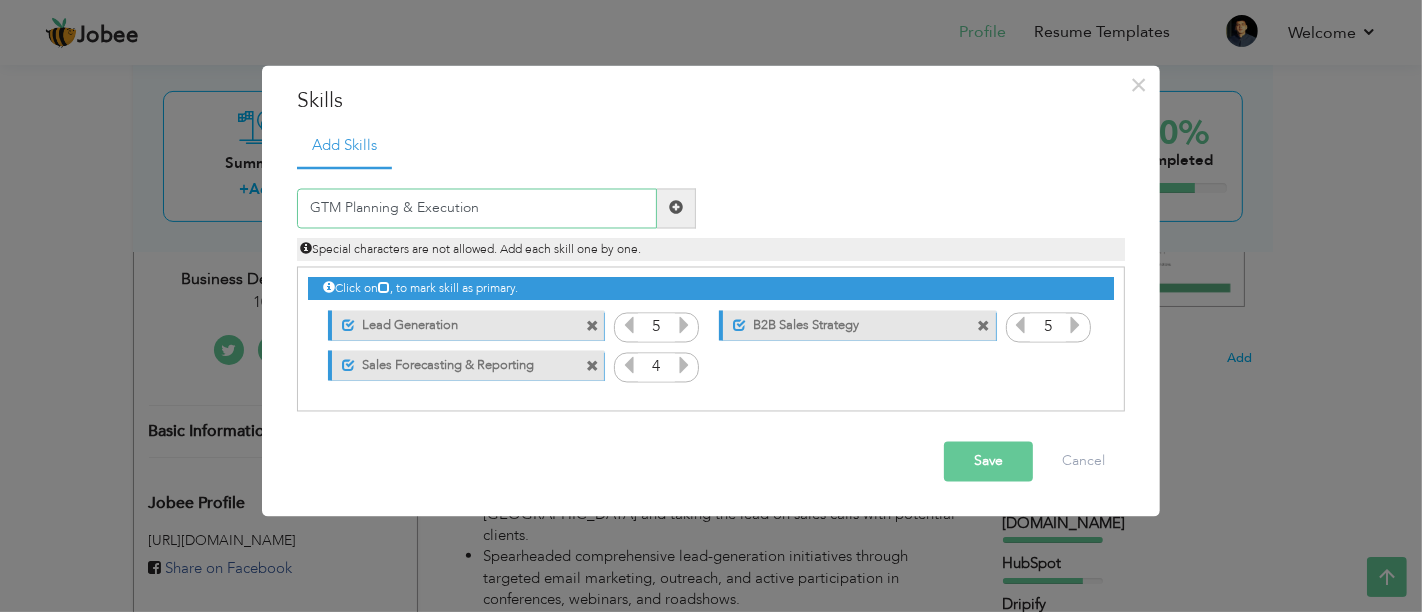 type on "GTM Planning & Execution" 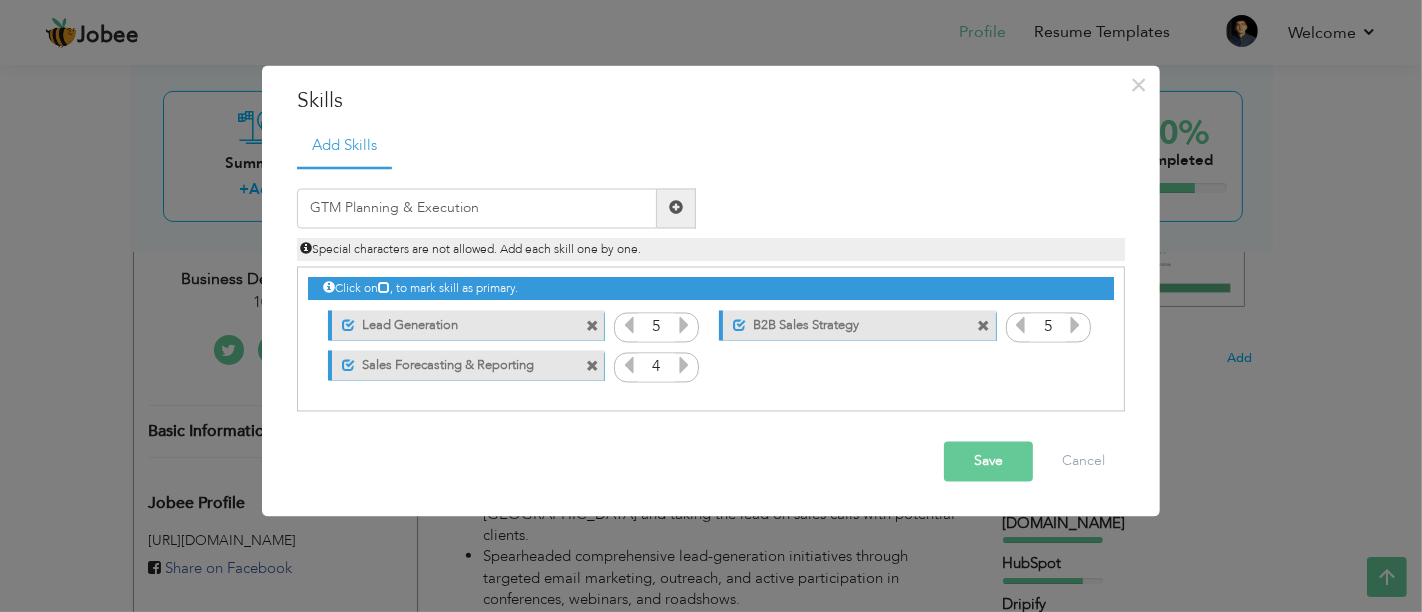 click at bounding box center (676, 208) 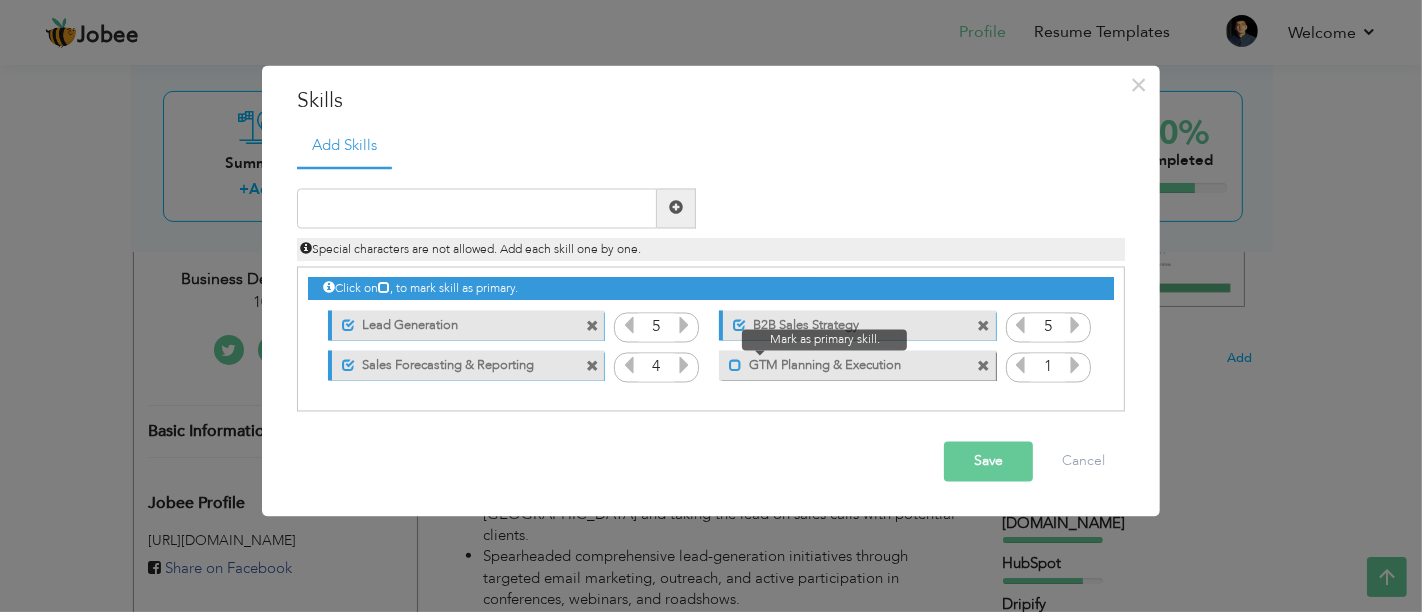 click at bounding box center (735, 366) 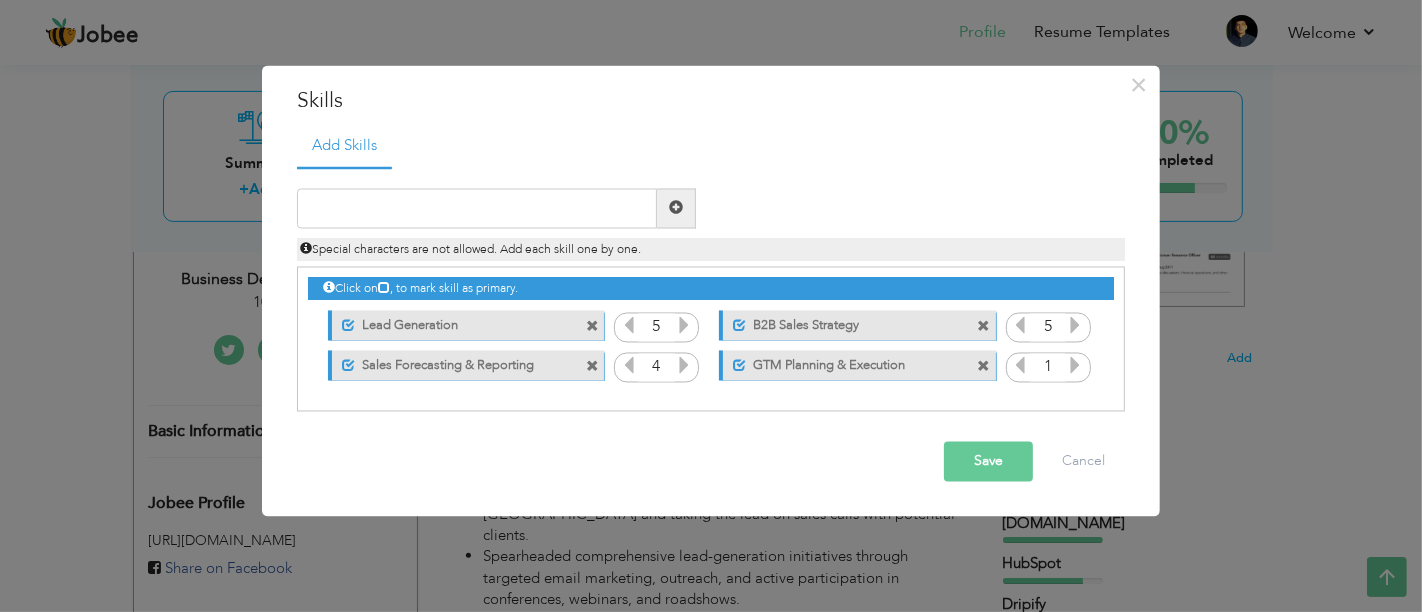 click at bounding box center (1075, 365) 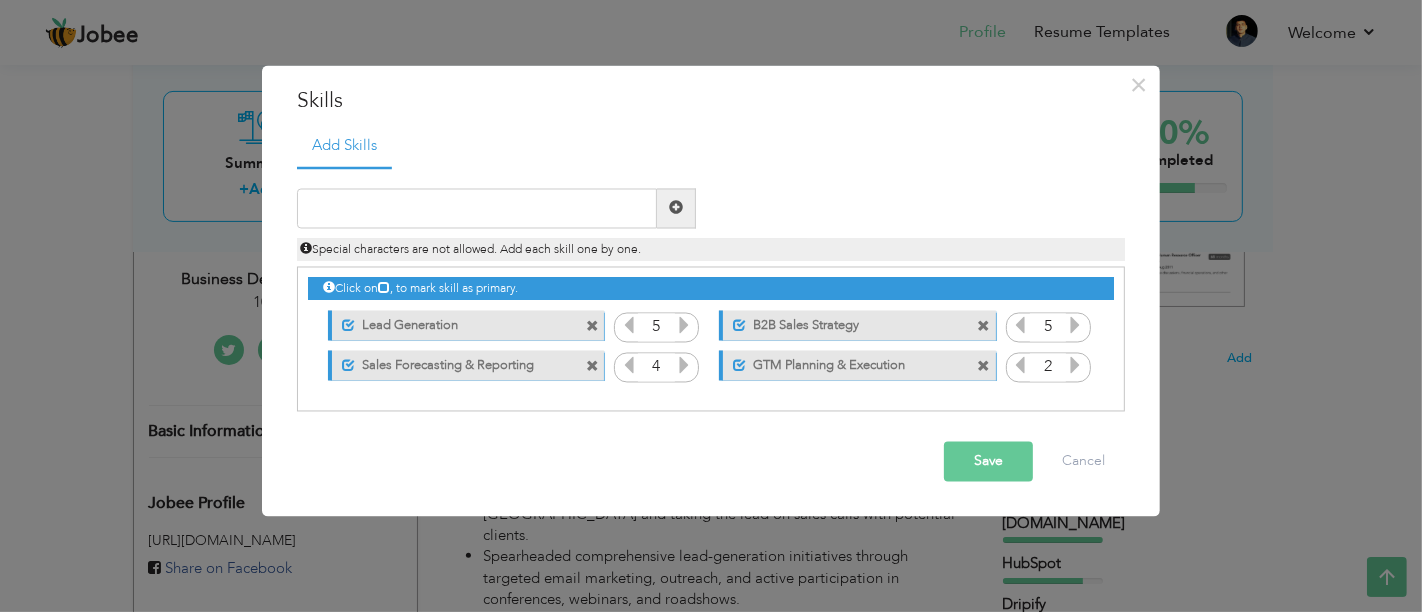 click at bounding box center [1075, 365] 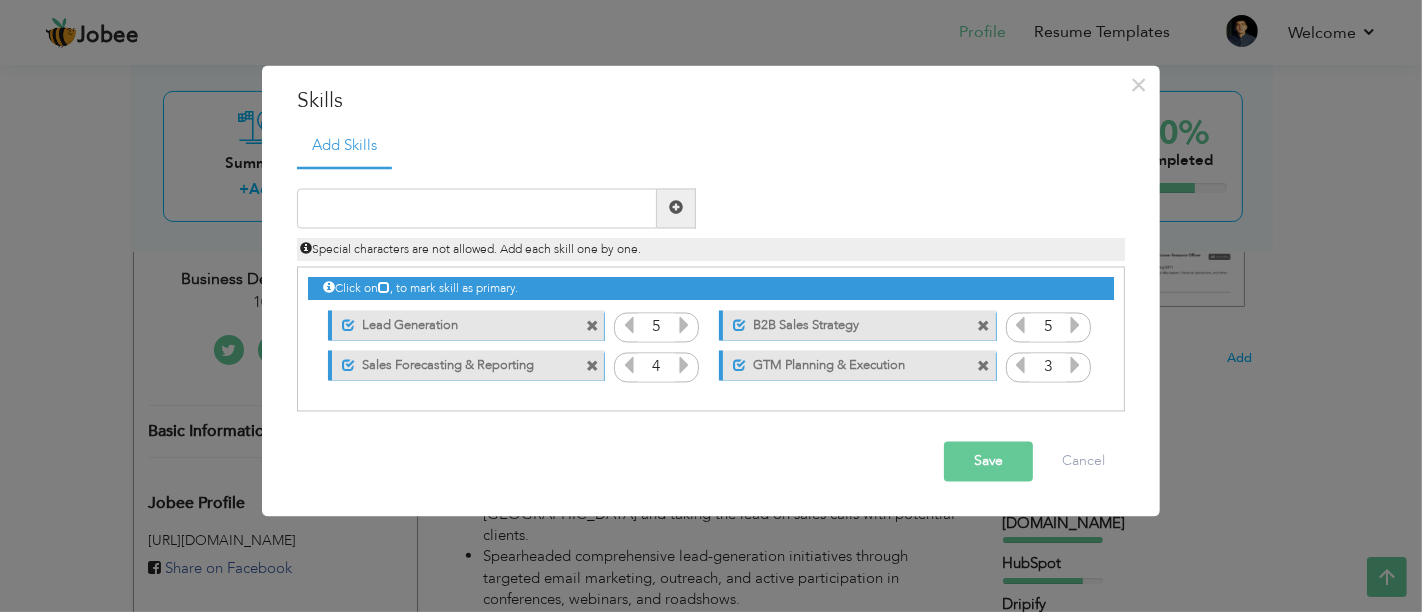 click at bounding box center [1075, 365] 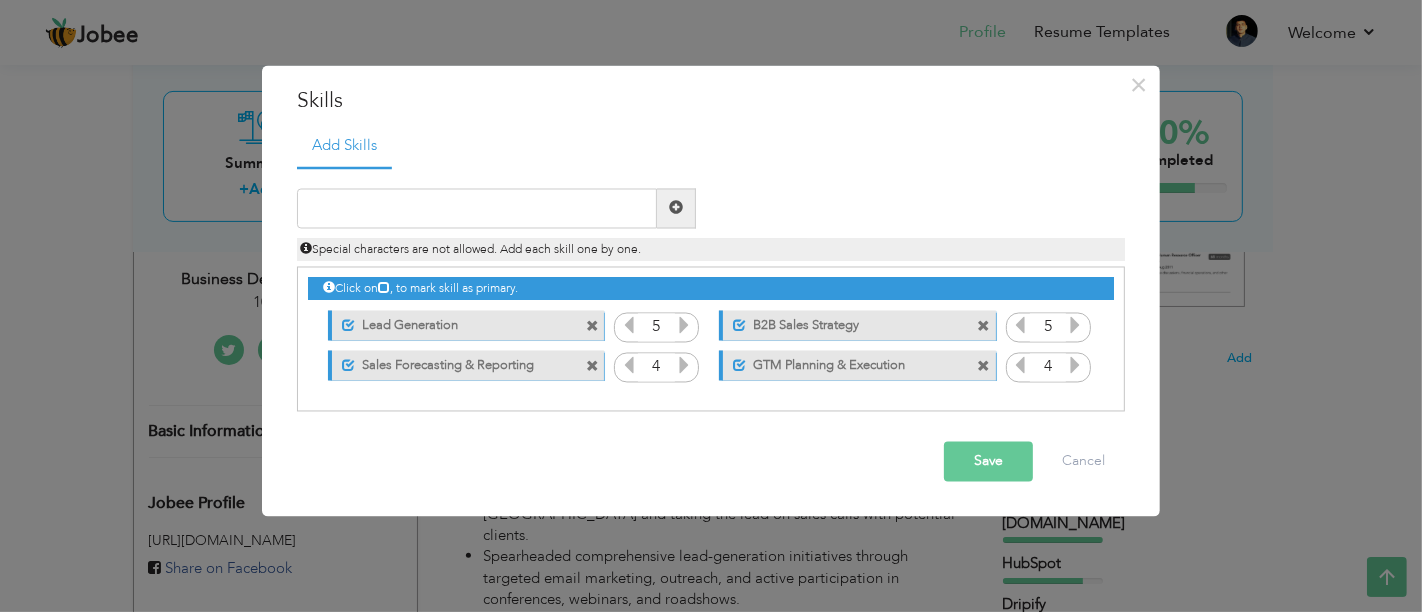 click at bounding box center [1075, 365] 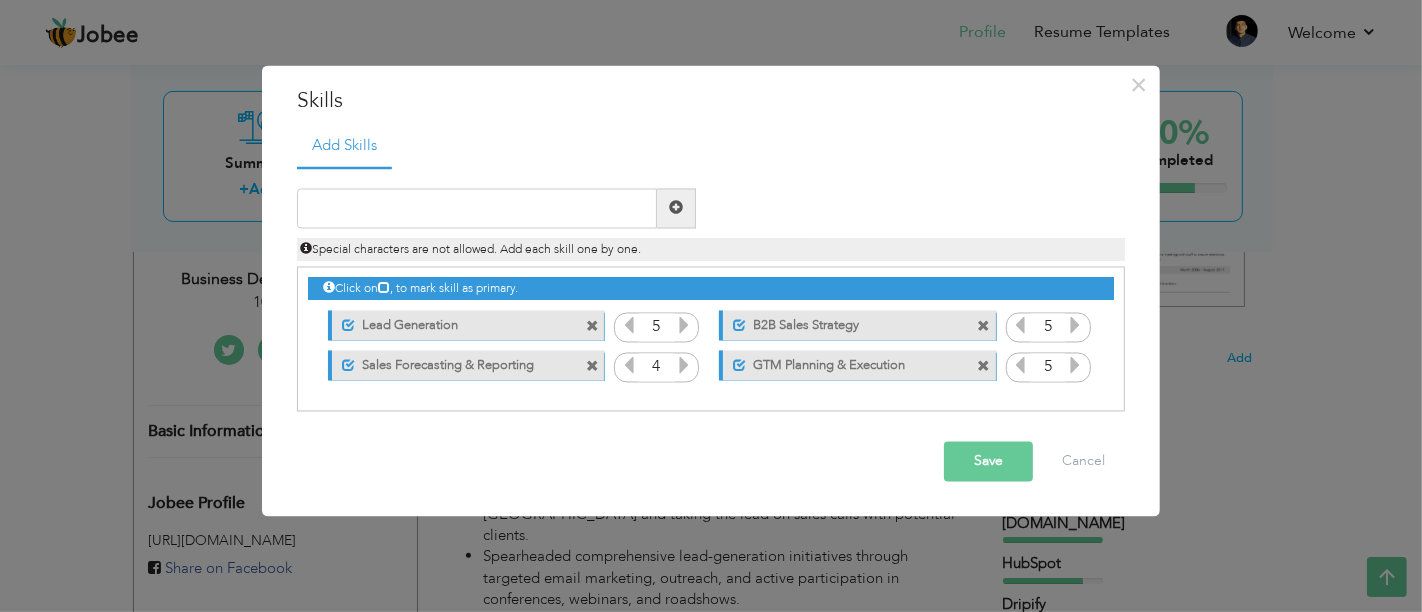 click at bounding box center [676, 208] 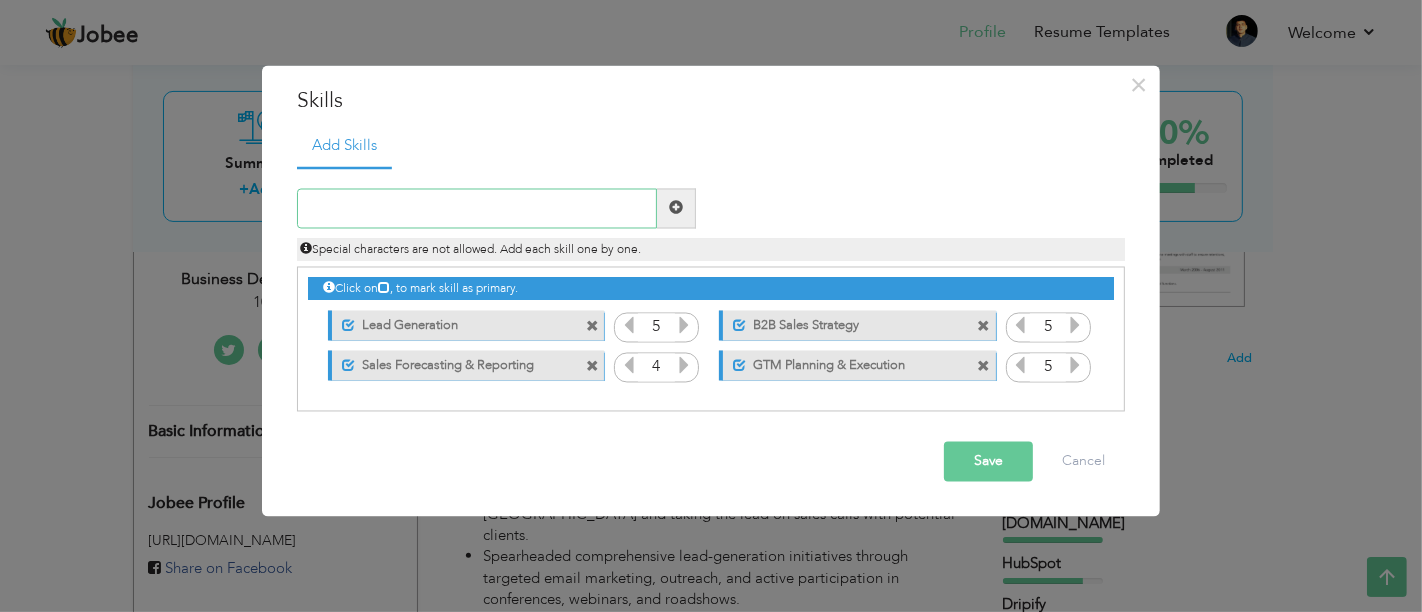 paste on "Account-Based Selling" 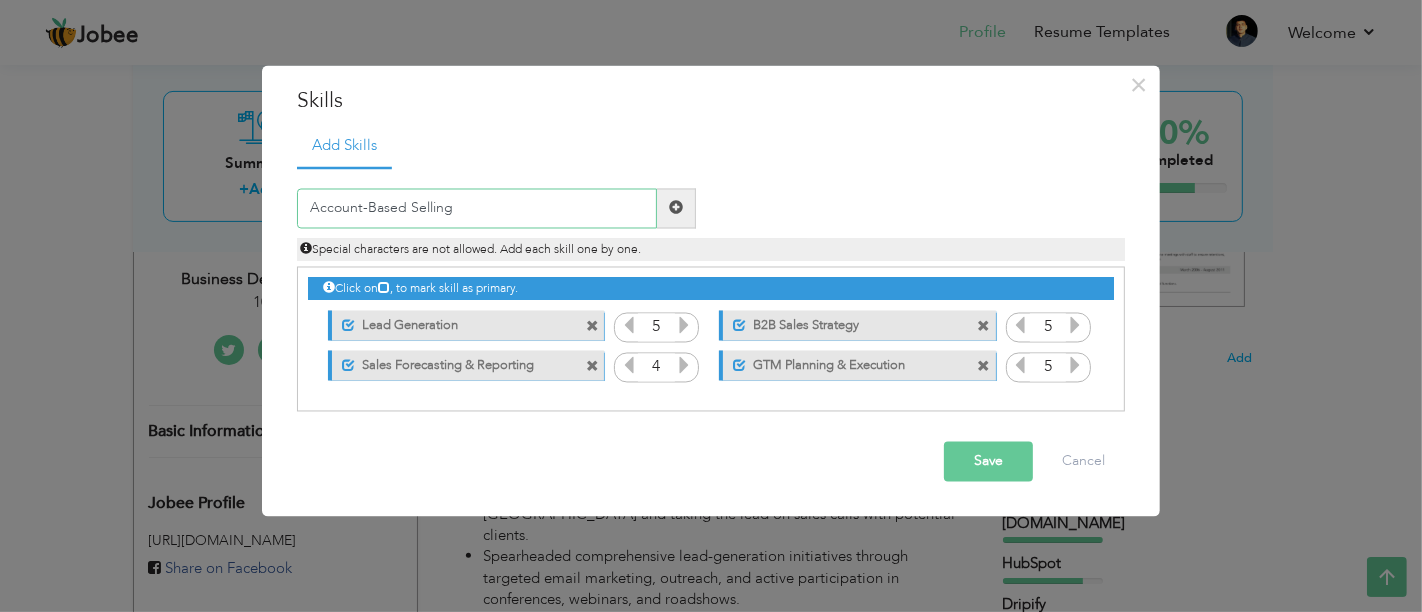 type on "Account-Based Selling" 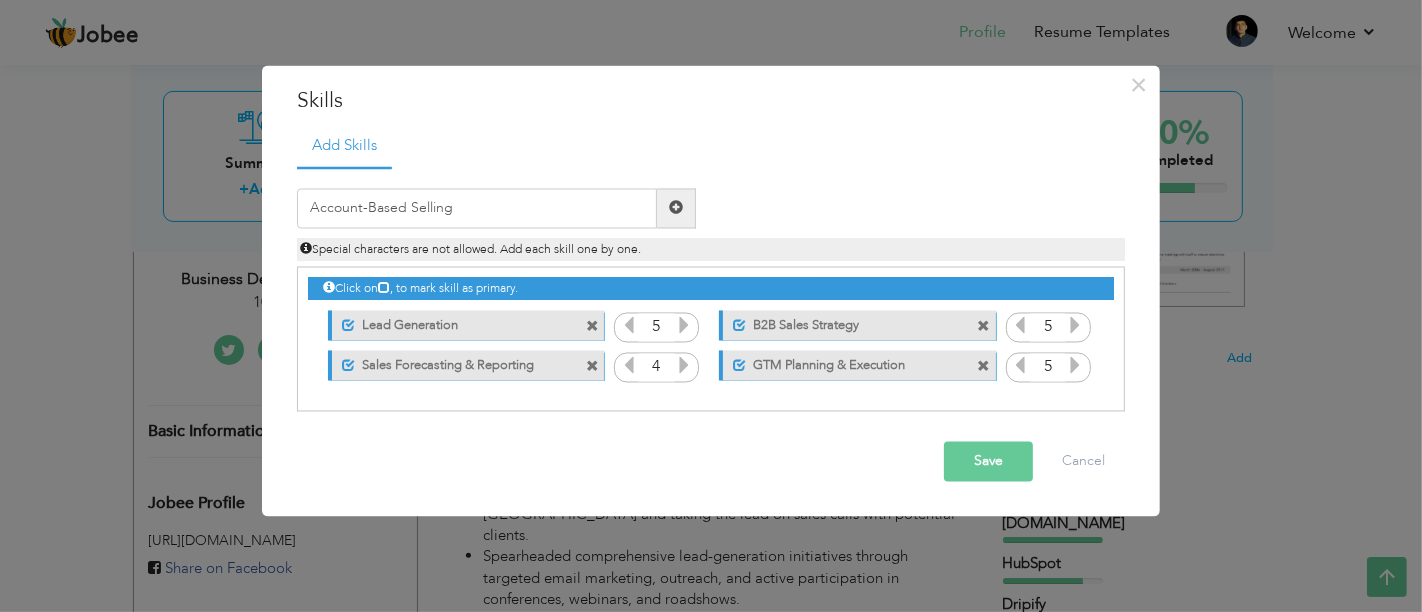 click at bounding box center [676, 208] 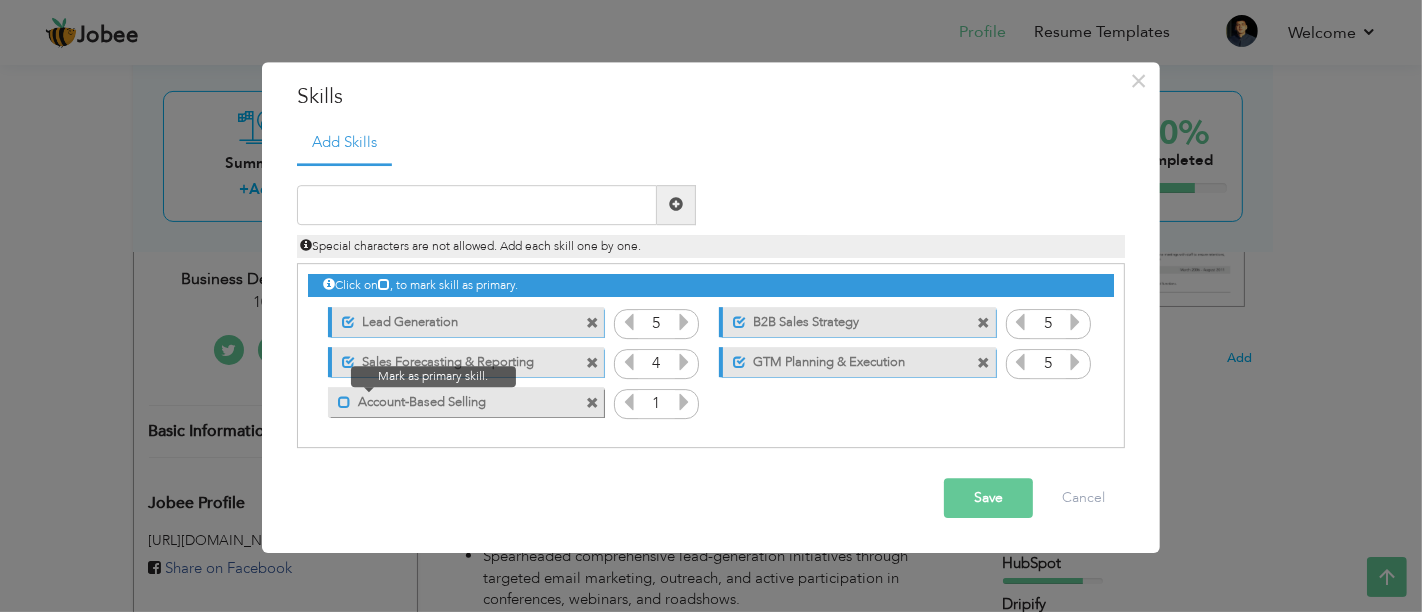 click at bounding box center (344, 402) 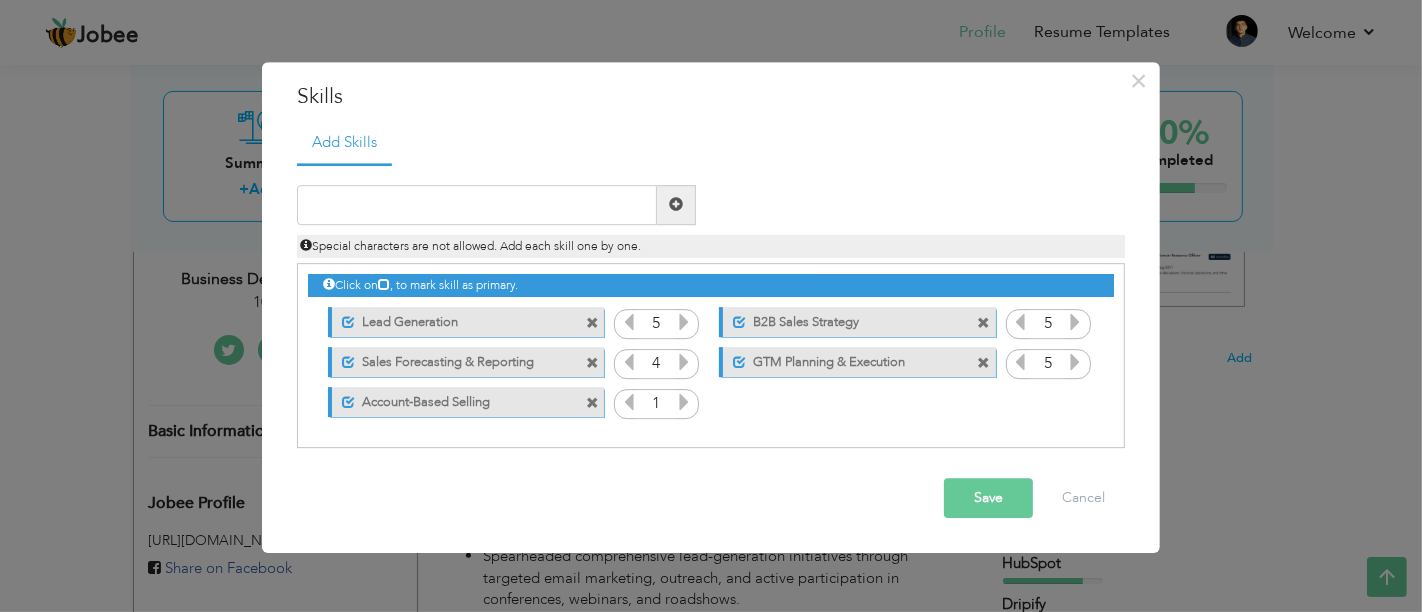 click at bounding box center (684, 405) 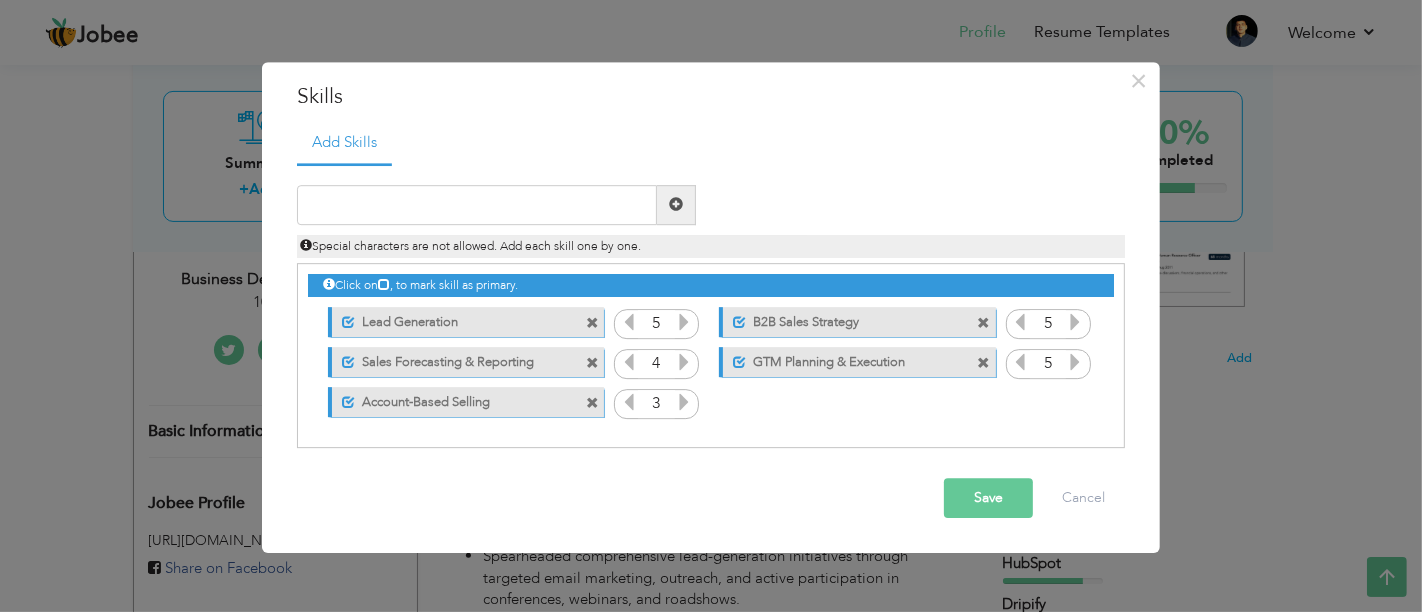 click at bounding box center [684, 405] 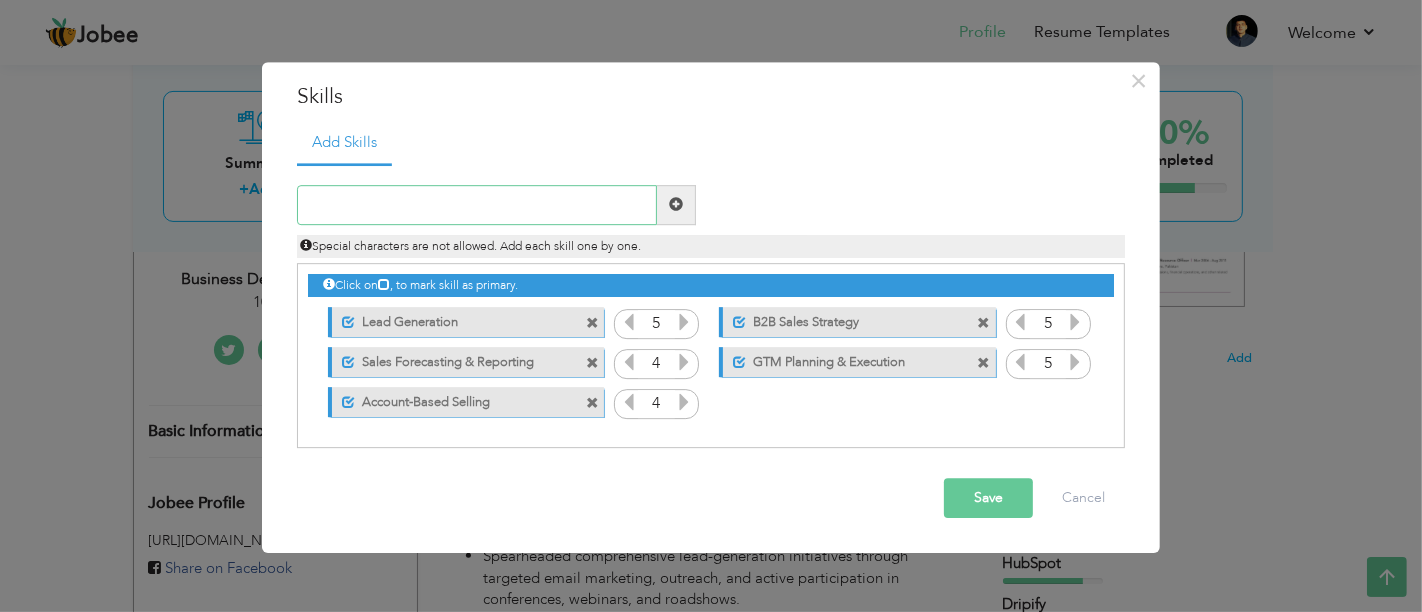 click at bounding box center (477, 205) 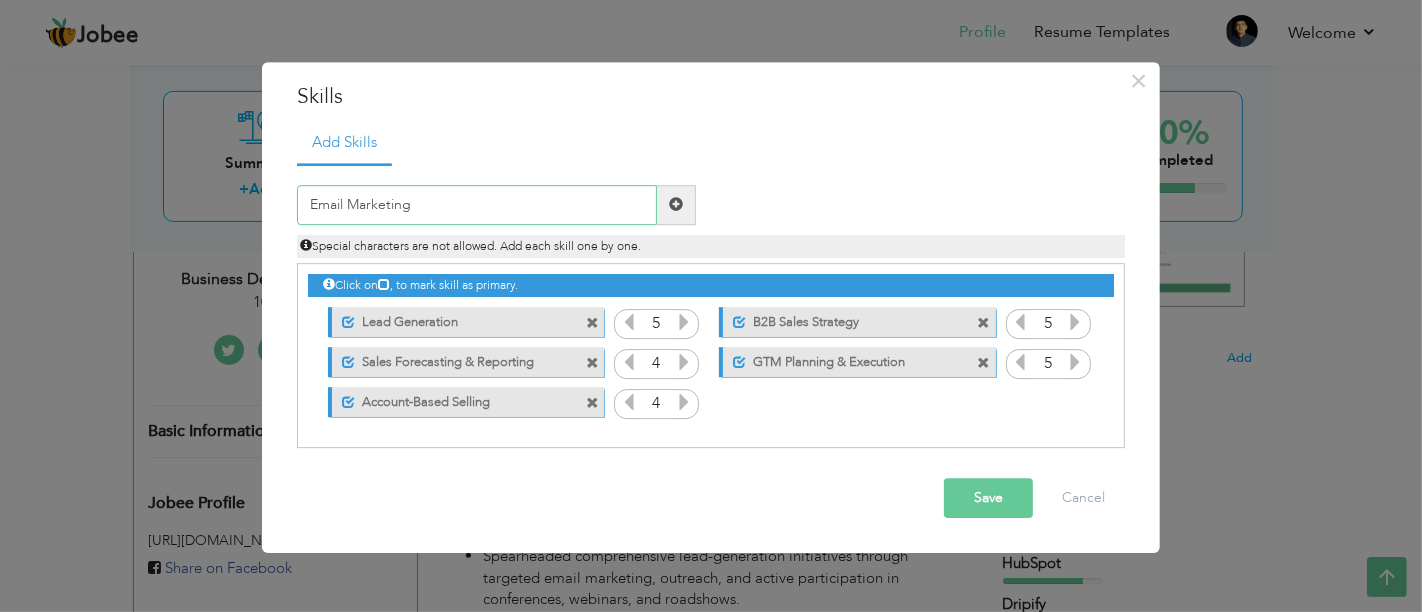 type on "Email Marketing" 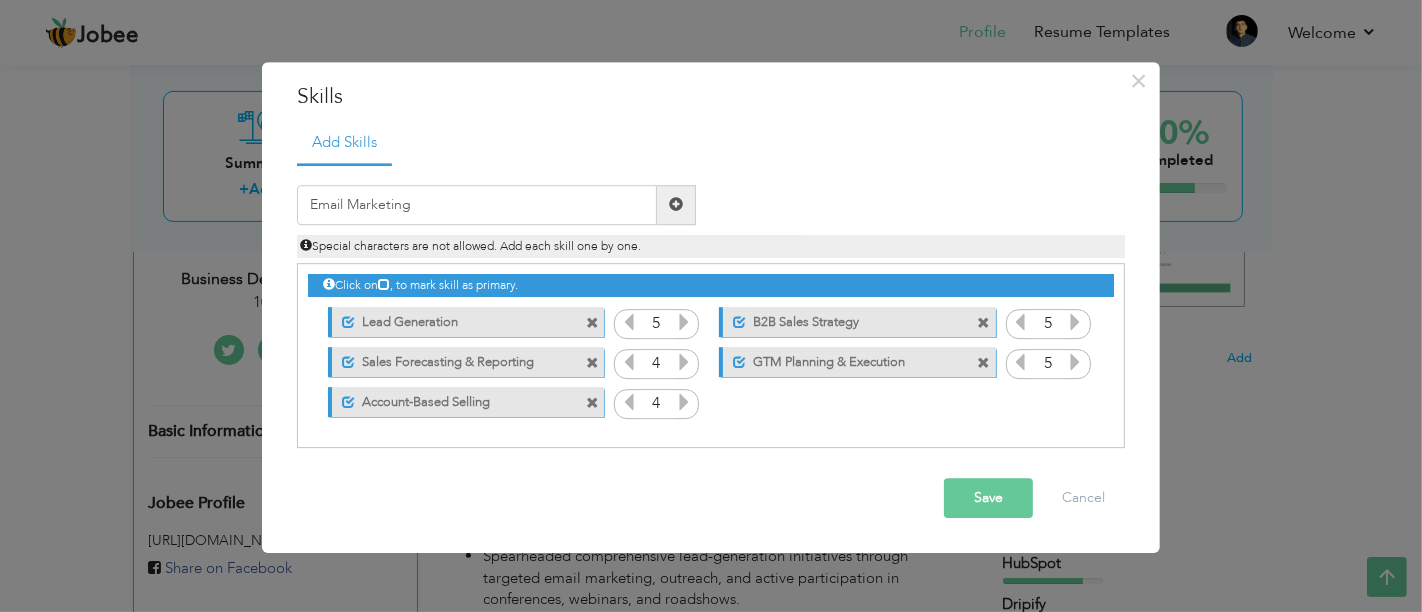 click at bounding box center (676, 205) 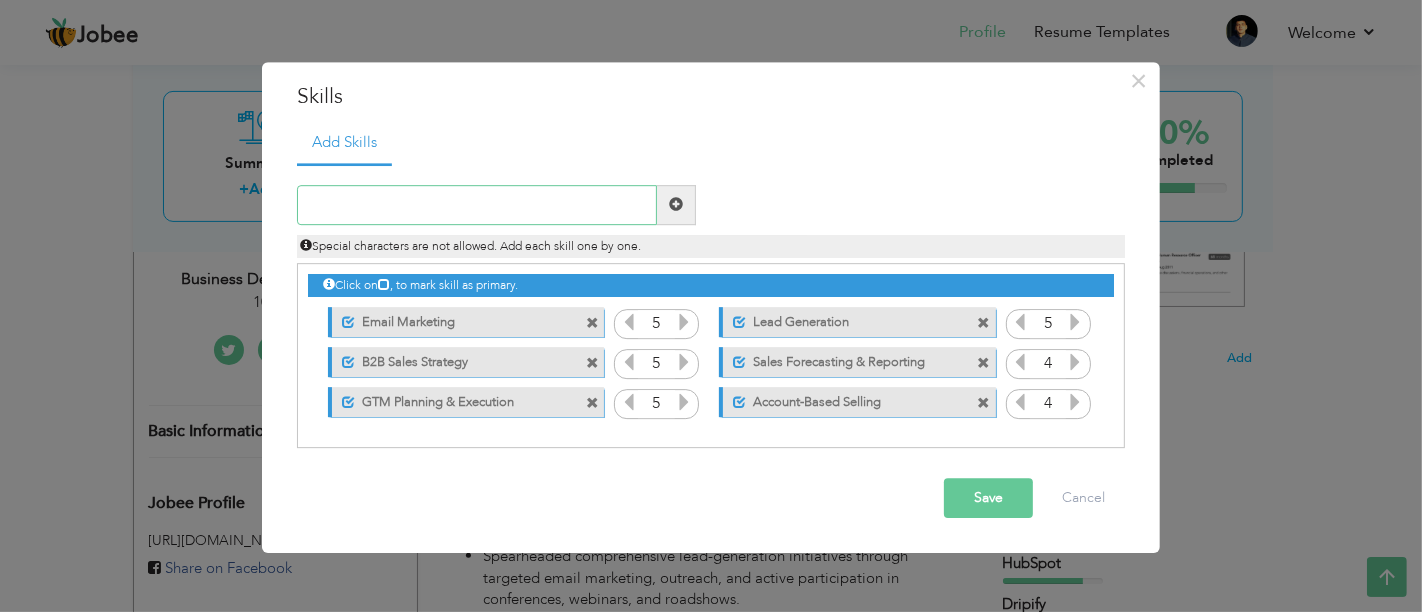 click at bounding box center (477, 205) 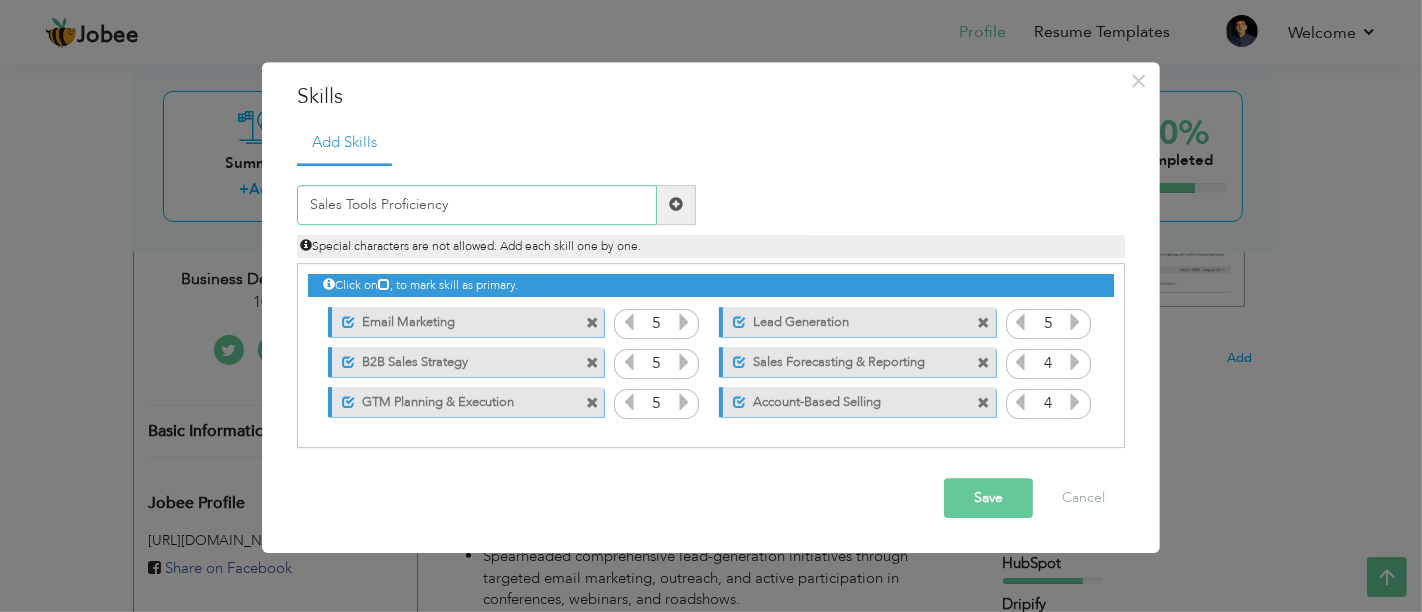 type on "Sales Tools Proficiency" 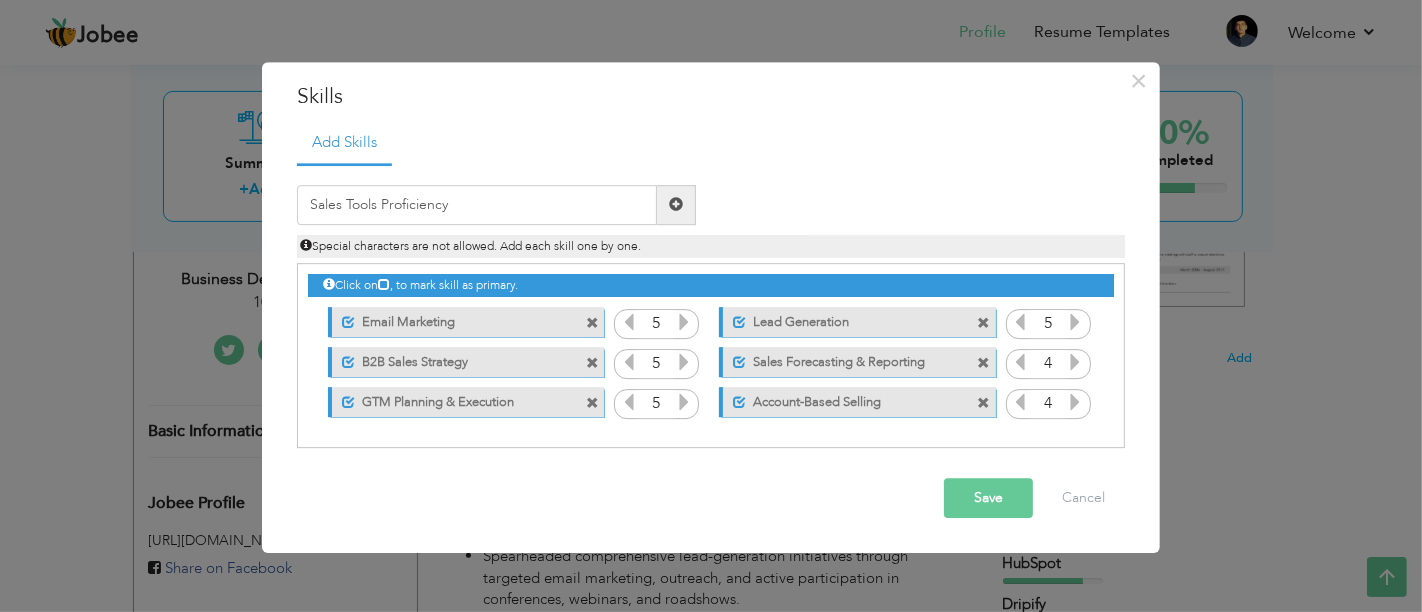 click at bounding box center [676, 205] 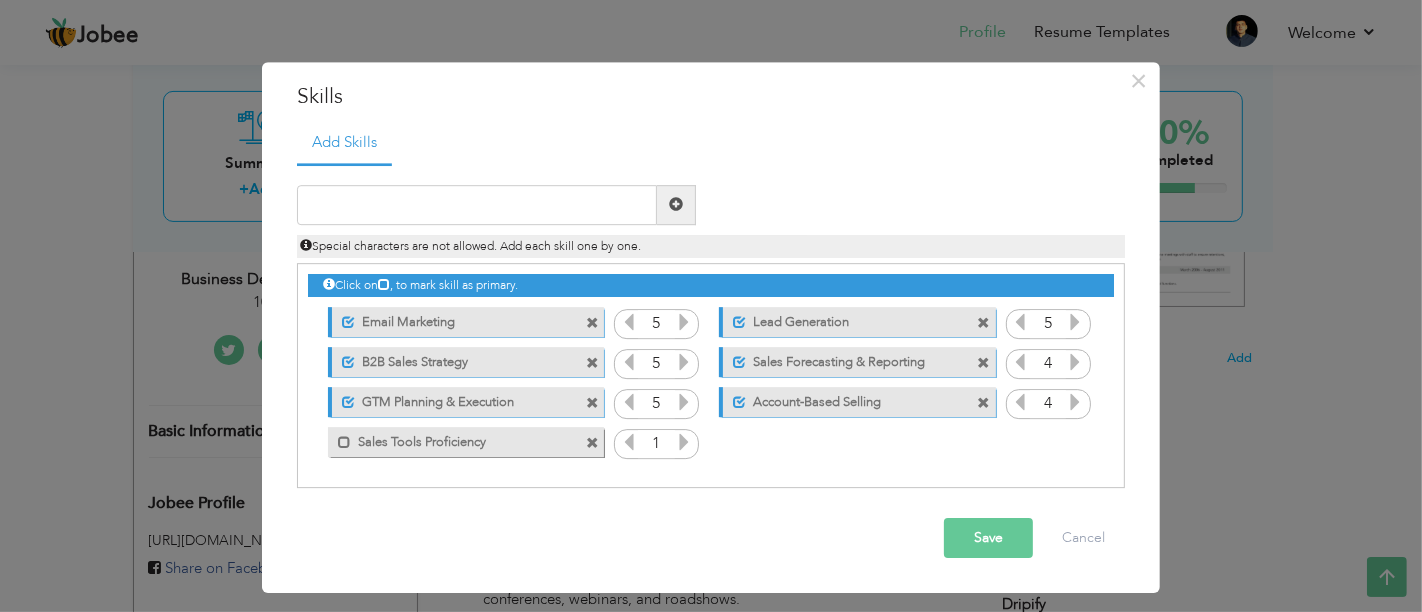 click at bounding box center (684, 442) 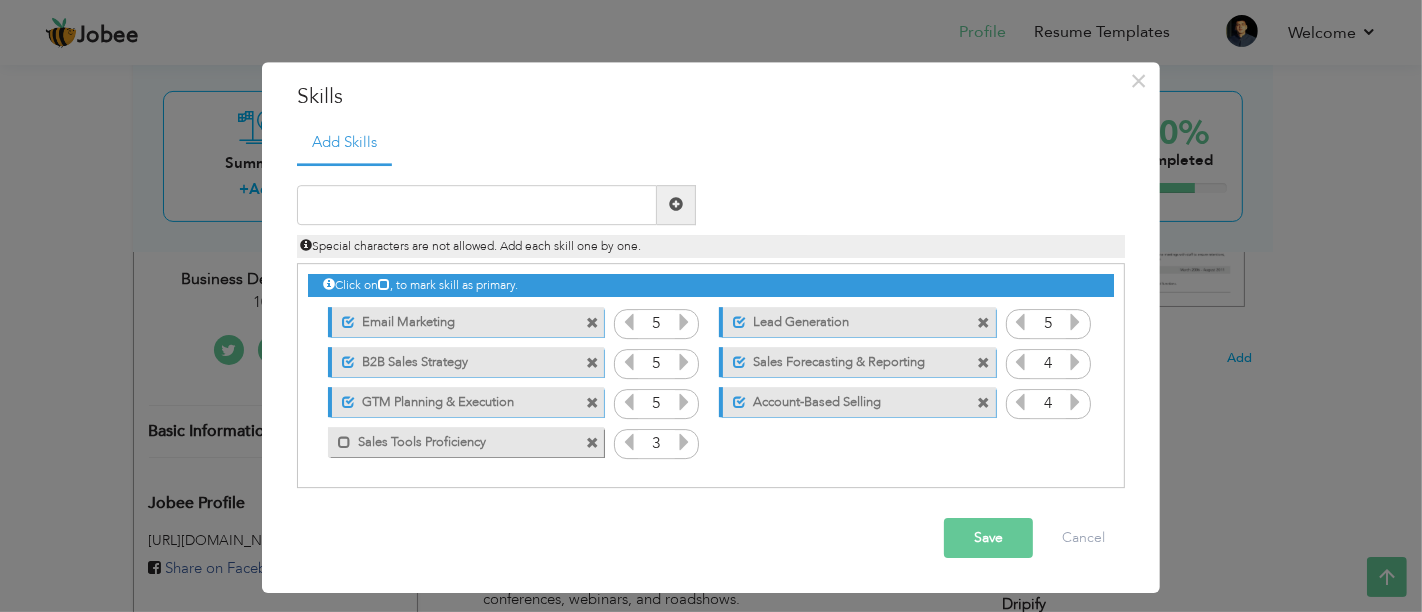 click at bounding box center [684, 442] 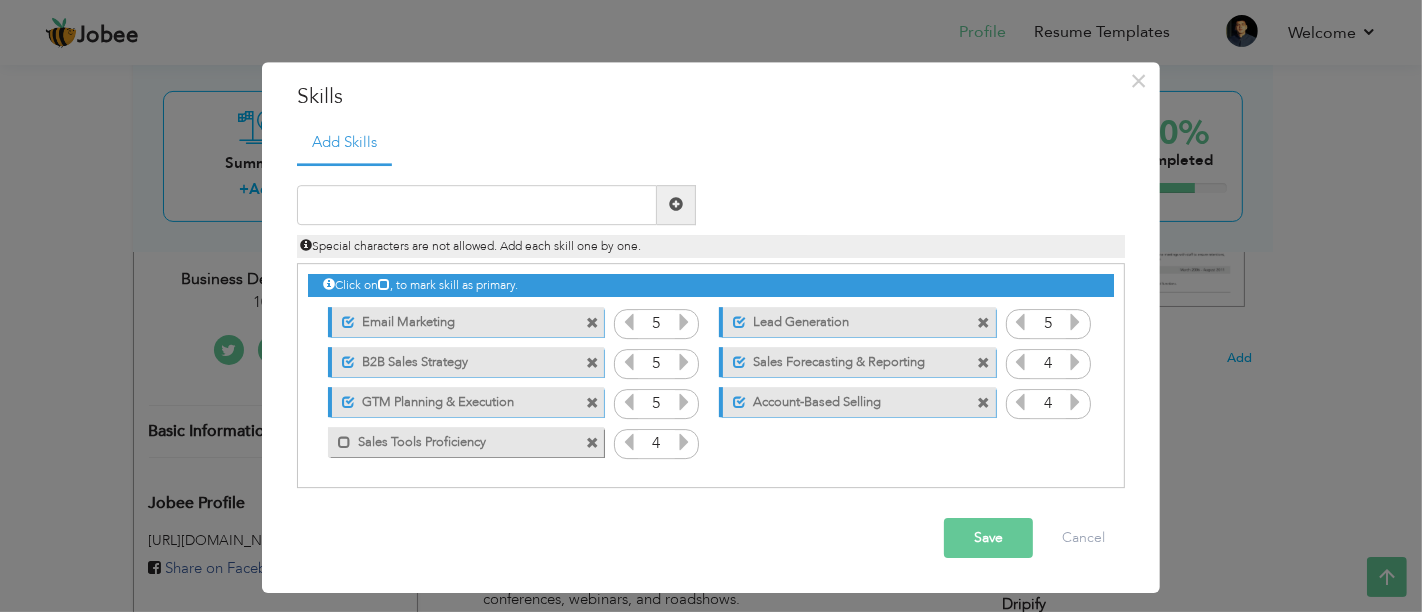 click at bounding box center [684, 442] 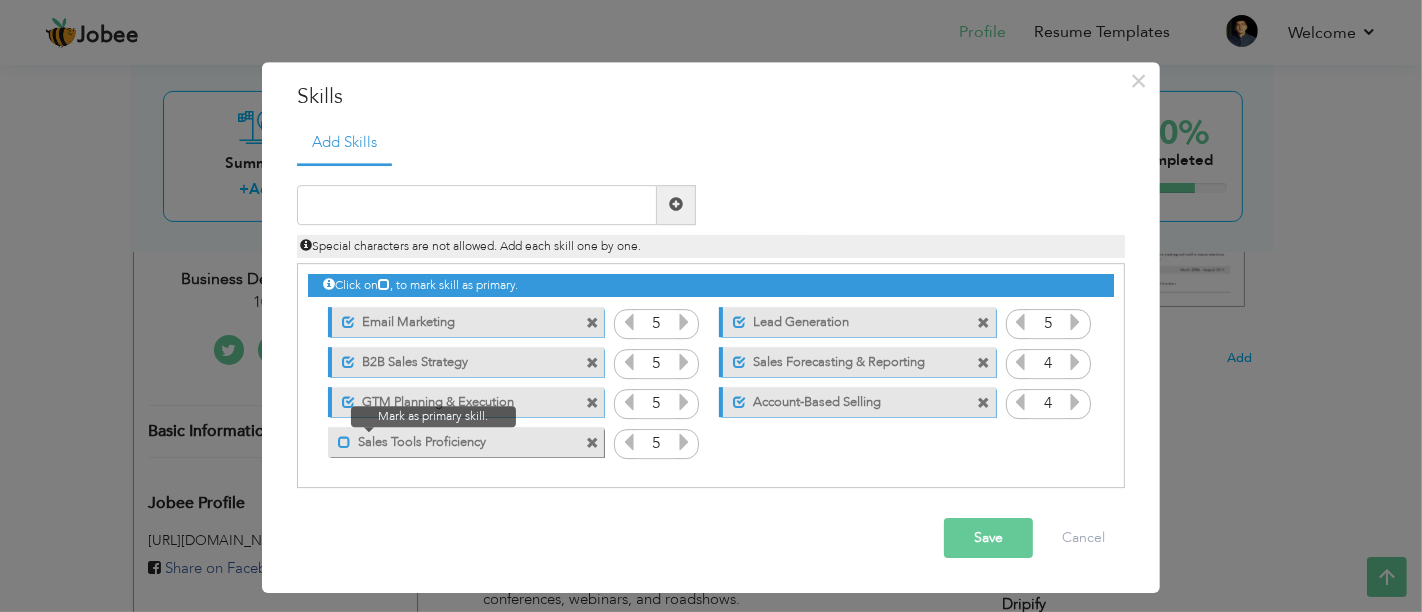 click at bounding box center (344, 442) 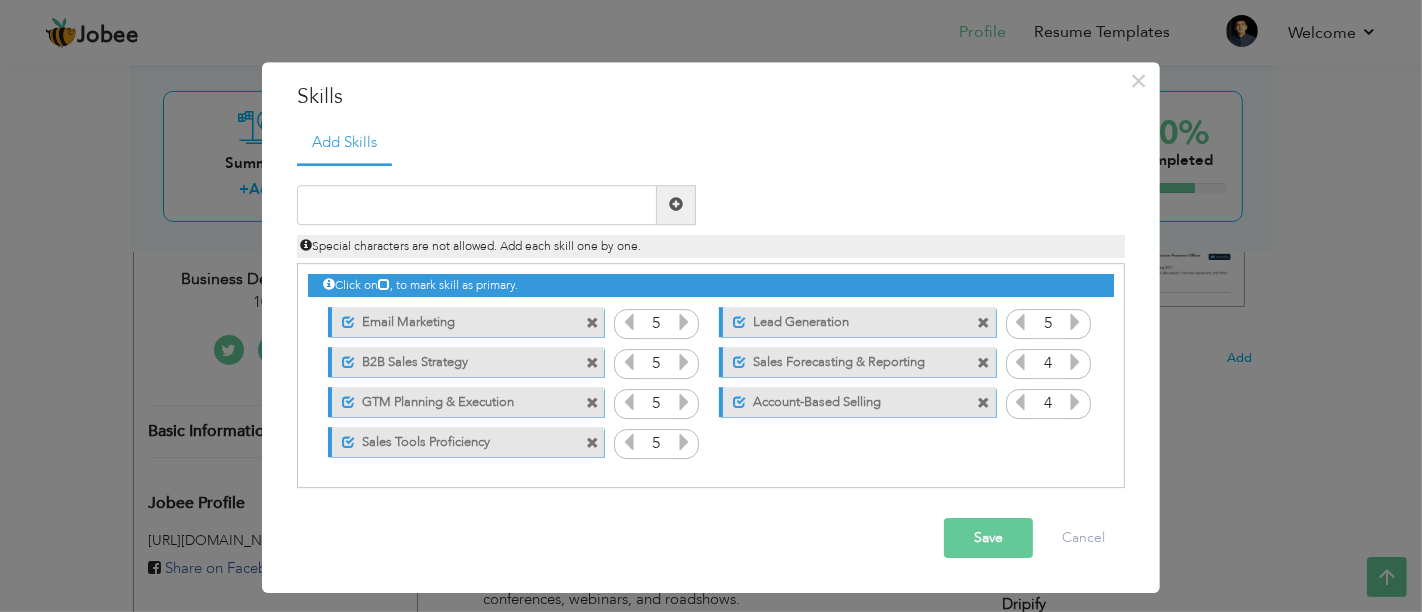 click at bounding box center [592, 443] 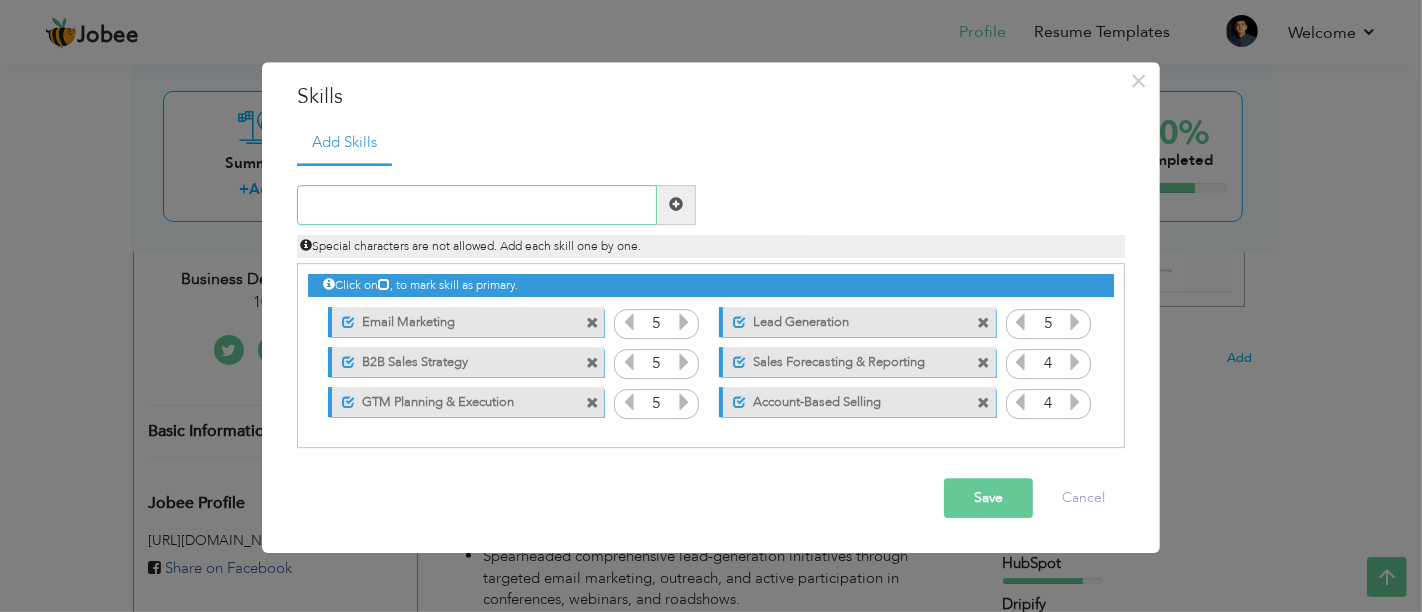 click at bounding box center (477, 205) 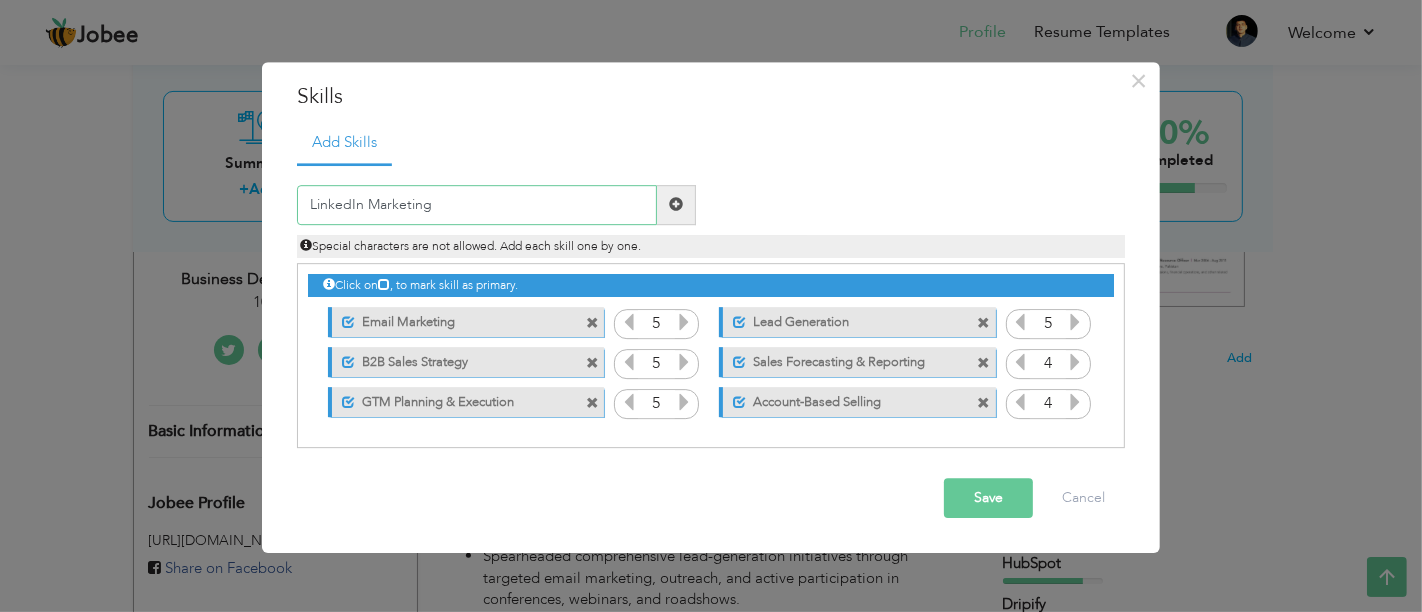 type on "LinkedIn Marketing" 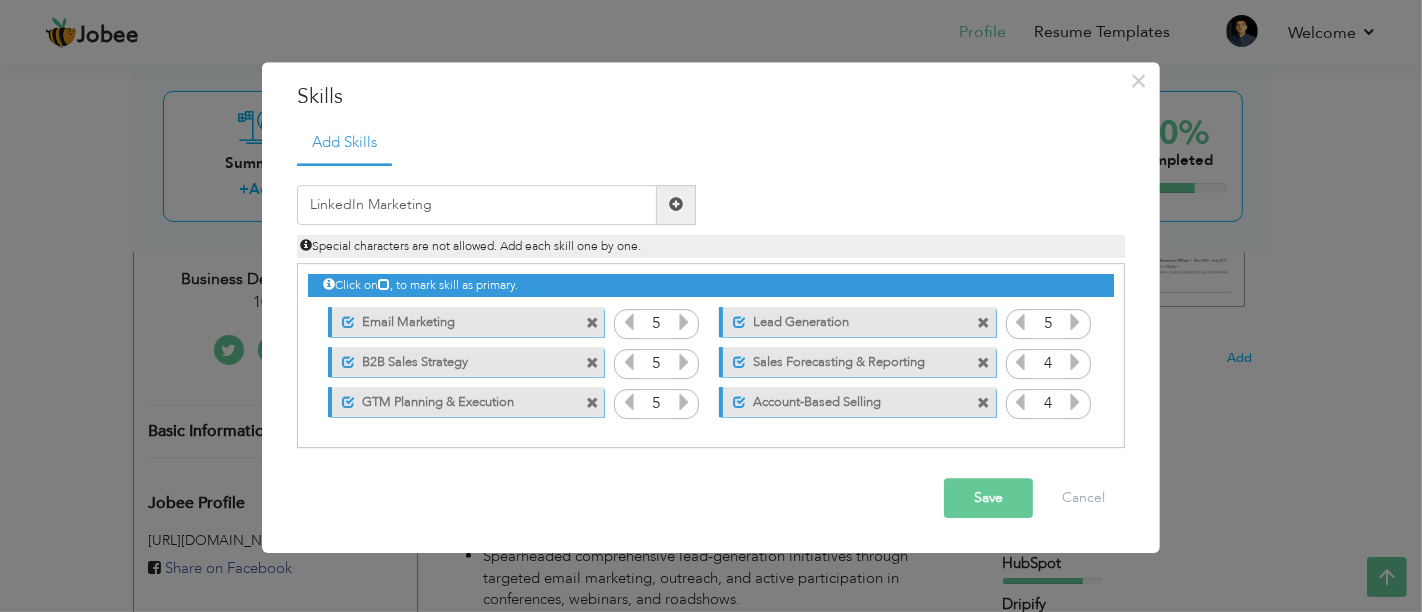 click at bounding box center (676, 205) 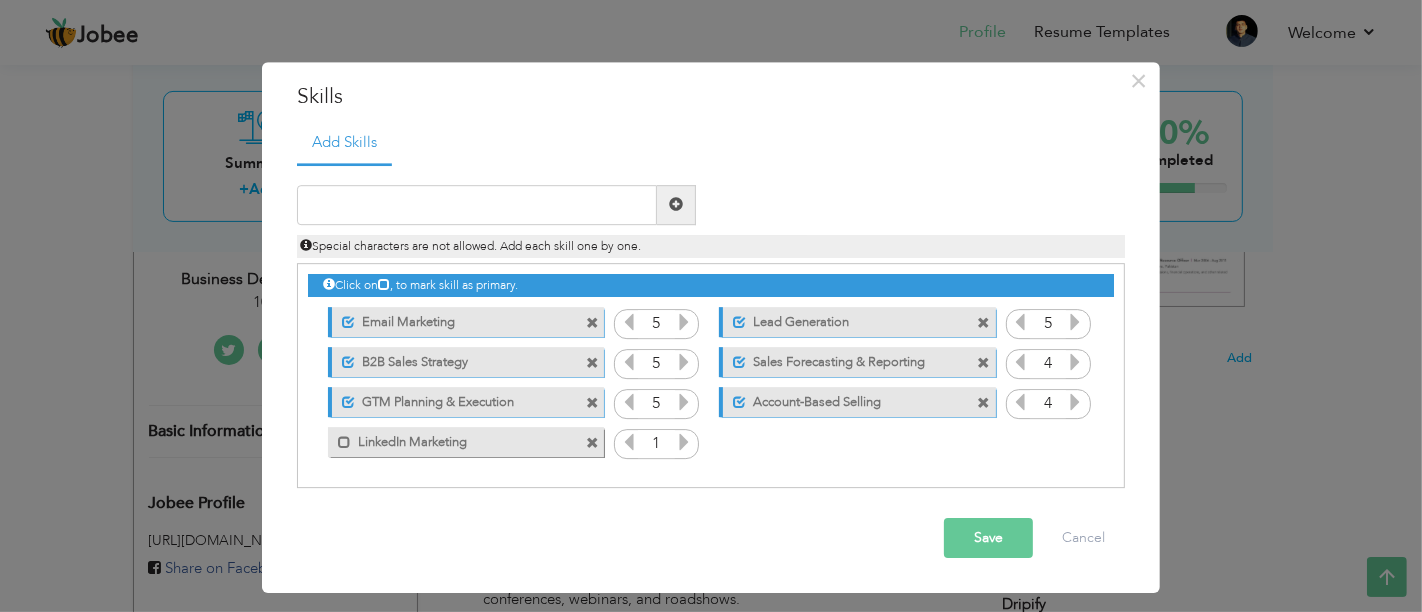 click at bounding box center [684, 442] 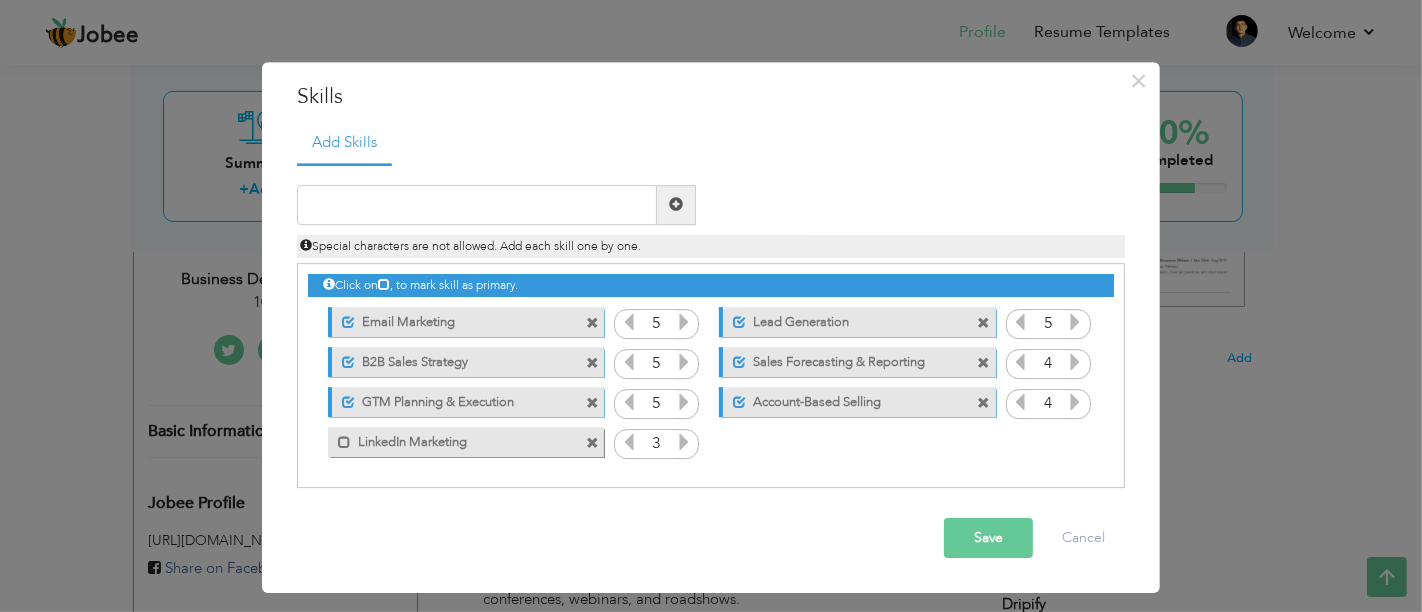 click at bounding box center [684, 442] 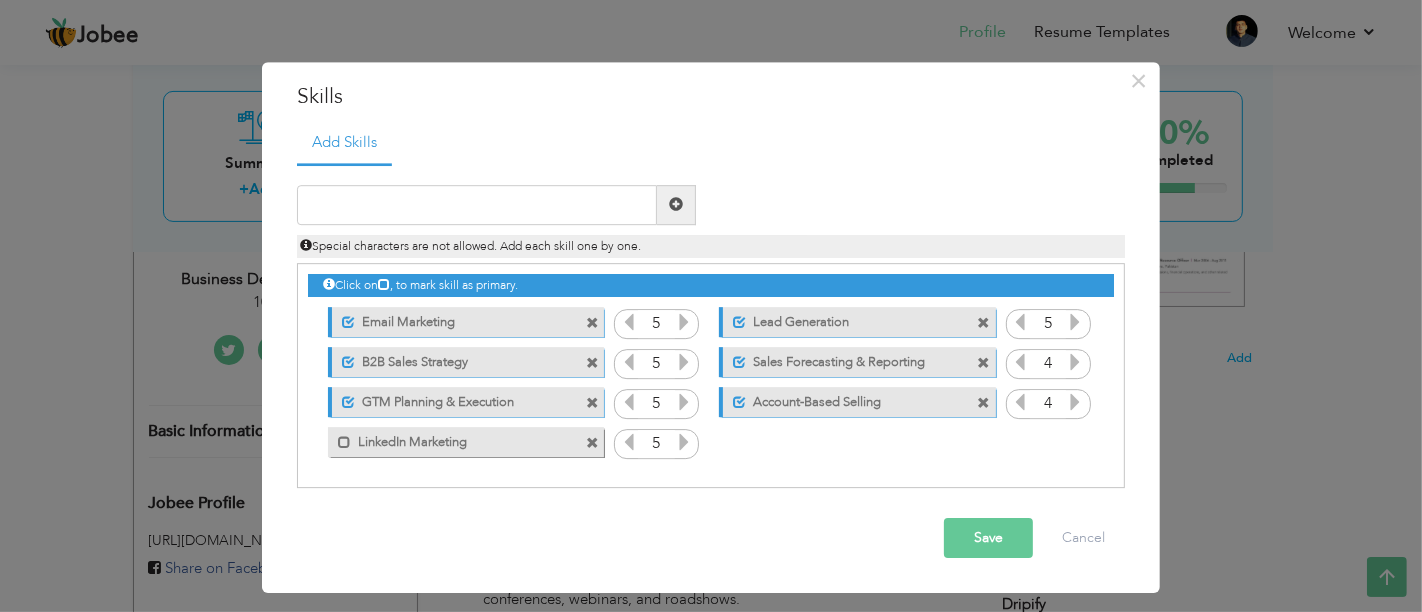 click at bounding box center (684, 442) 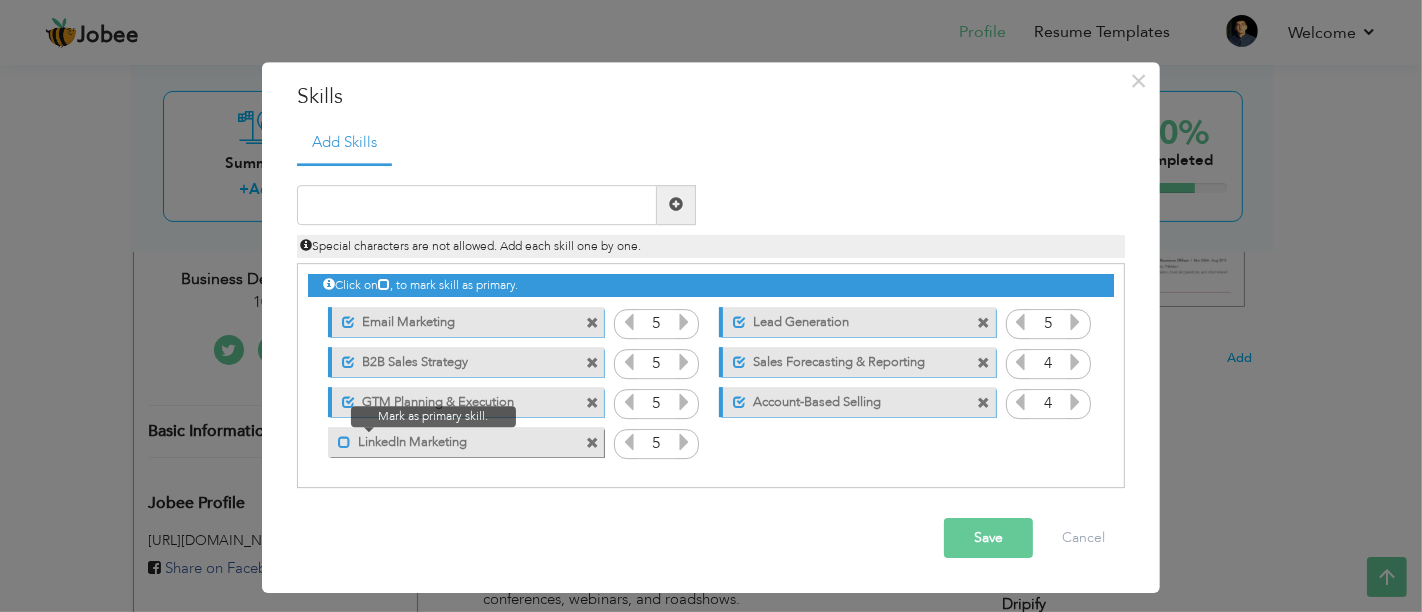 click at bounding box center (344, 442) 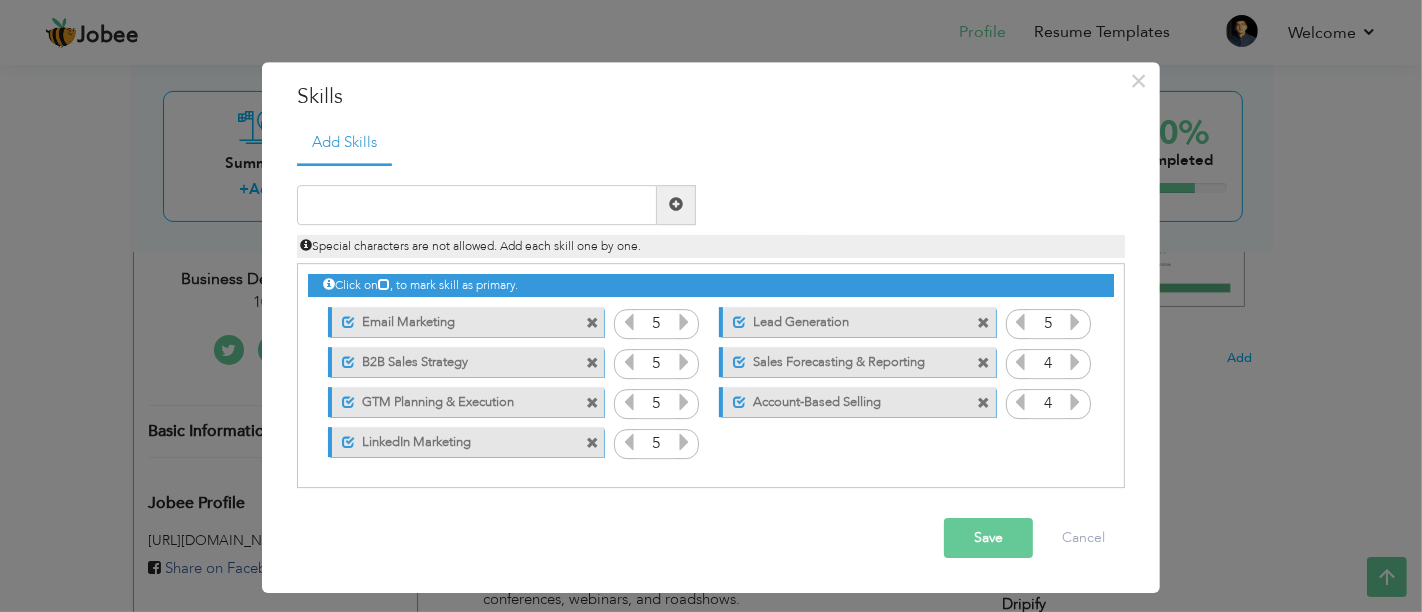 click on "Save" at bounding box center (988, 538) 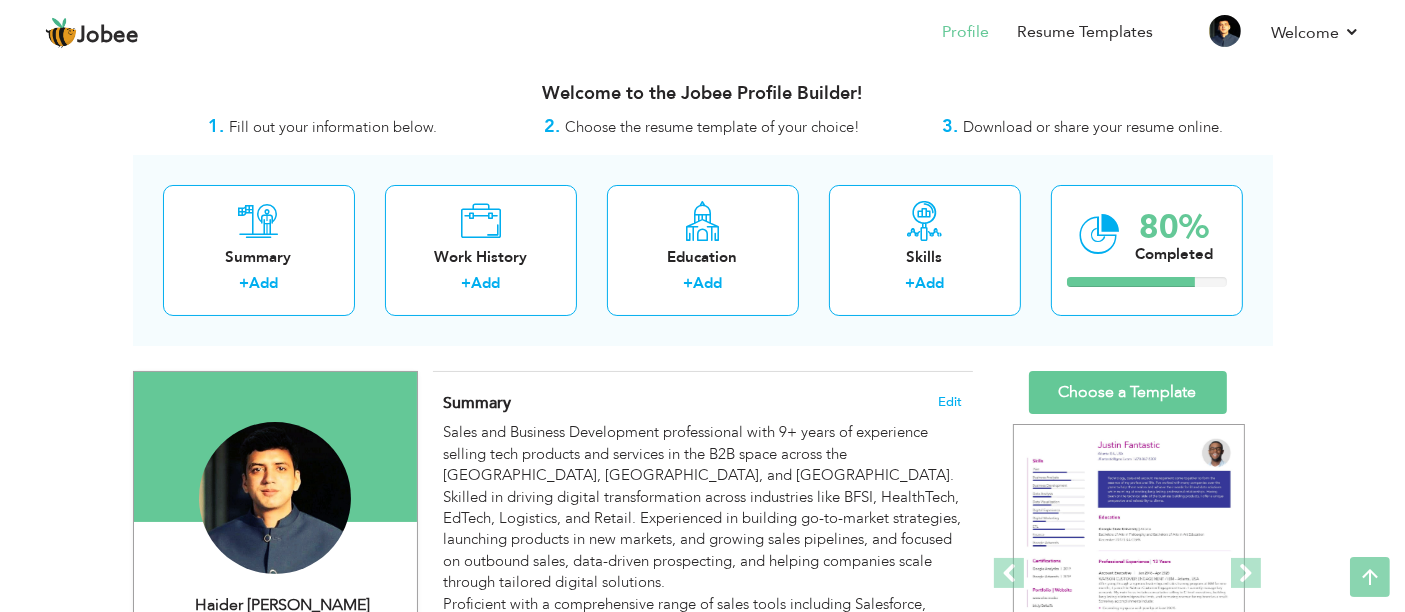 scroll, scrollTop: 0, scrollLeft: 0, axis: both 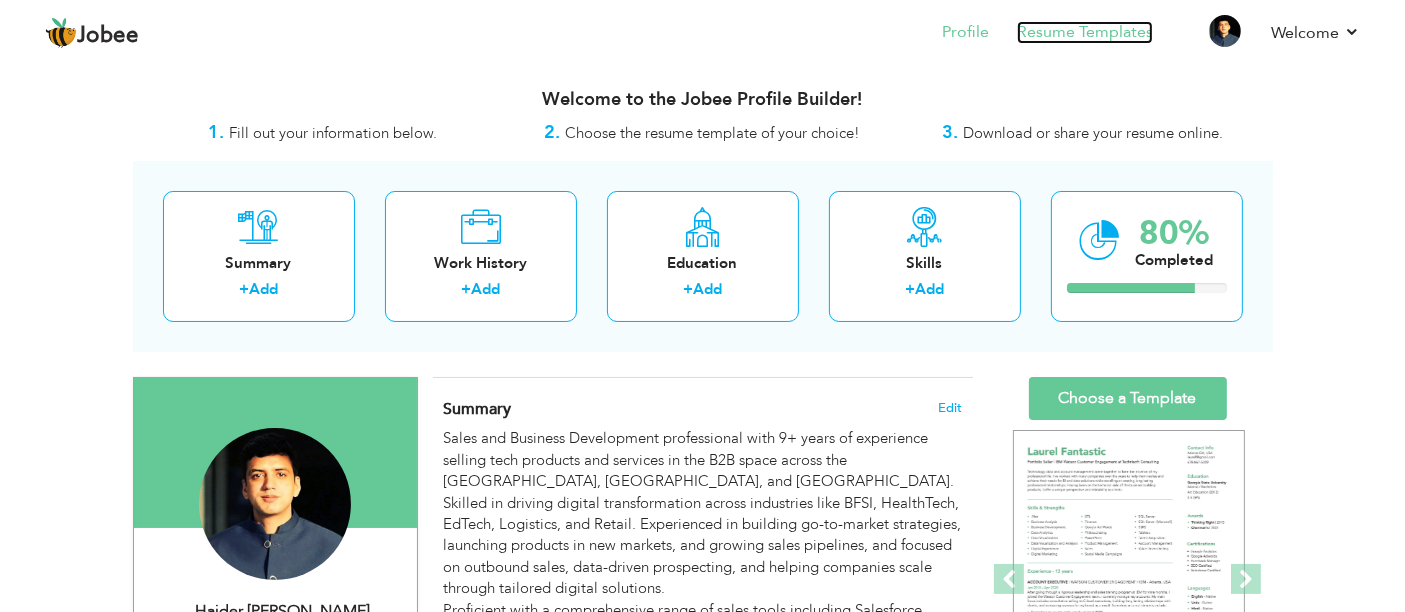 click on "Resume Templates" at bounding box center [1085, 32] 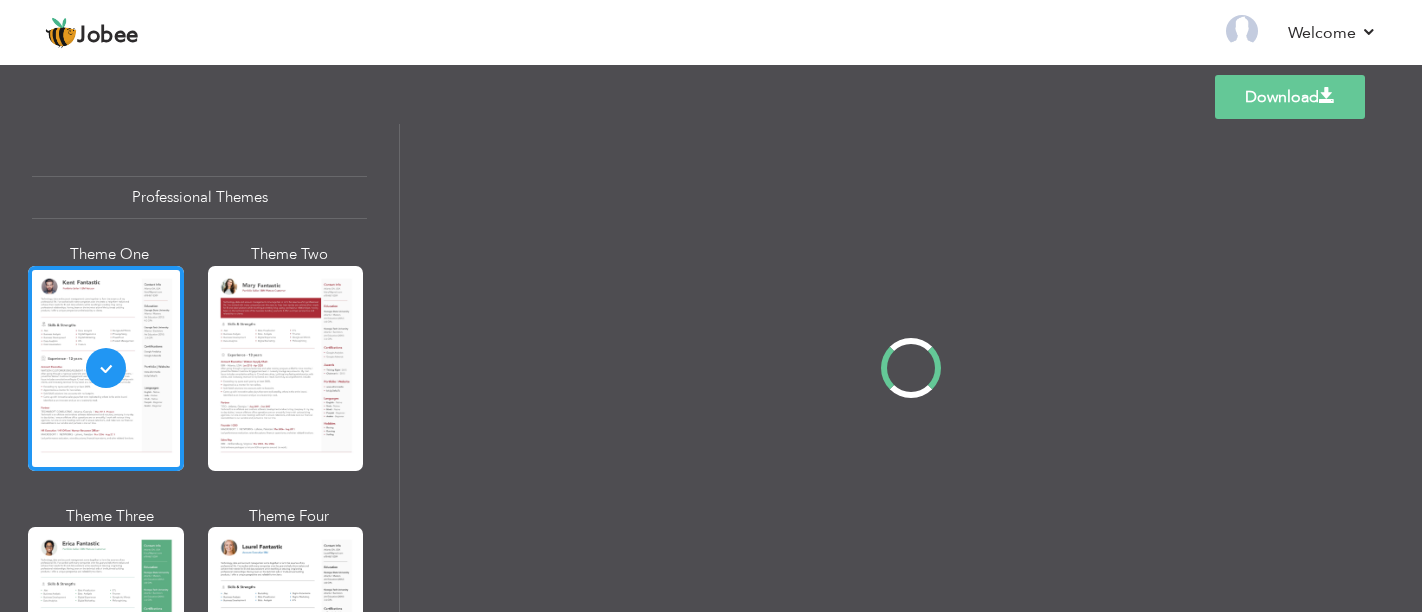 scroll, scrollTop: 0, scrollLeft: 0, axis: both 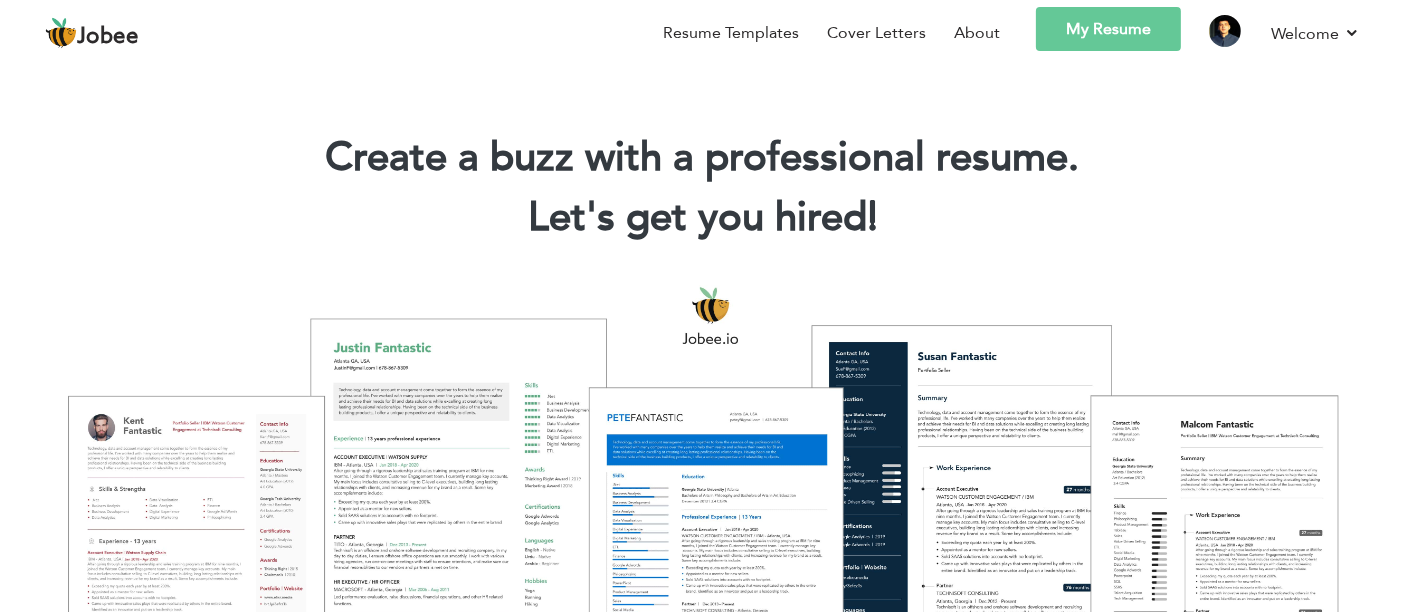 click on "My Resume" at bounding box center (1108, 29) 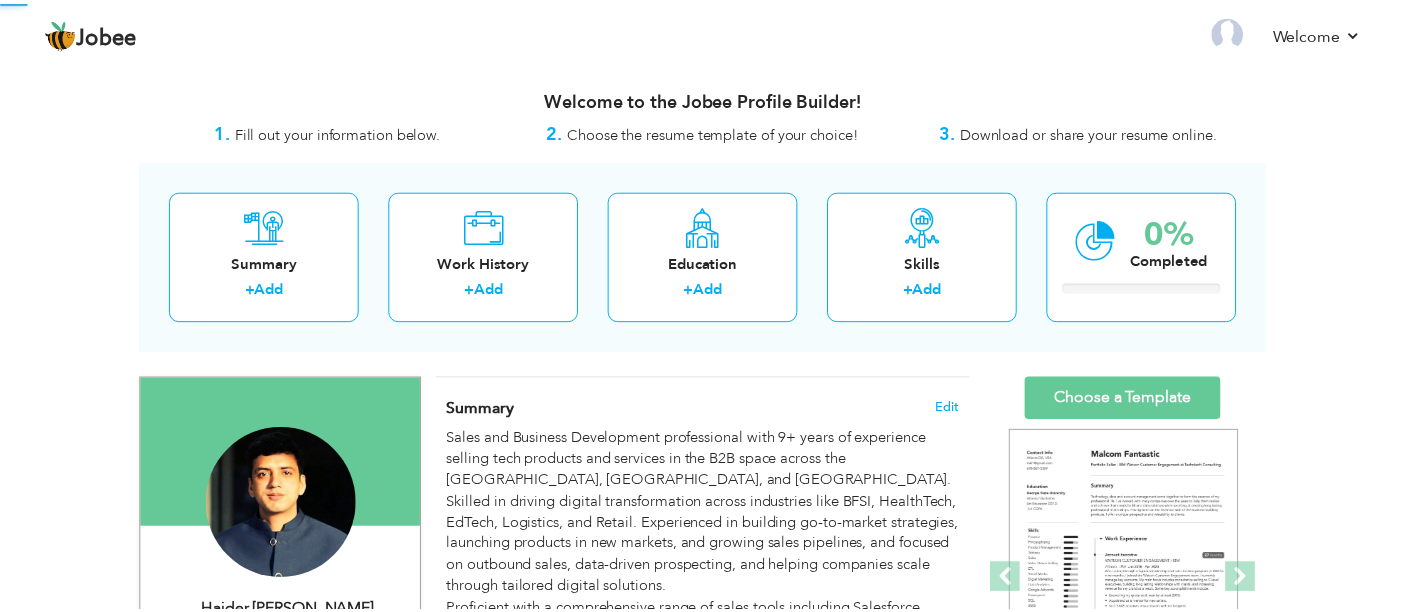 scroll, scrollTop: 0, scrollLeft: 0, axis: both 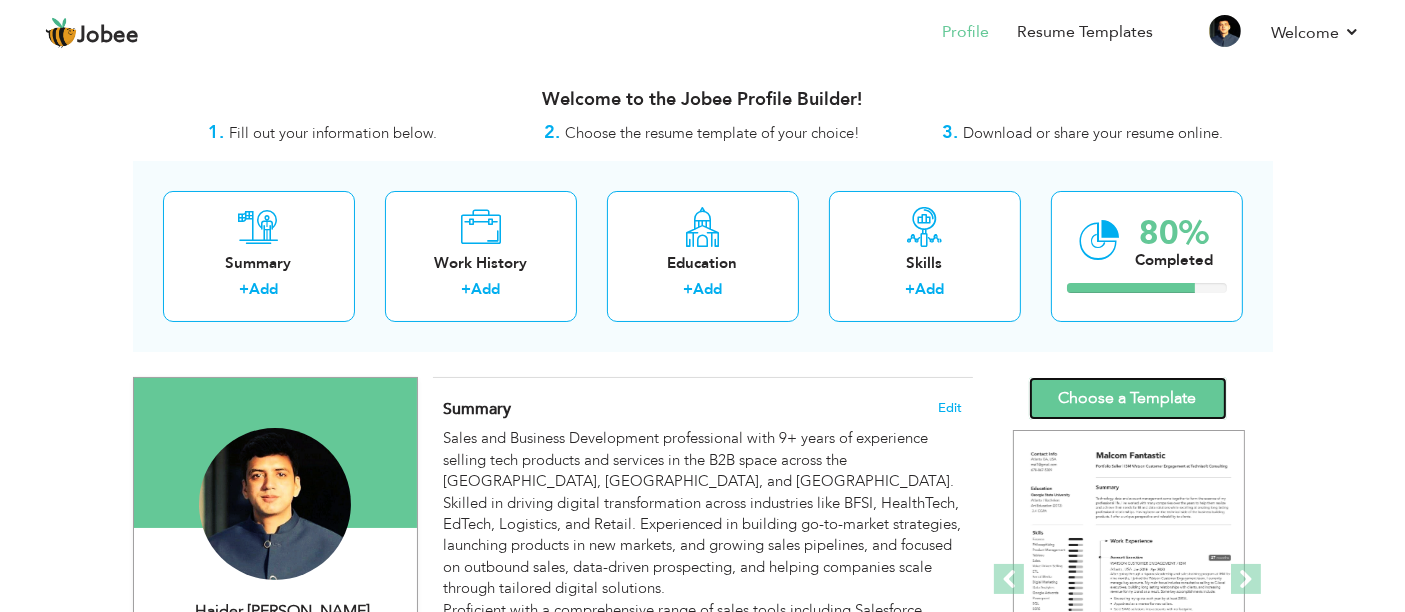 click on "Choose a Template" at bounding box center [1128, 398] 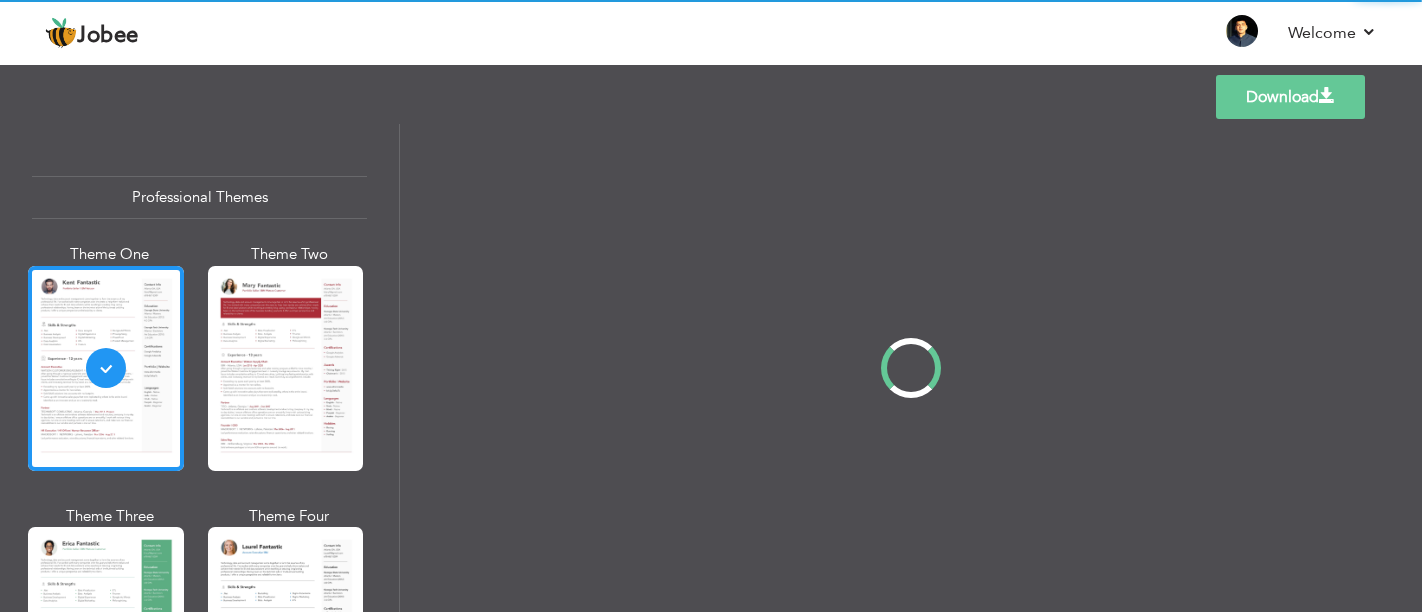 scroll, scrollTop: 0, scrollLeft: 0, axis: both 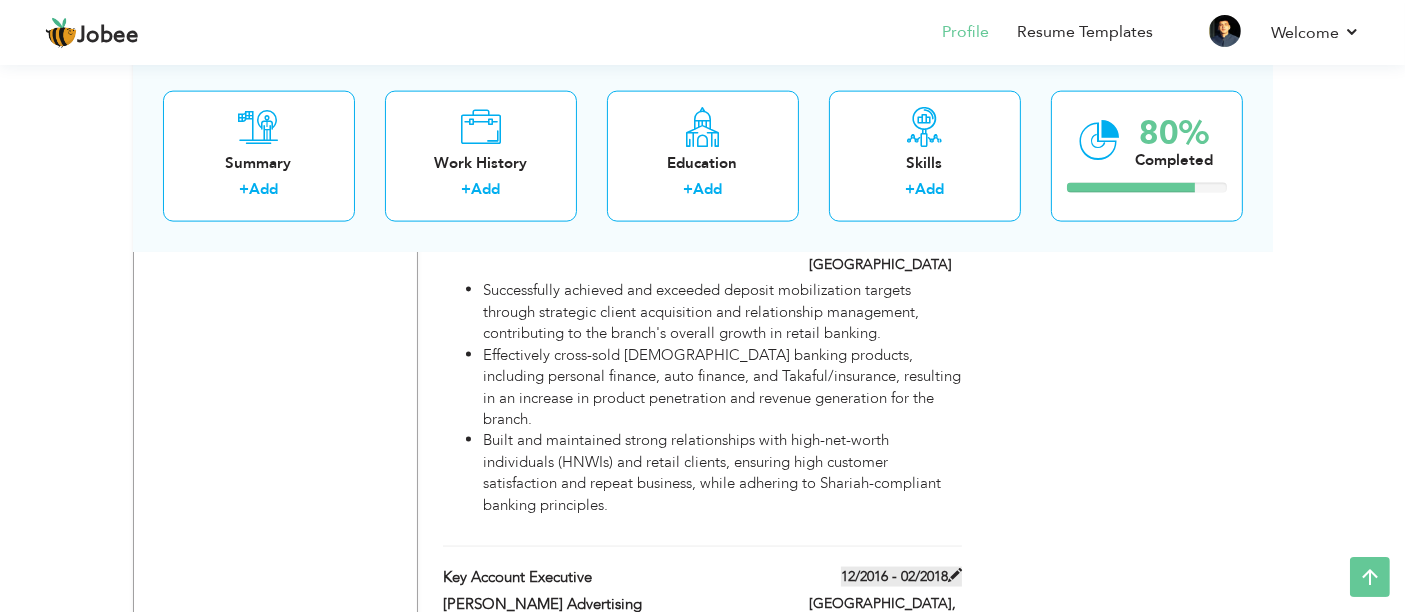 click on "12/2016 - 02/2018" at bounding box center [901, 577] 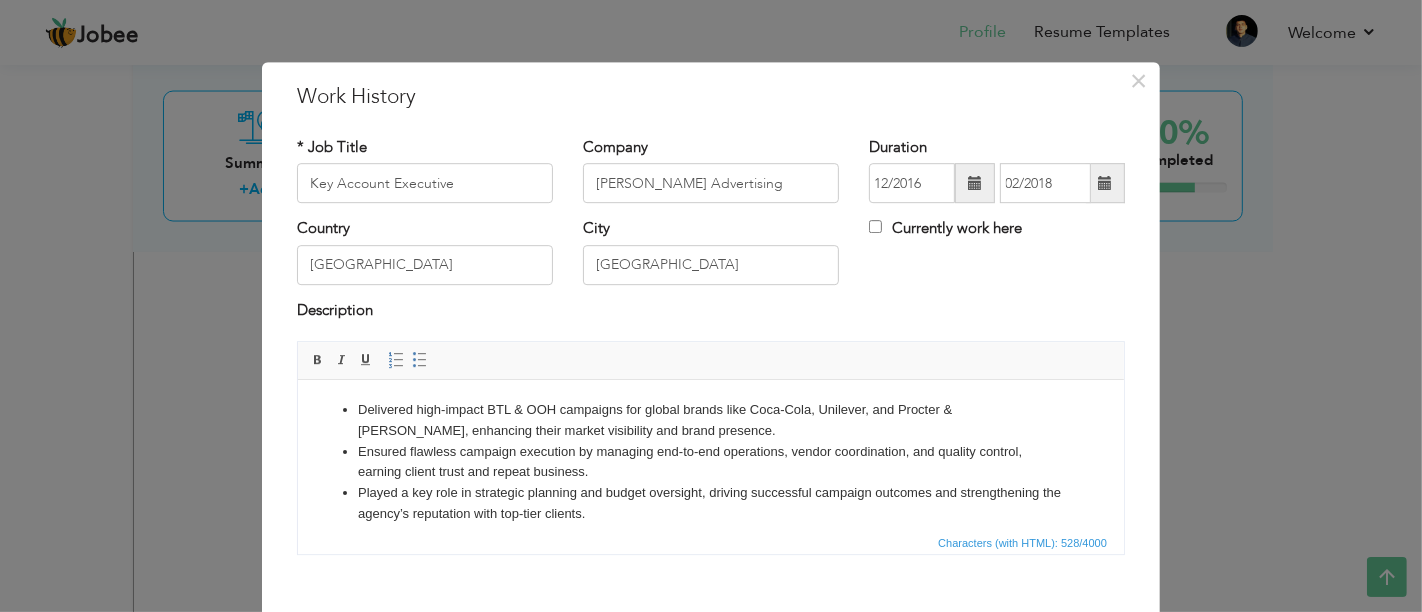 click at bounding box center (1105, 183) 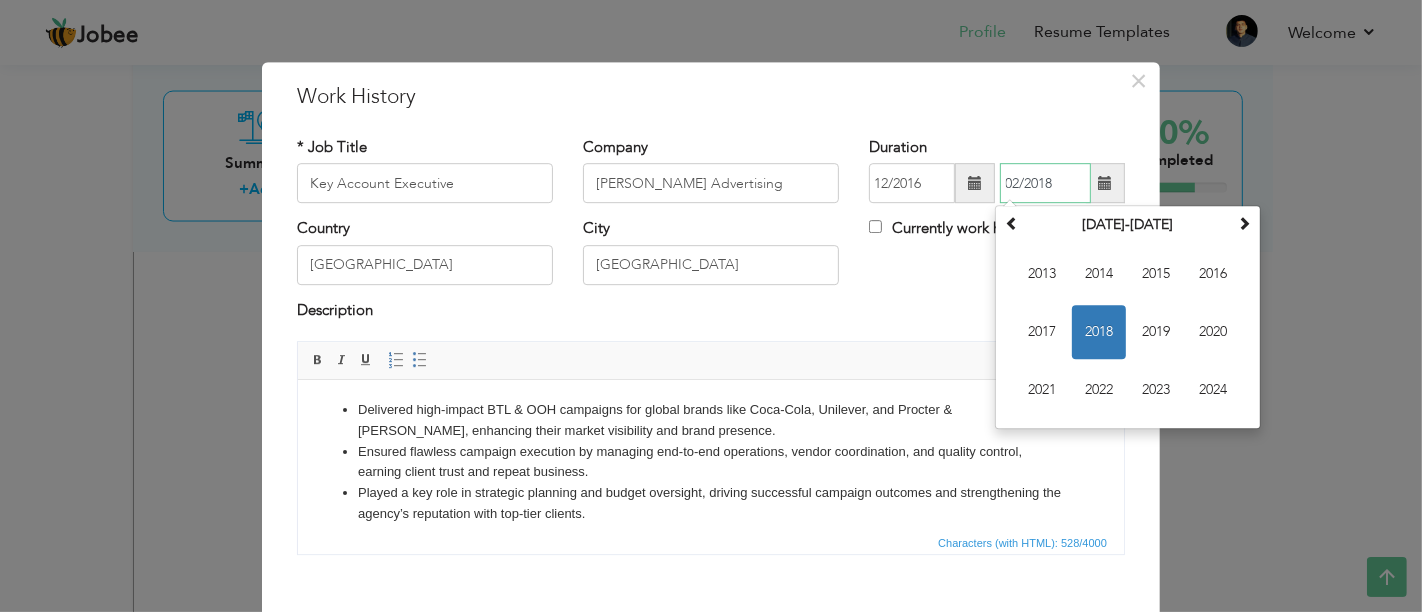 click on "2018" at bounding box center (1099, 333) 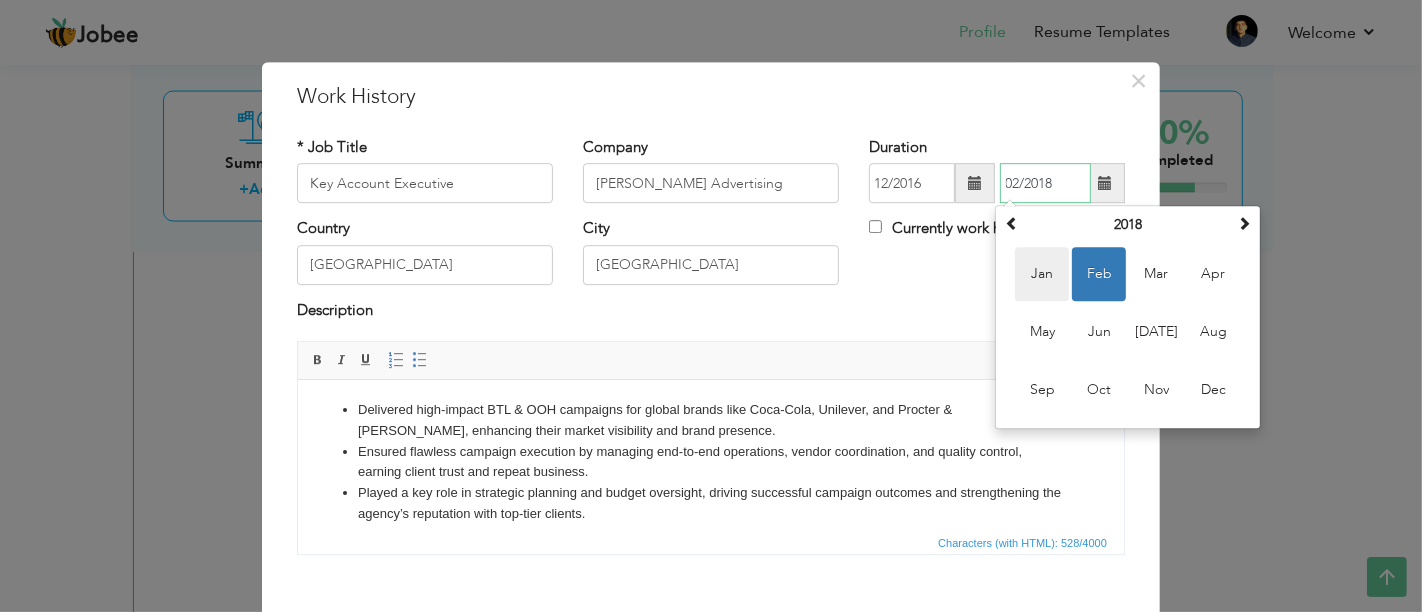 click on "Jan" at bounding box center (1042, 275) 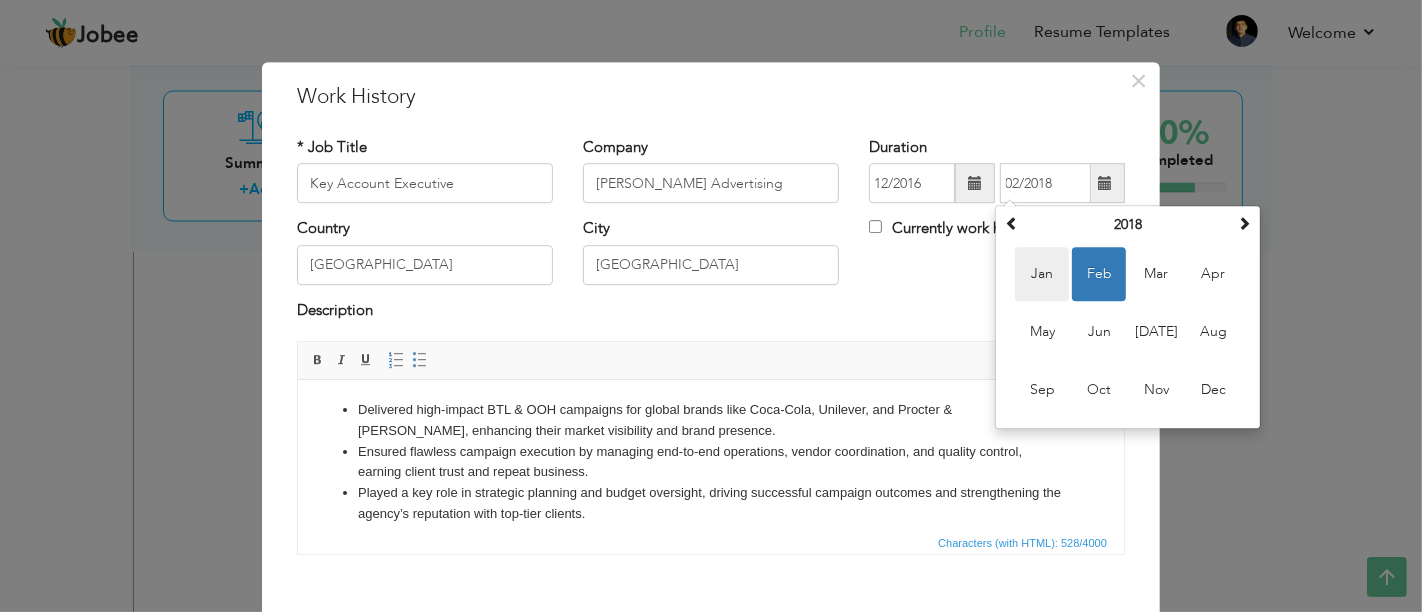 type on "01/2018" 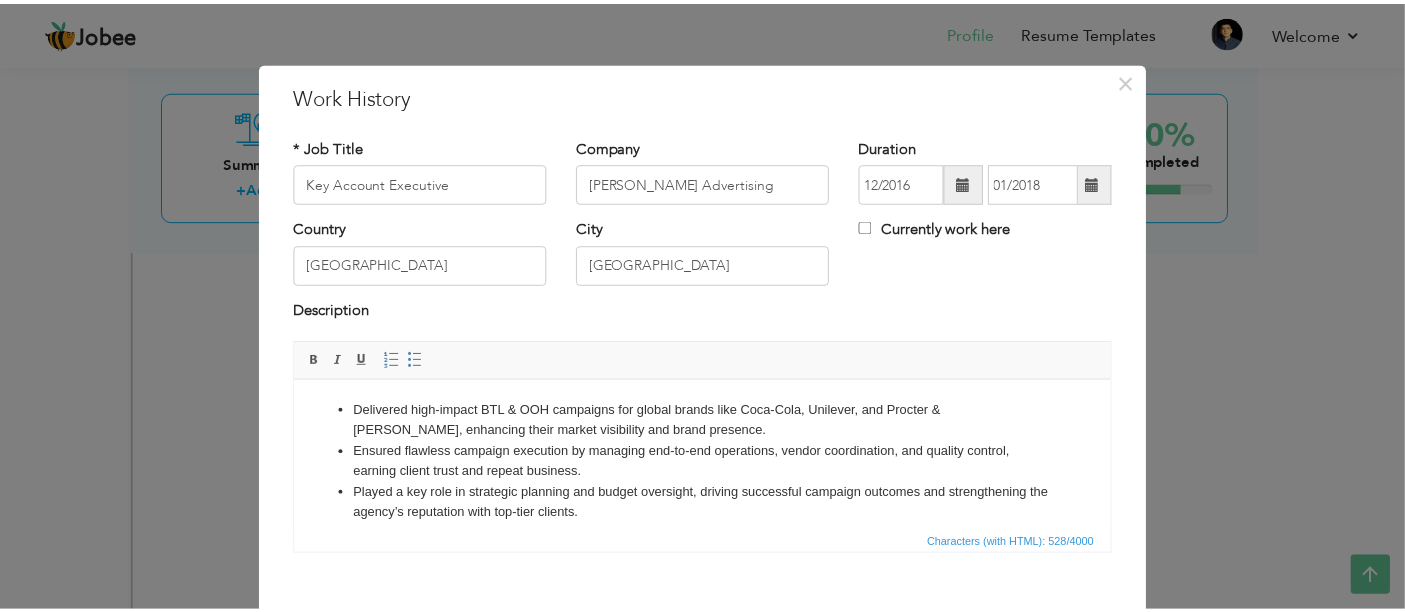 scroll, scrollTop: 102, scrollLeft: 0, axis: vertical 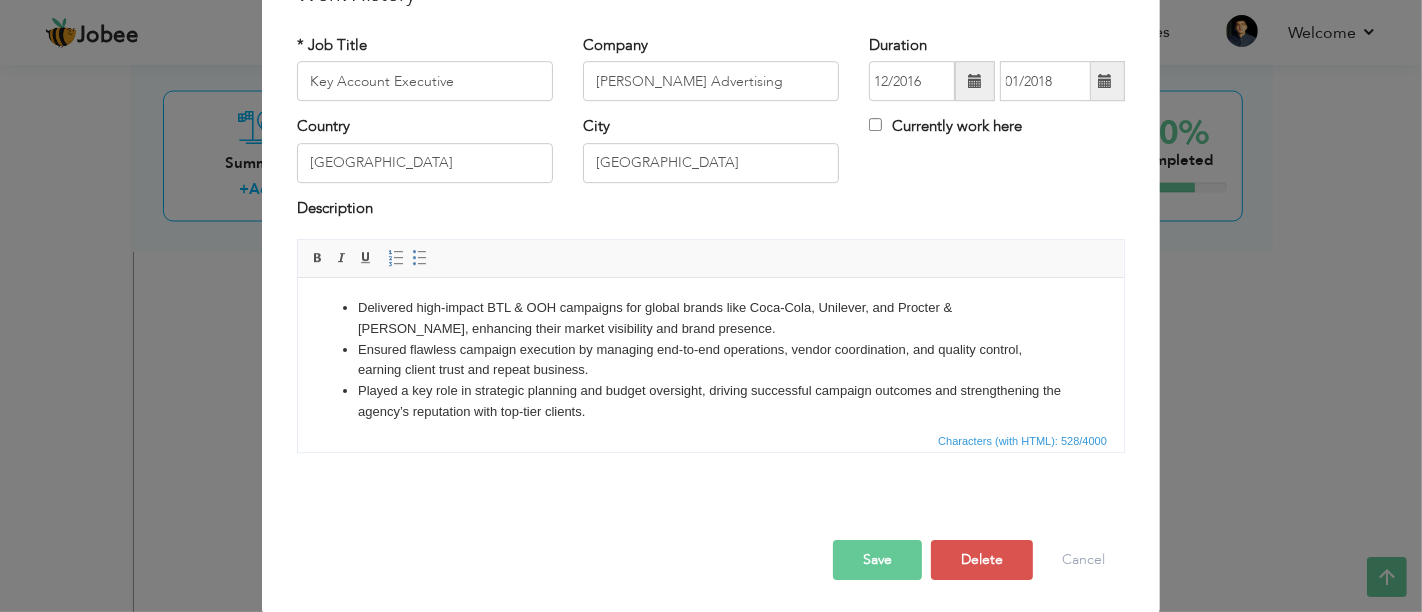 click on "Save" at bounding box center [877, 560] 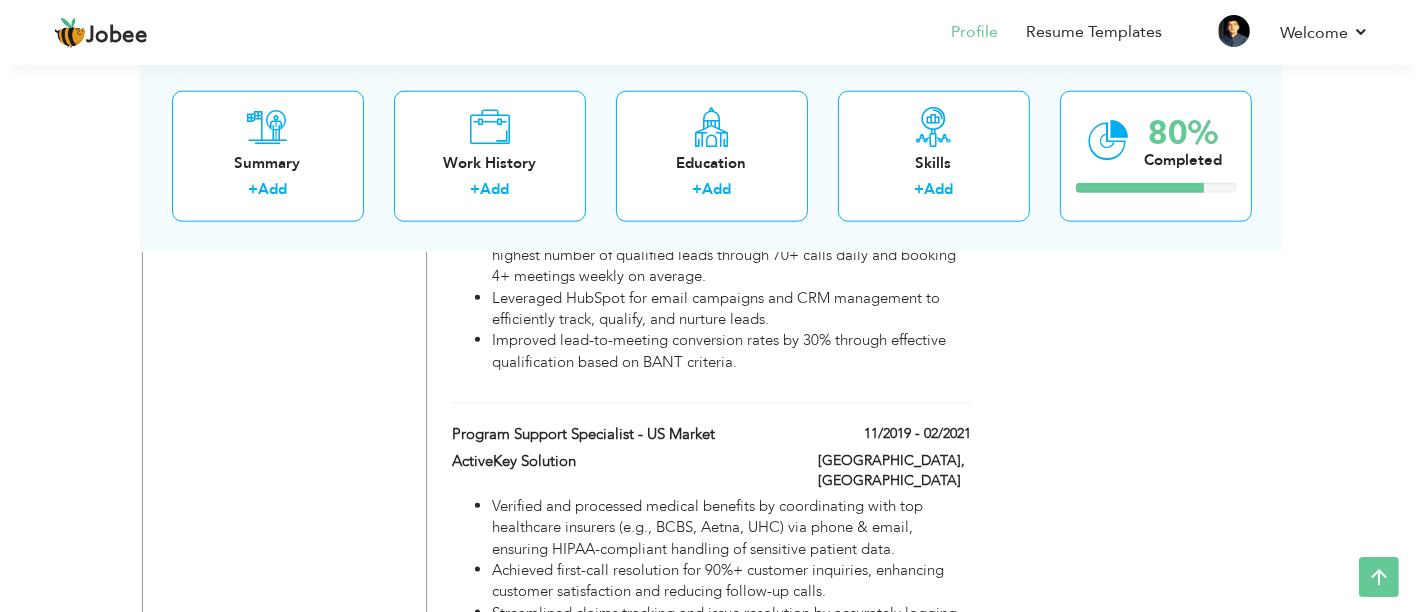 scroll, scrollTop: 2311, scrollLeft: 0, axis: vertical 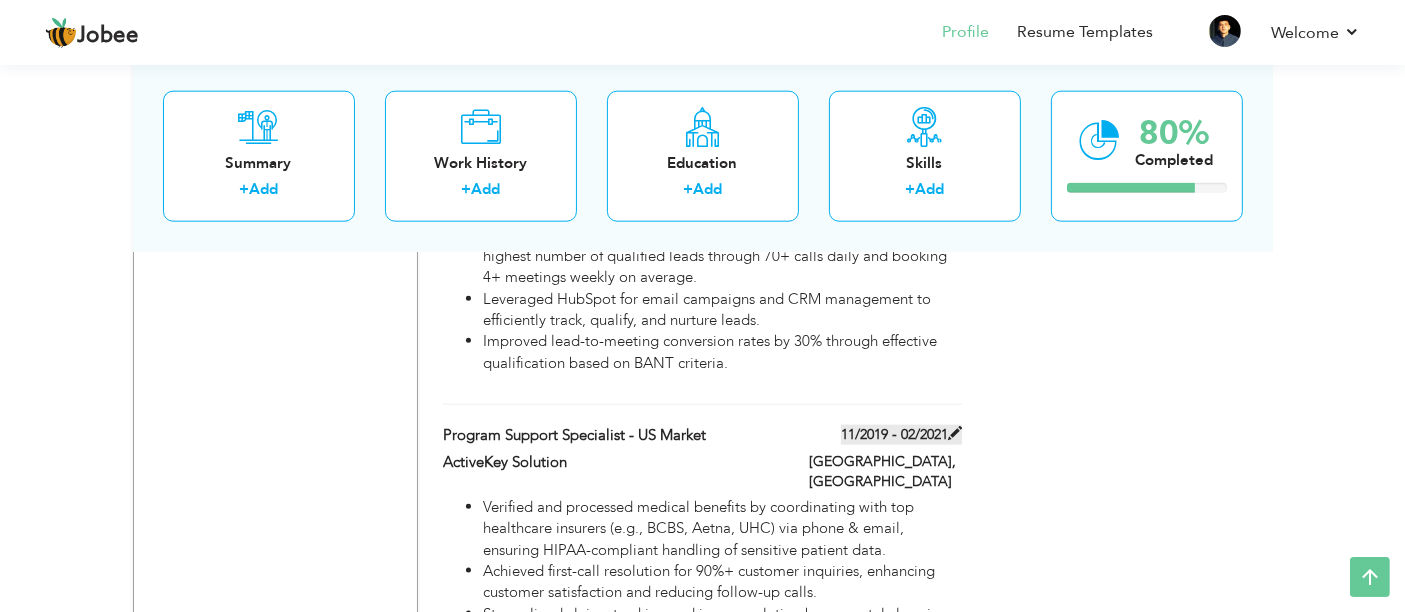 click on "11/2019 - 02/2021" at bounding box center (901, 435) 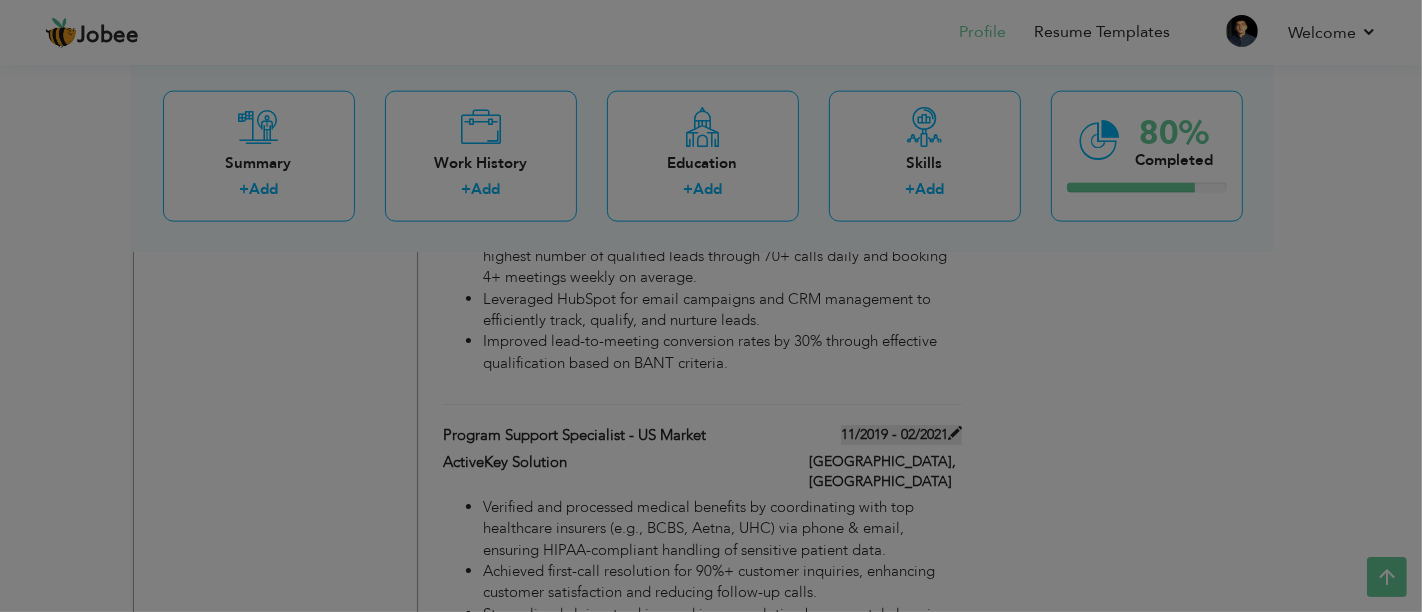 scroll, scrollTop: 0, scrollLeft: 0, axis: both 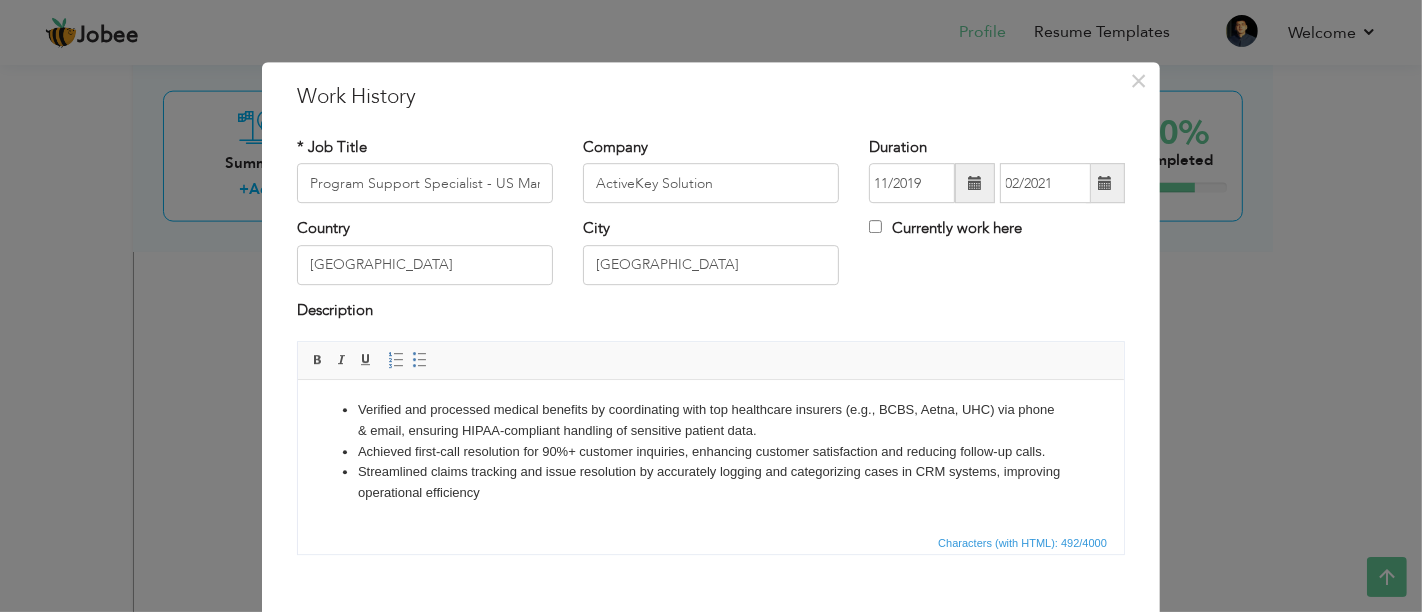 click at bounding box center [975, 183] 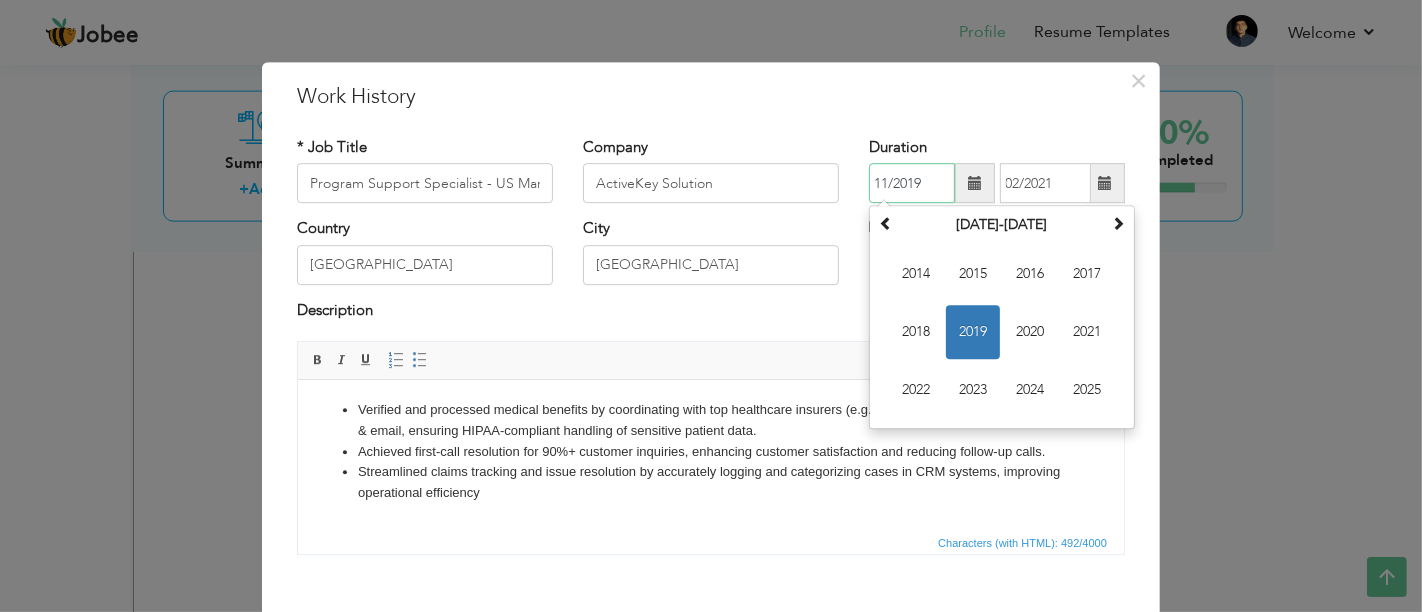 click on "2019" at bounding box center (973, 333) 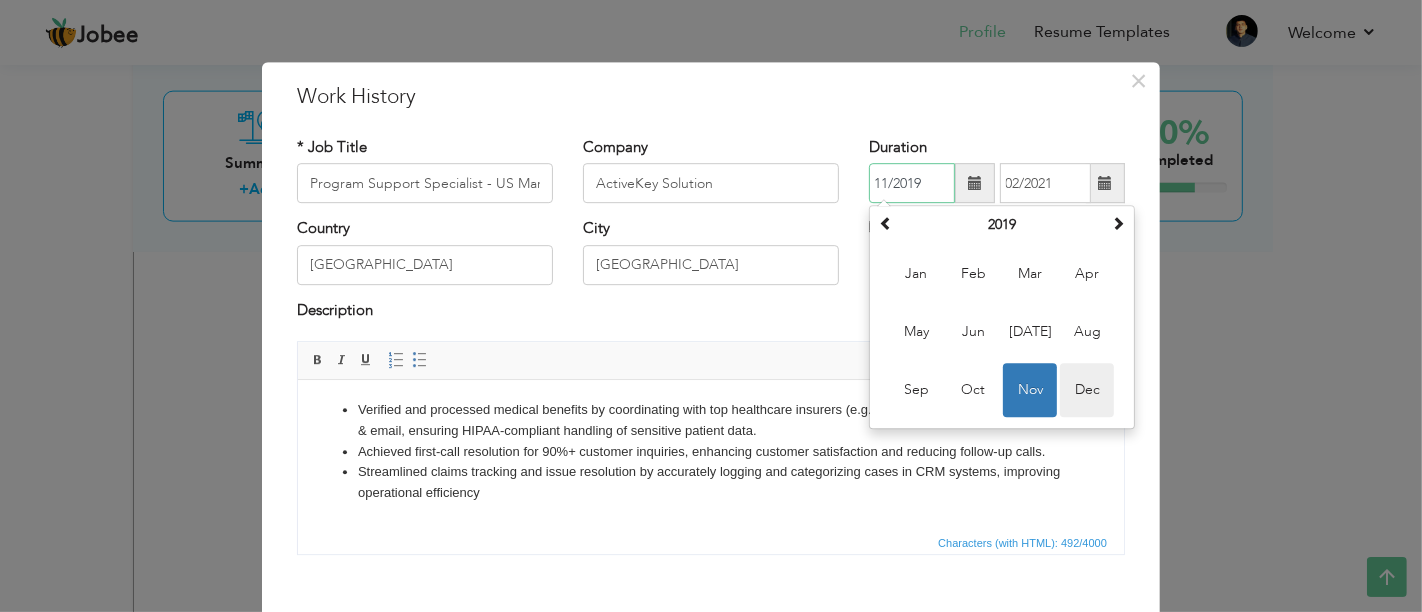 click on "Dec" at bounding box center (1087, 391) 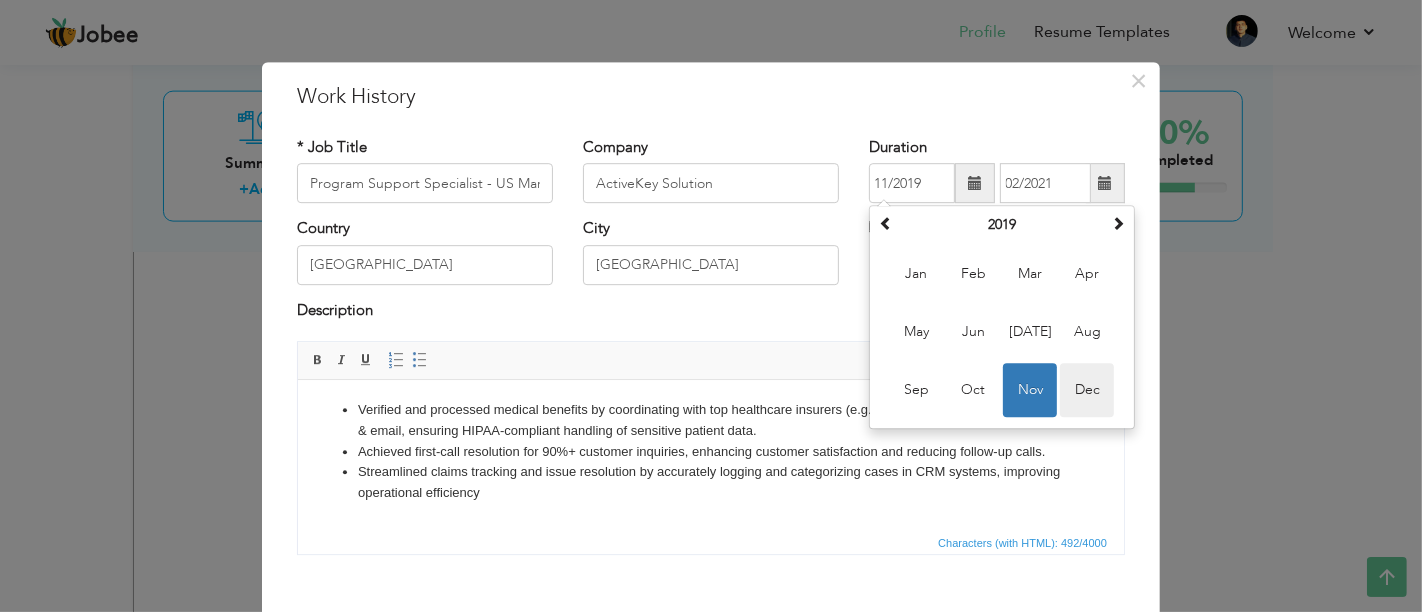 type on "12/2019" 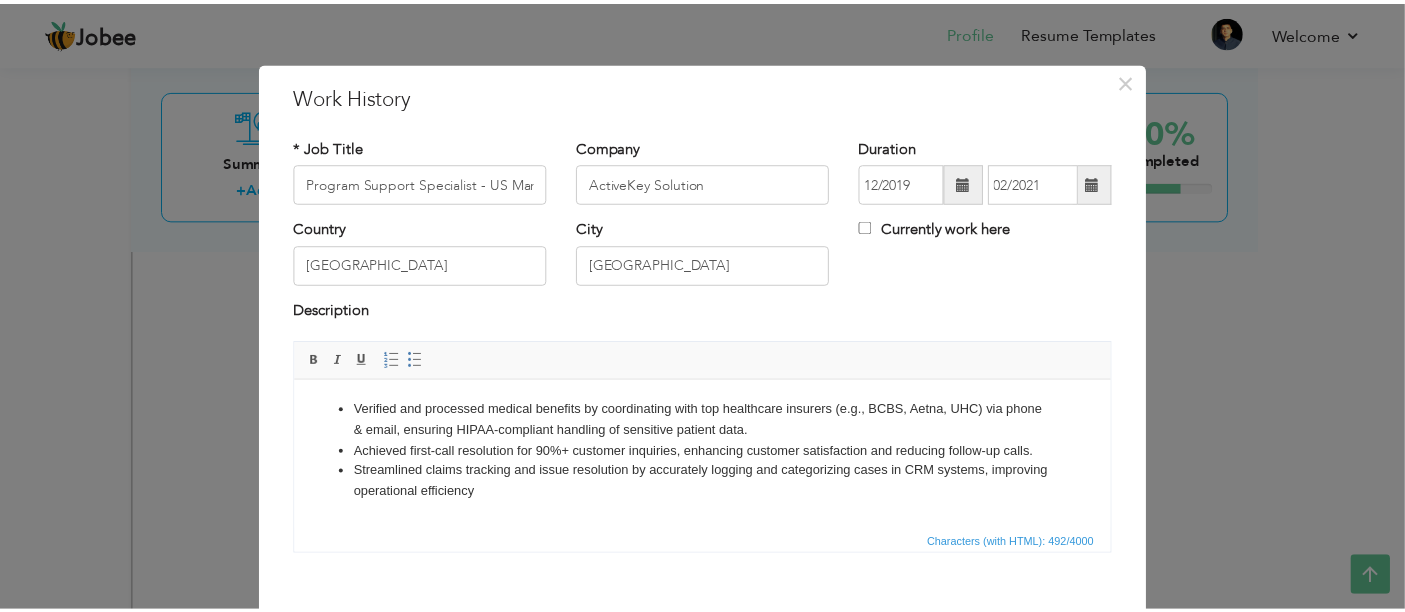 scroll, scrollTop: 102, scrollLeft: 0, axis: vertical 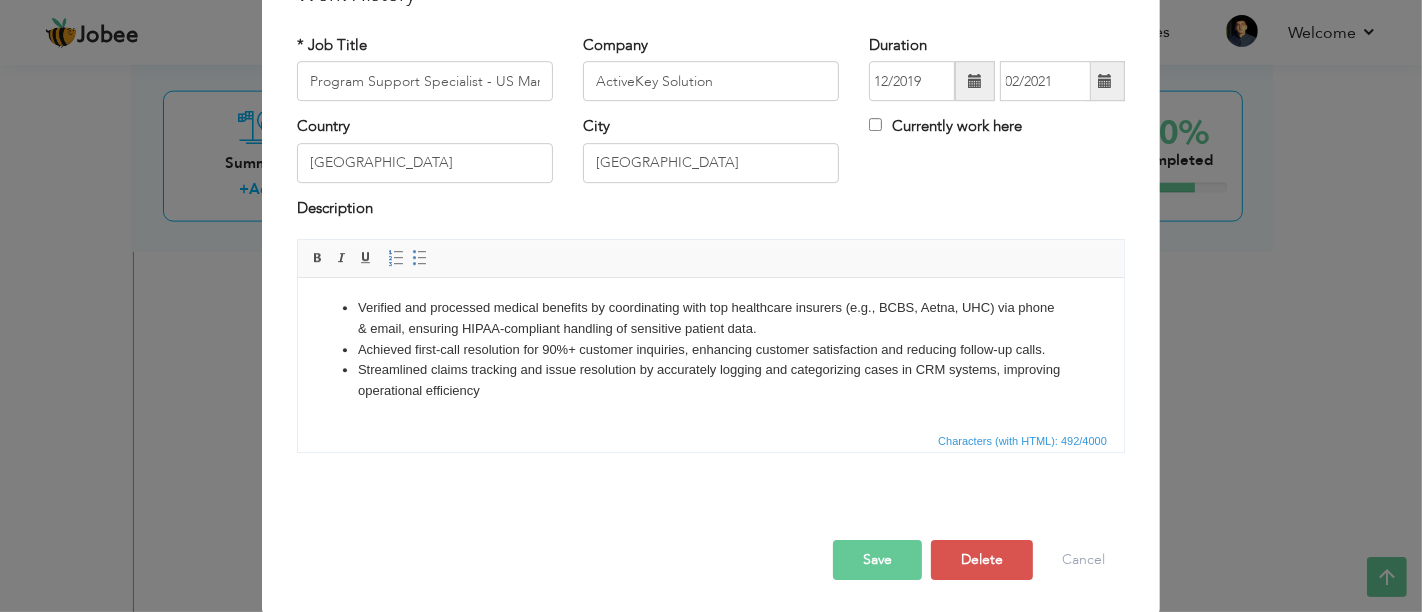 click on "Save" at bounding box center [877, 560] 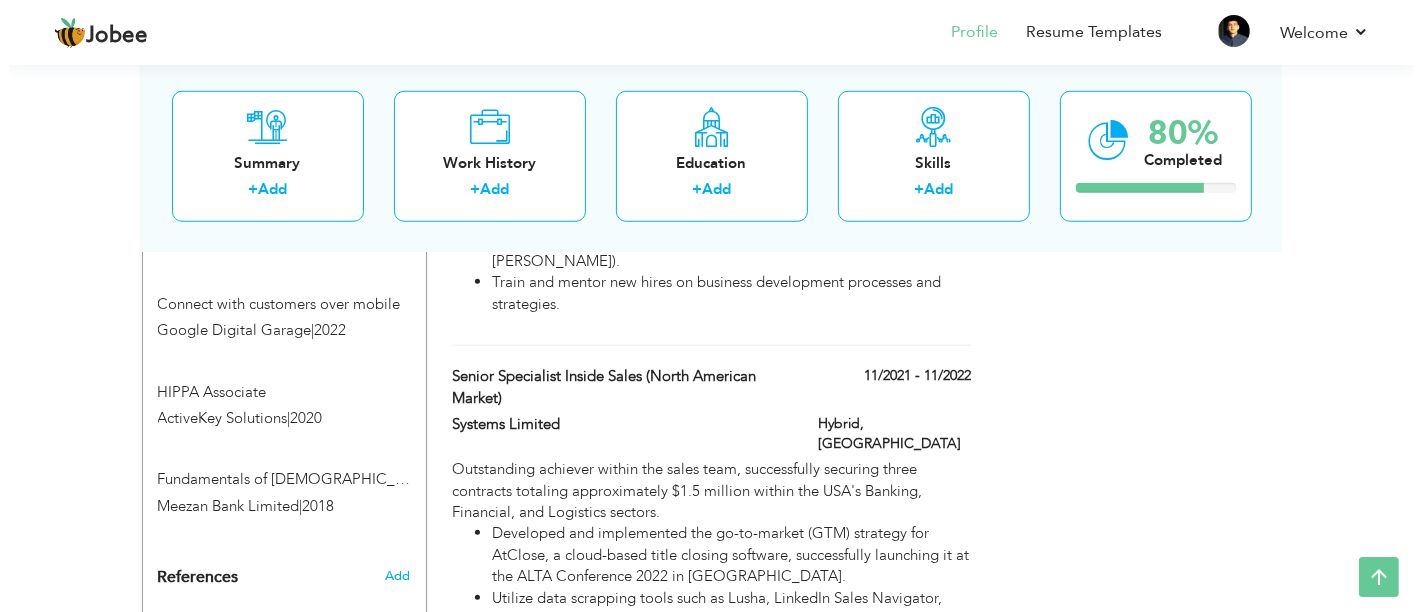 scroll, scrollTop: 1577, scrollLeft: 0, axis: vertical 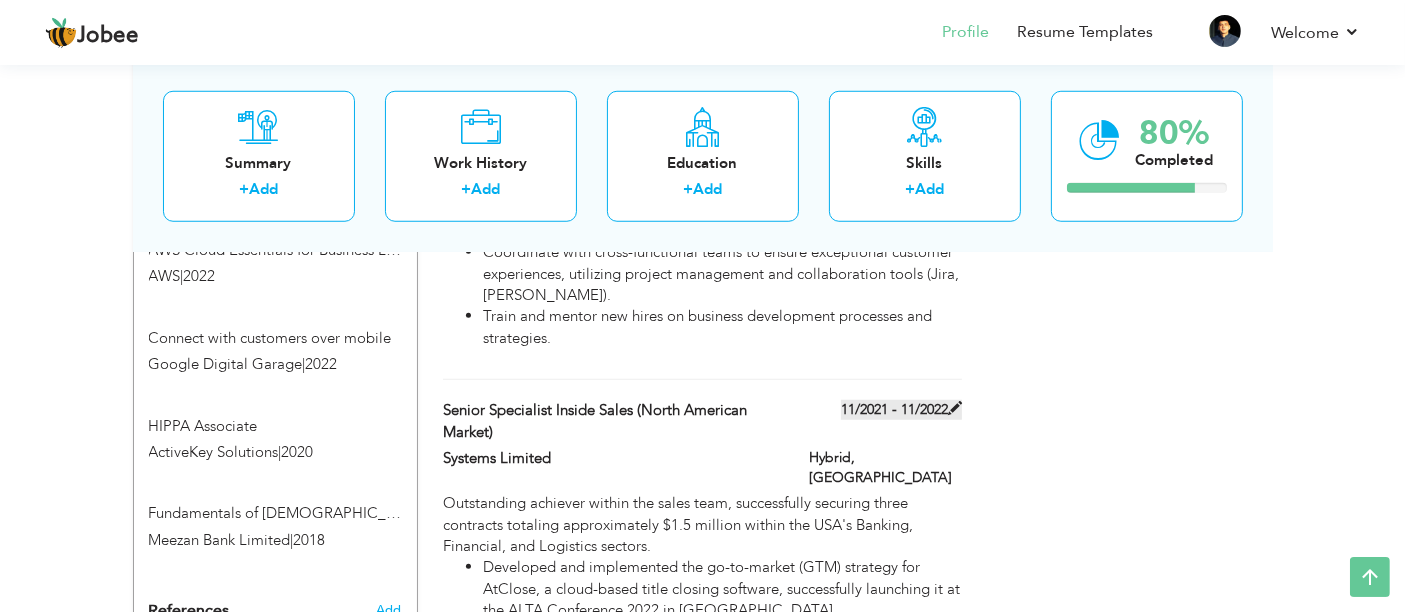 click on "11/2021 - 11/2022" at bounding box center [901, 410] 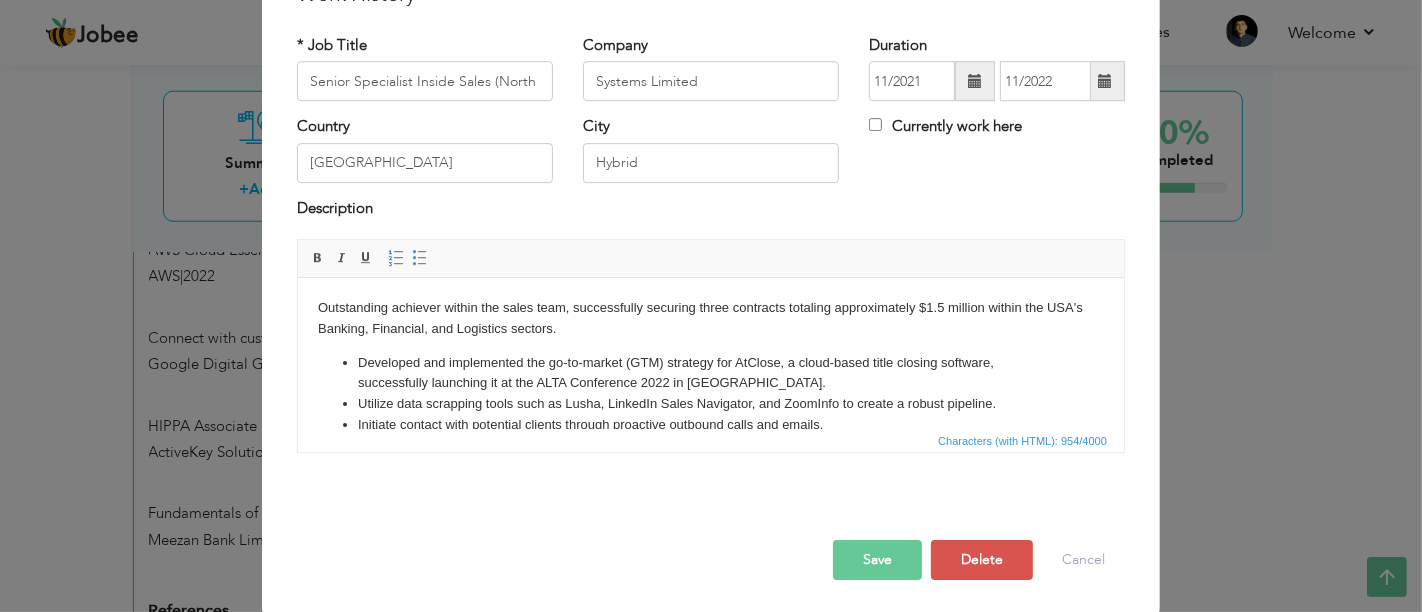 scroll, scrollTop: 0, scrollLeft: 0, axis: both 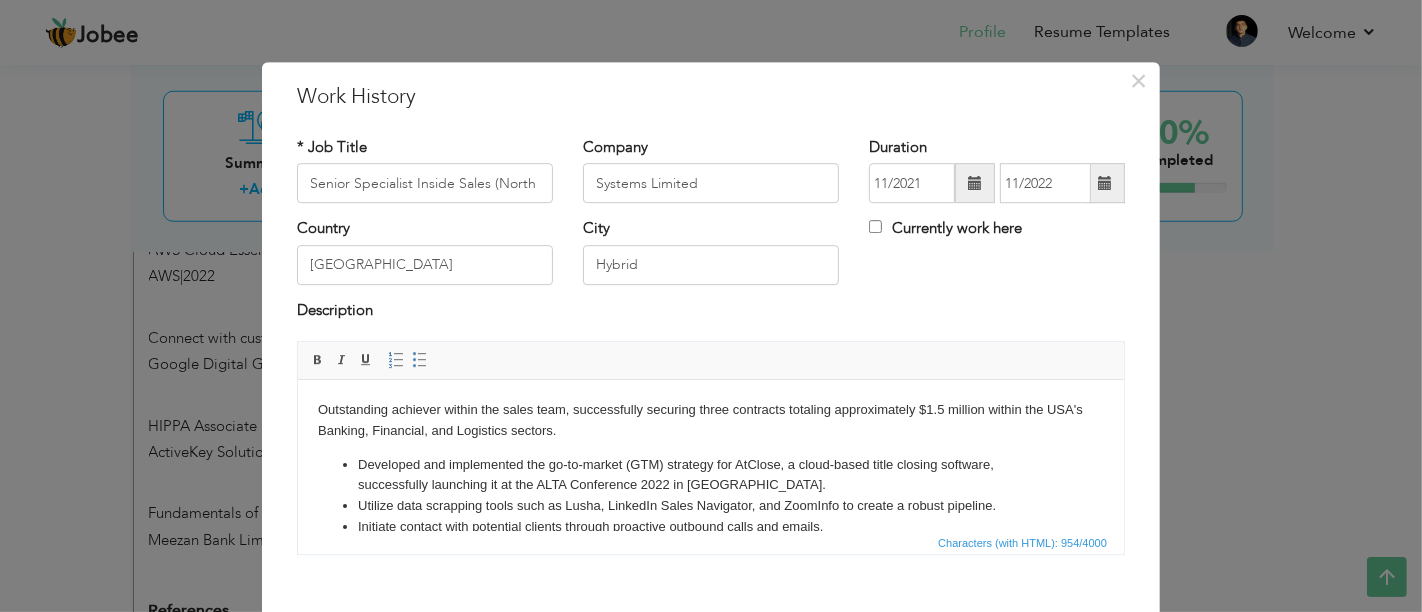 click at bounding box center [975, 184] 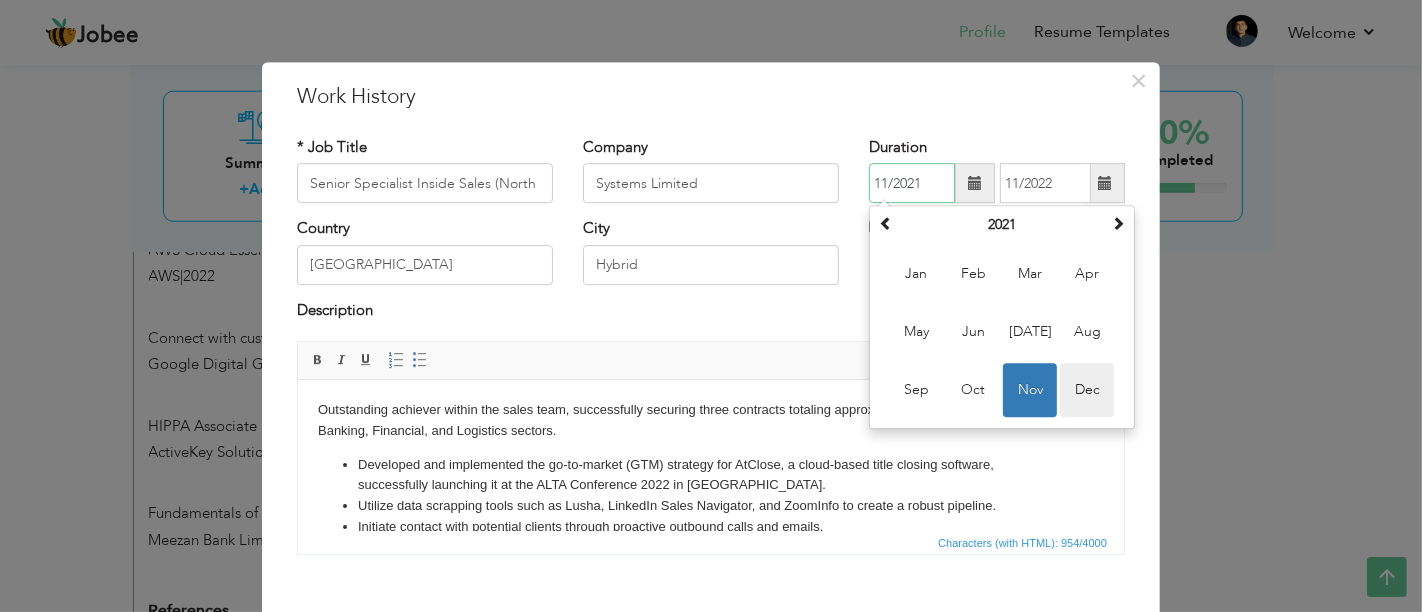 click on "Dec" at bounding box center [1087, 391] 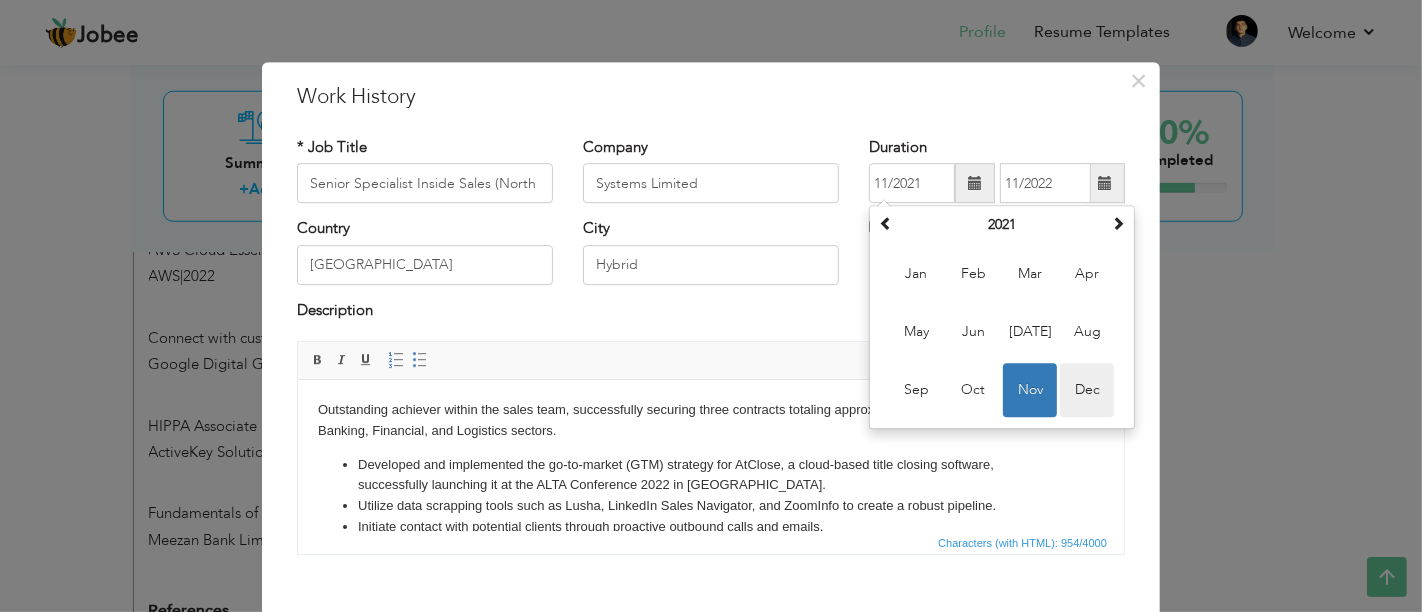 type on "12/2021" 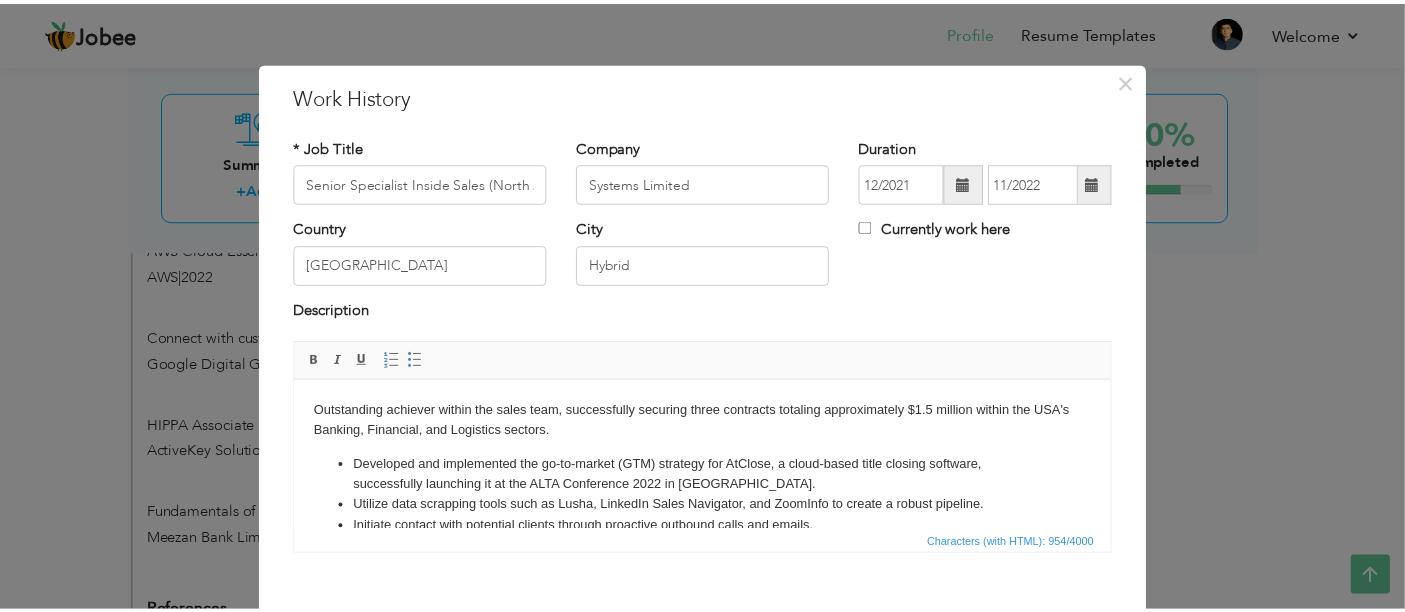scroll, scrollTop: 102, scrollLeft: 0, axis: vertical 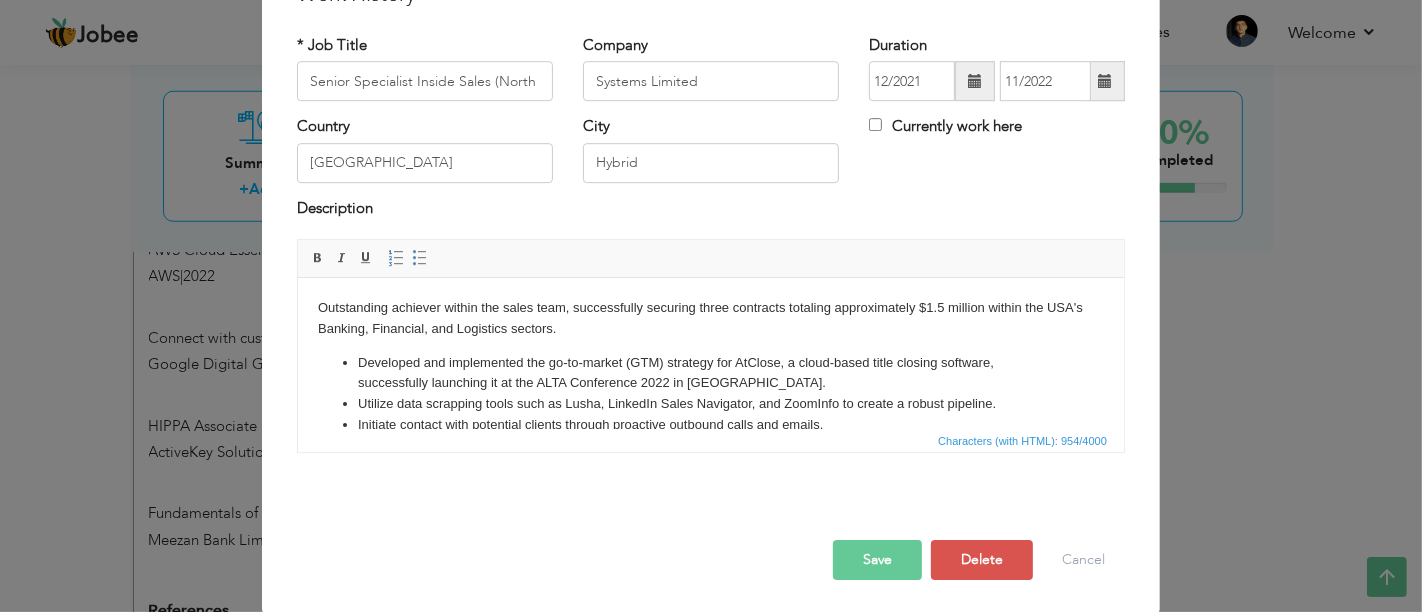 click on "Save" at bounding box center (877, 560) 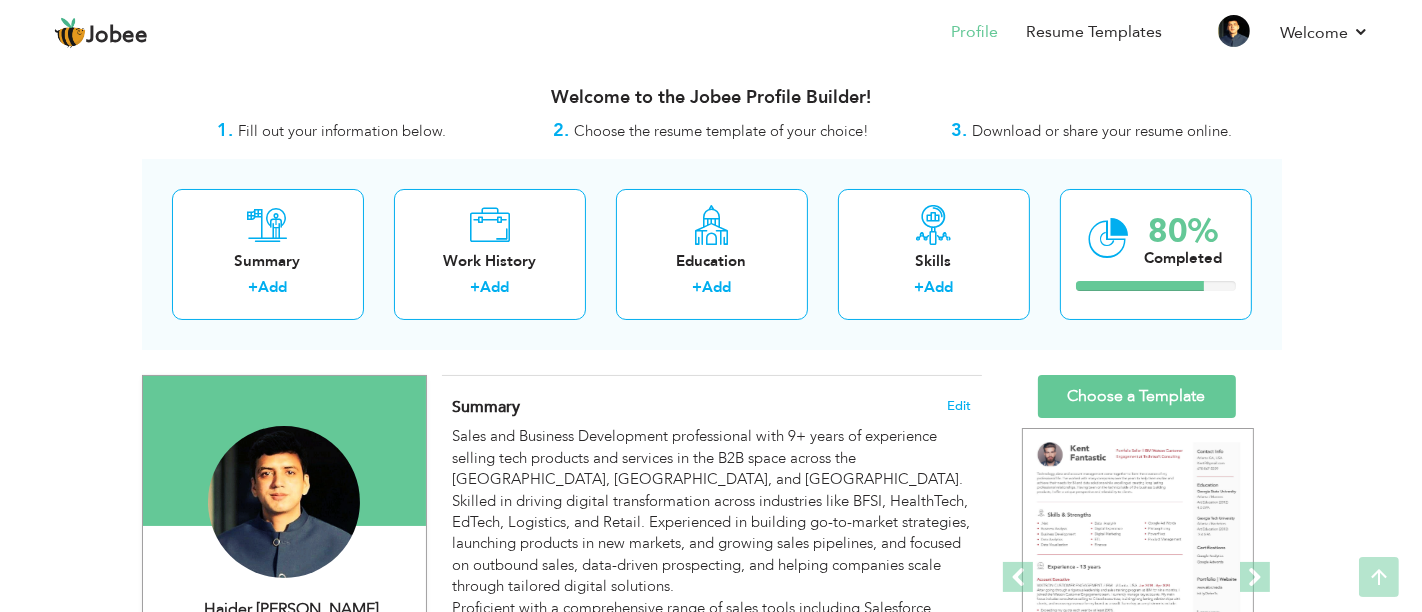 scroll, scrollTop: 0, scrollLeft: 0, axis: both 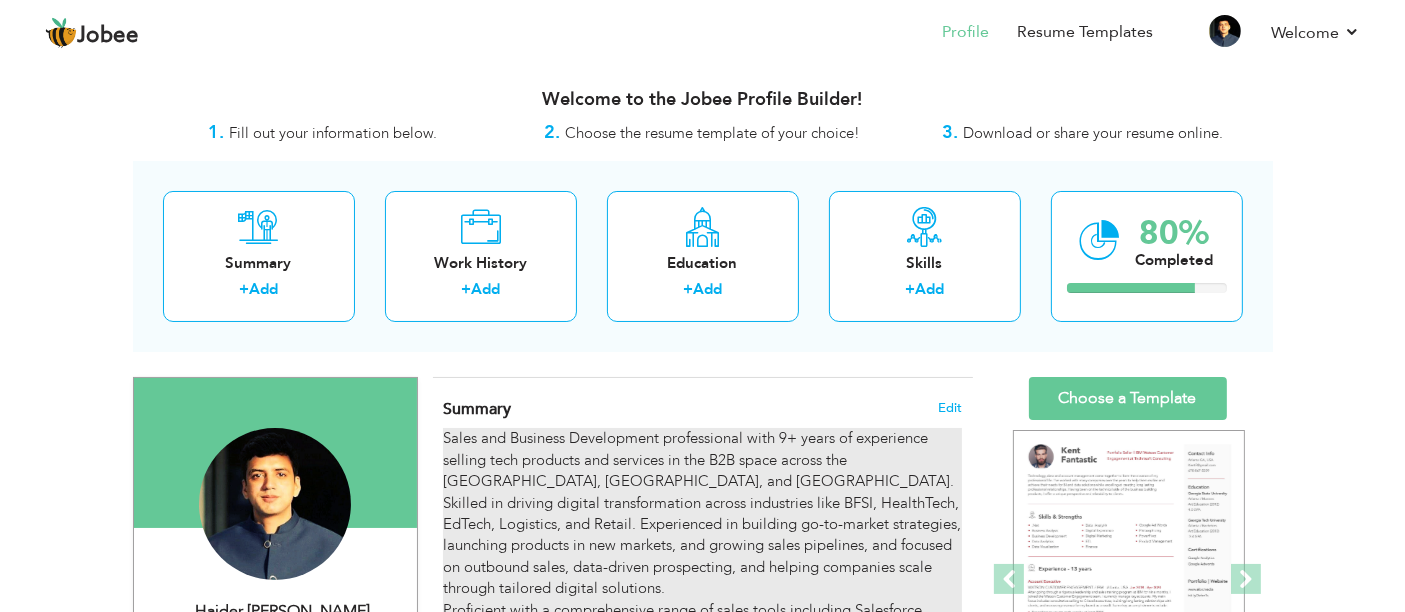 click on "Sales and Business Development professional with 9+ years of experience selling tech products and services in the B2B space across the US, MENA, and Southeast Asia.
Skilled in driving digital transformation across industries like BFSI, HealthTech, EdTech, Logistics, and Retail. Experienced in building go-to-market strategies, launching products in new markets, and growing sales pipelines, and focused on outbound sales, data-driven prospecting, and helping companies scale through tailored digital solutions.
Proficient with a comprehensive range of sales tools including Salesforce, Dynamics 365, ZoomInfo, Apollo, and LinkedIn Sales Navigator." at bounding box center [702, 535] 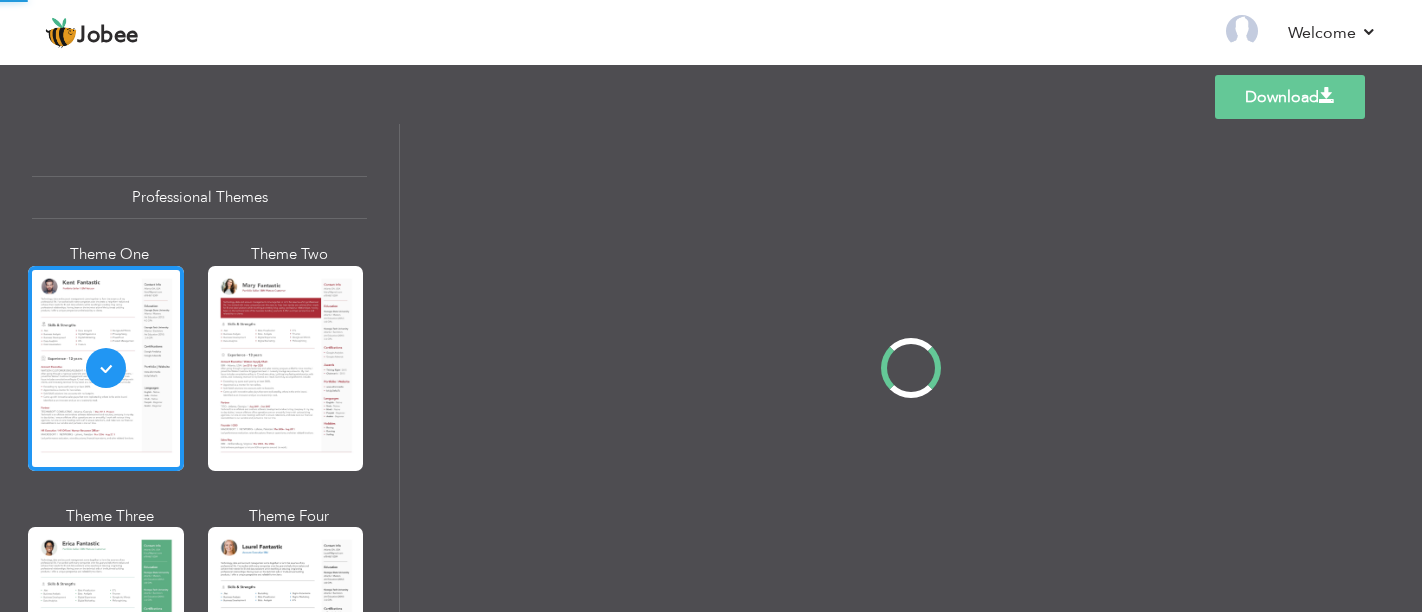 scroll, scrollTop: 0, scrollLeft: 0, axis: both 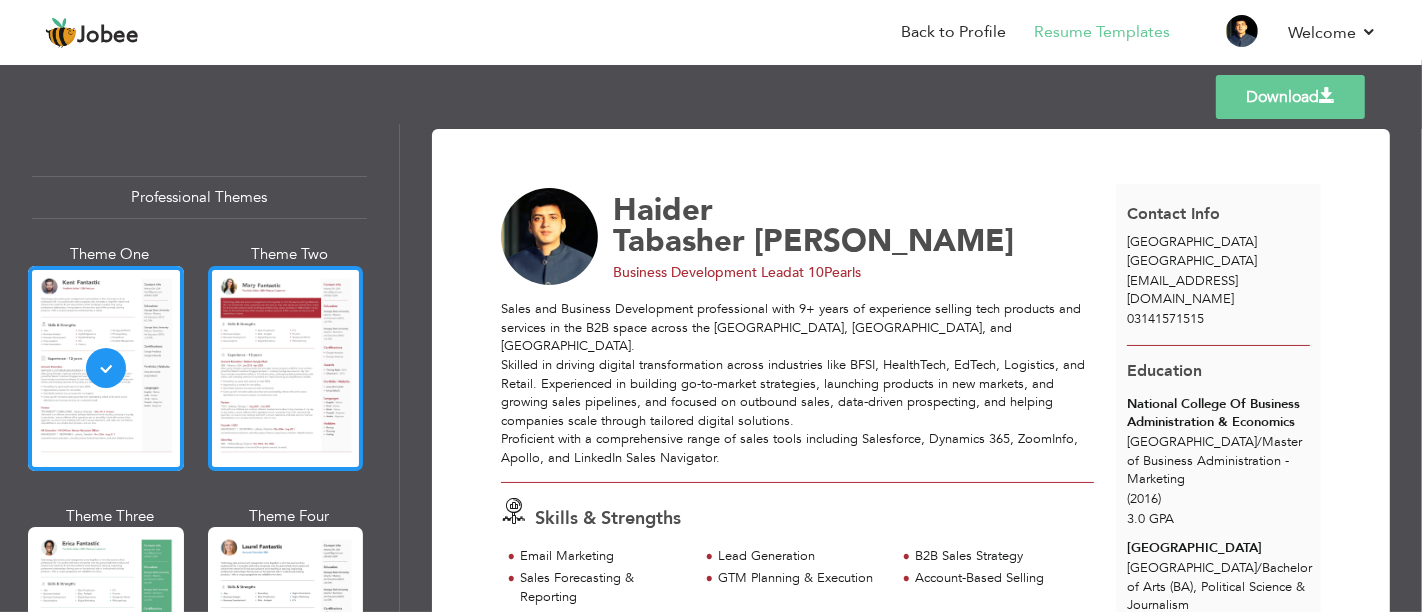 click at bounding box center (286, 368) 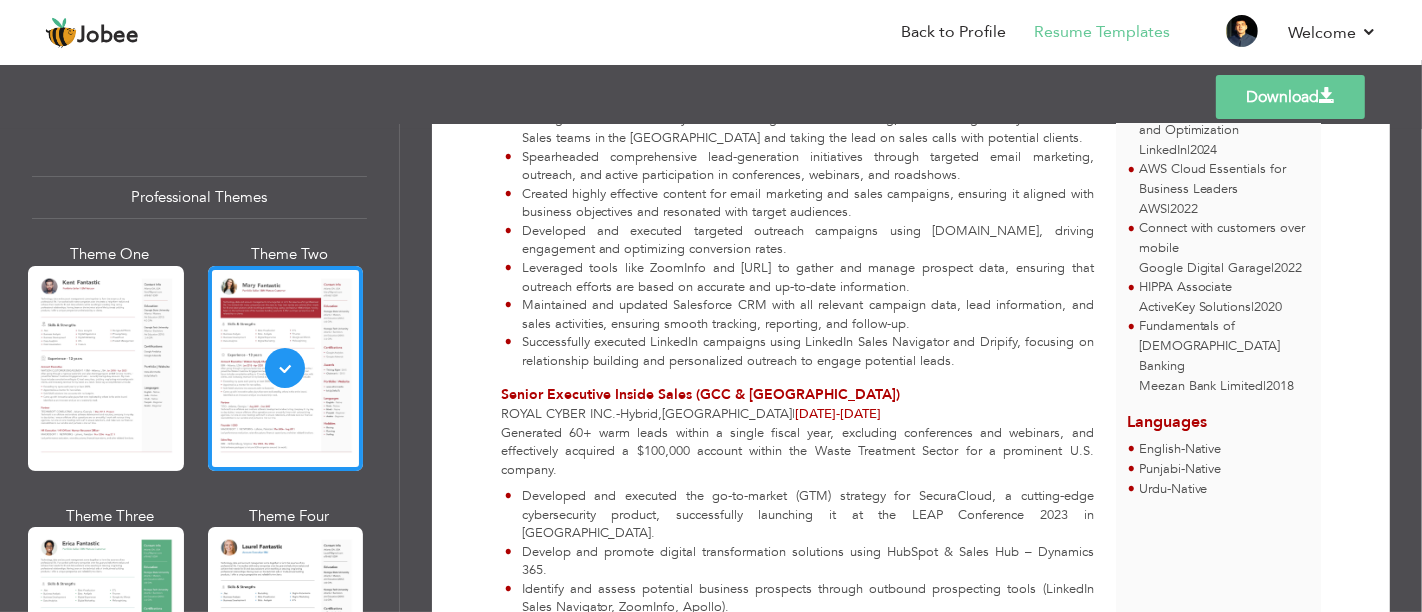 scroll, scrollTop: 979, scrollLeft: 0, axis: vertical 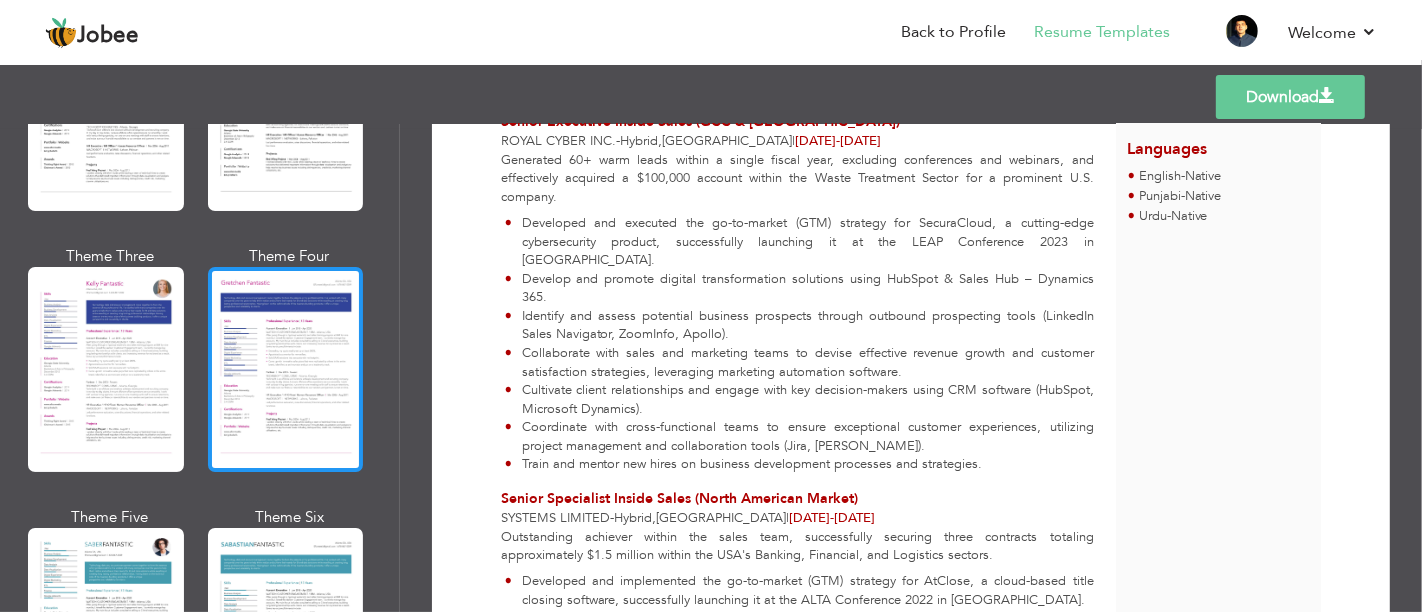 click at bounding box center [286, 369] 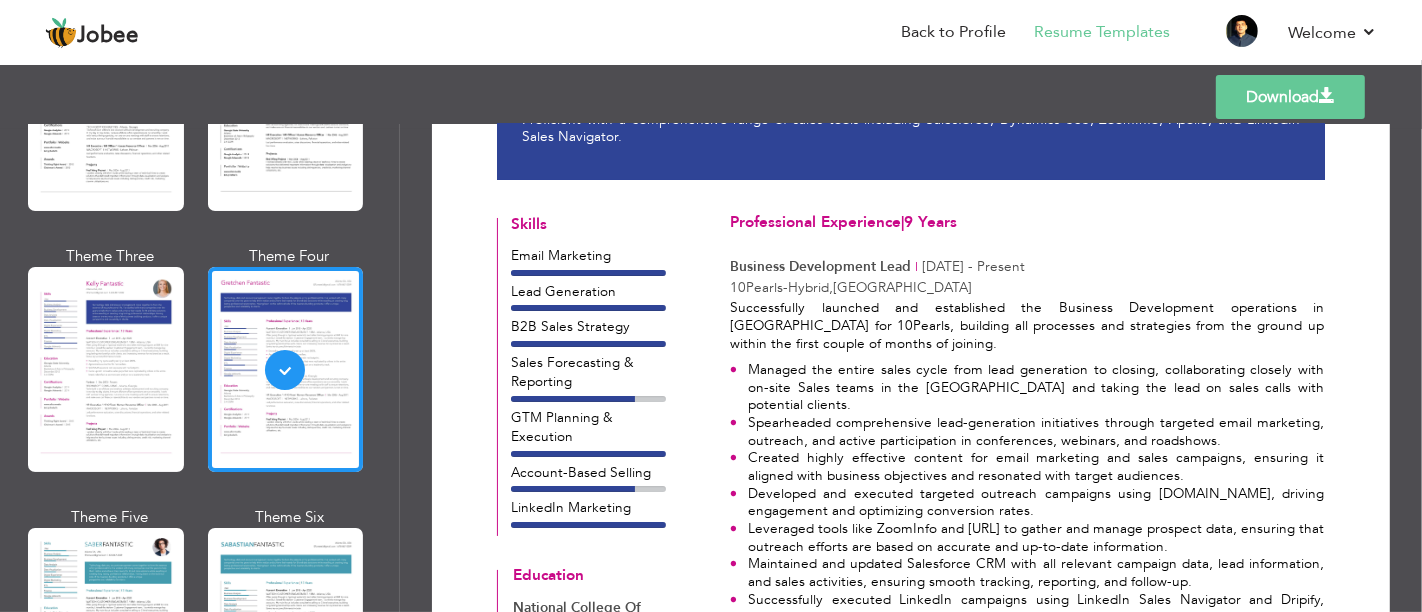 scroll, scrollTop: 288, scrollLeft: 0, axis: vertical 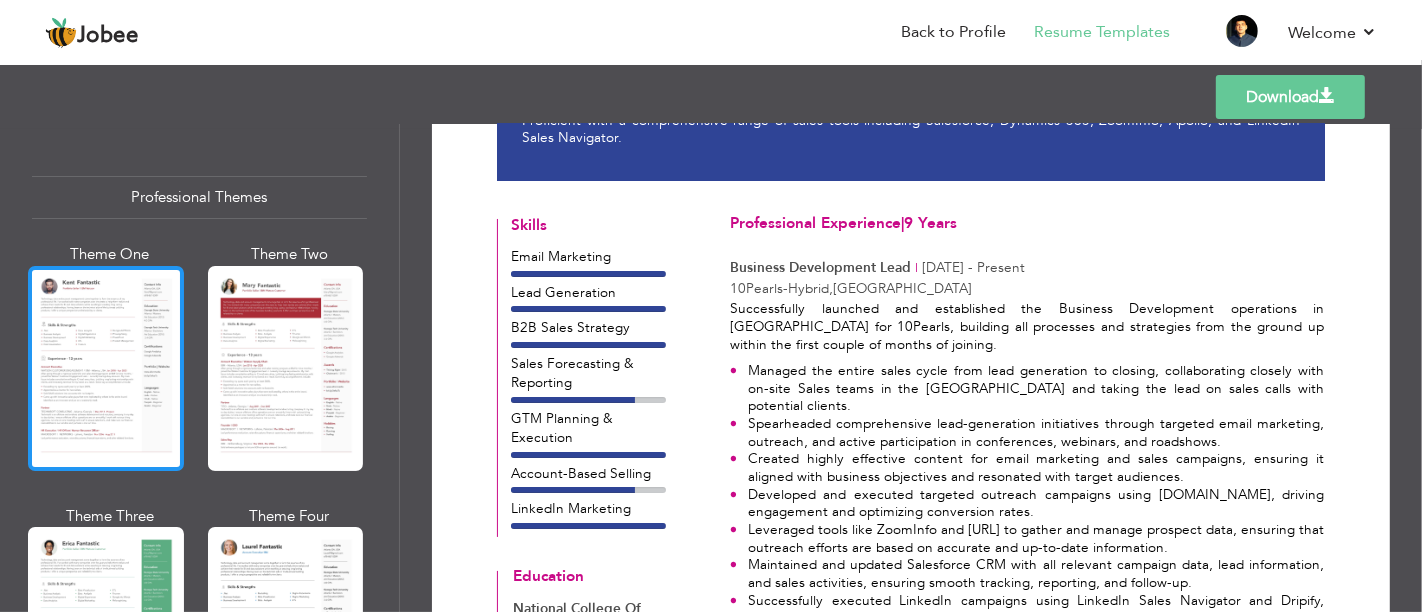 click at bounding box center [106, 368] 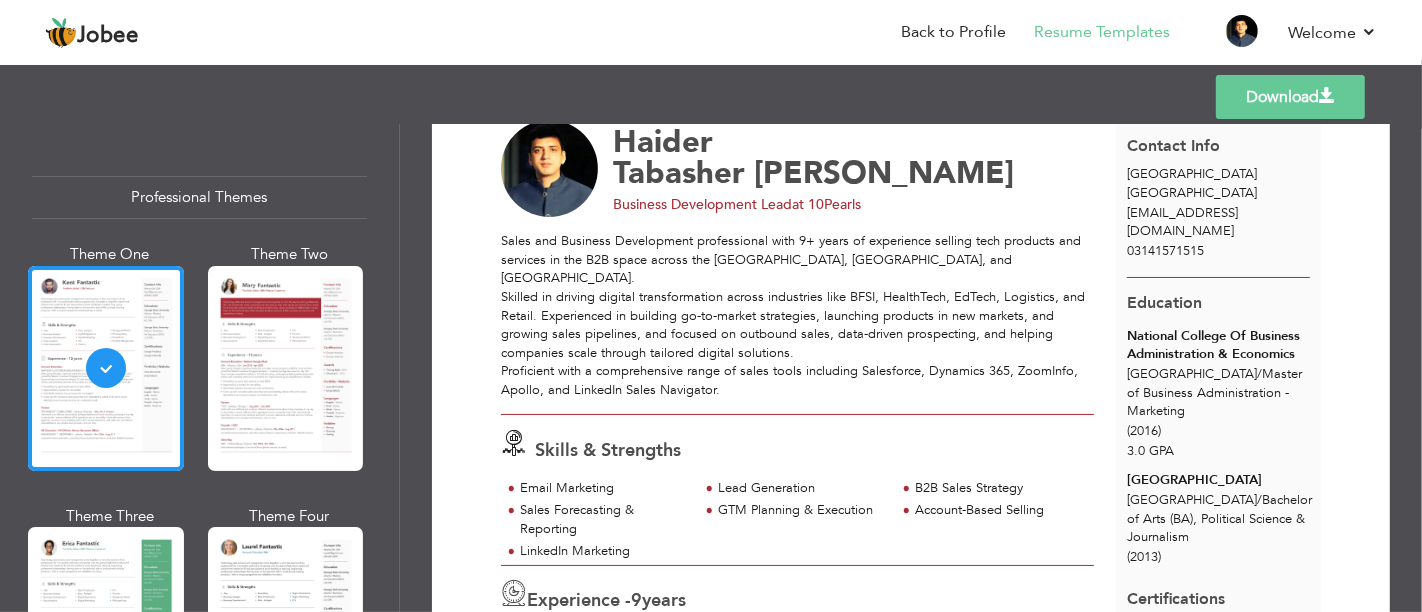 scroll, scrollTop: 0, scrollLeft: 0, axis: both 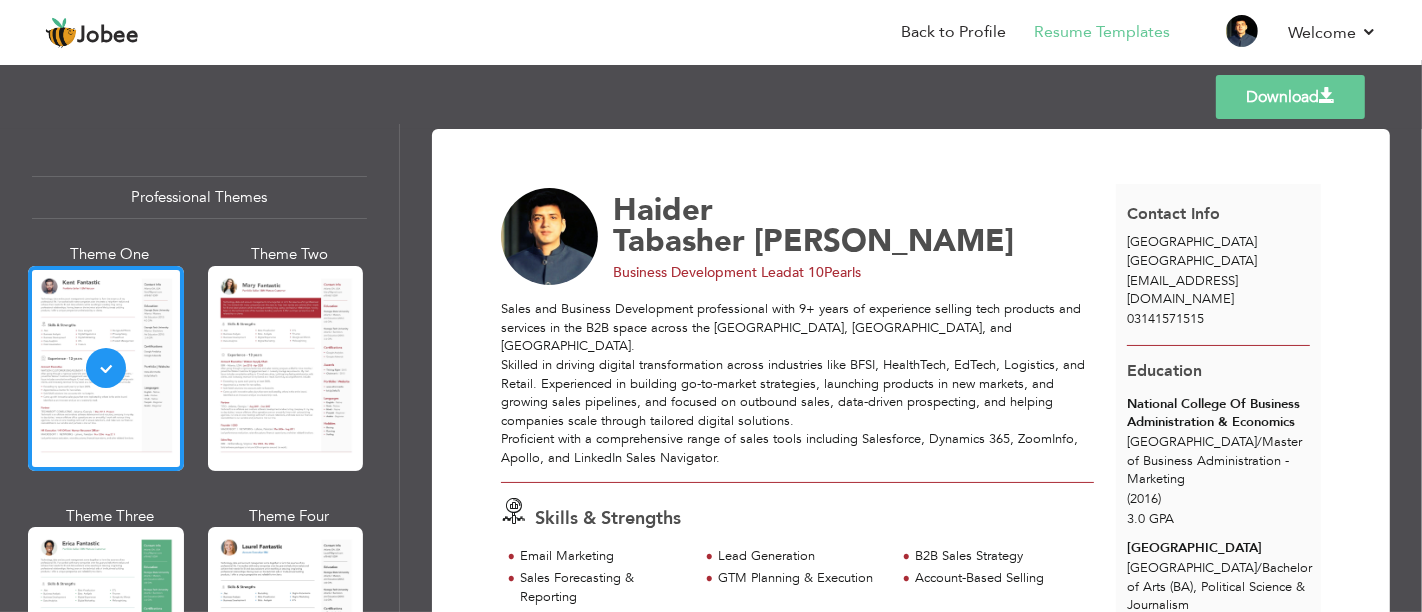 click on "Download" at bounding box center (1290, 97) 